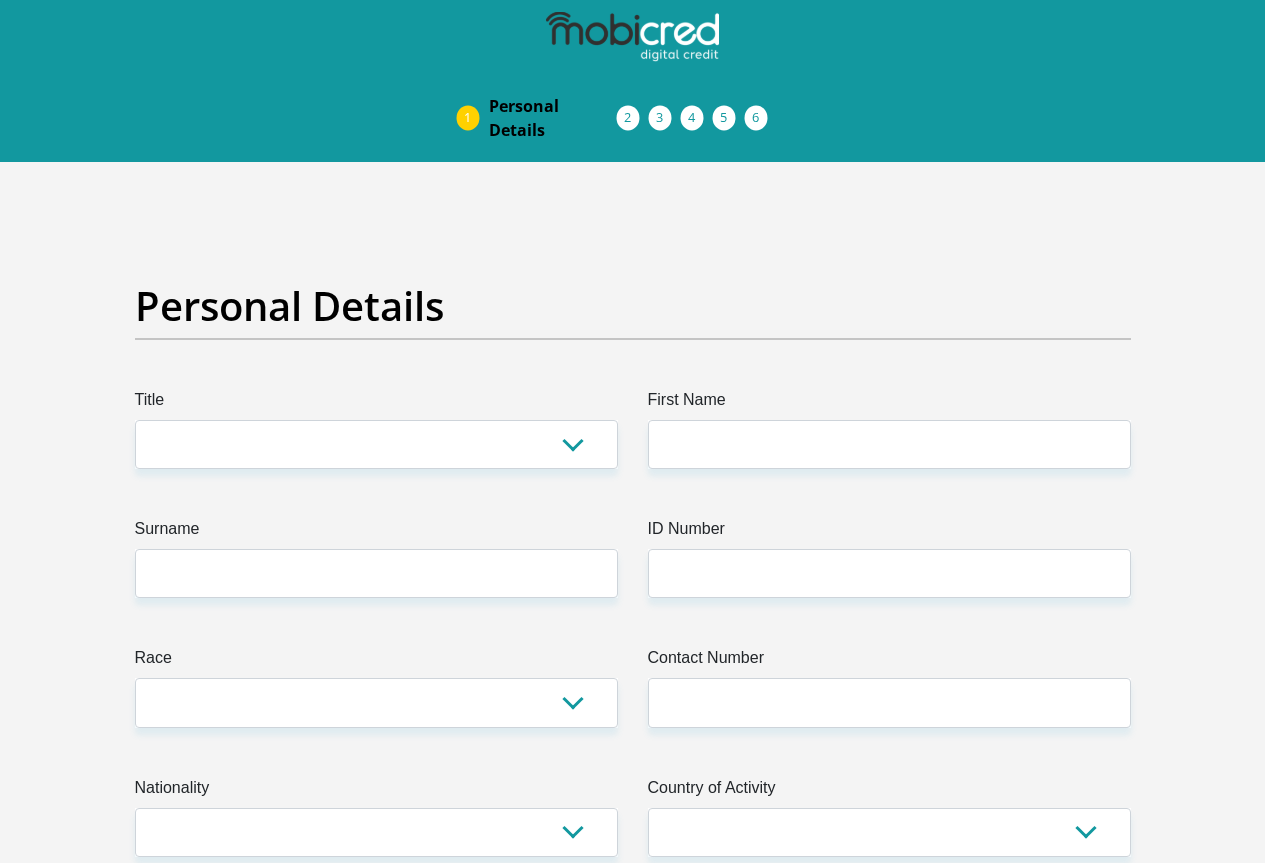 scroll, scrollTop: 0, scrollLeft: 0, axis: both 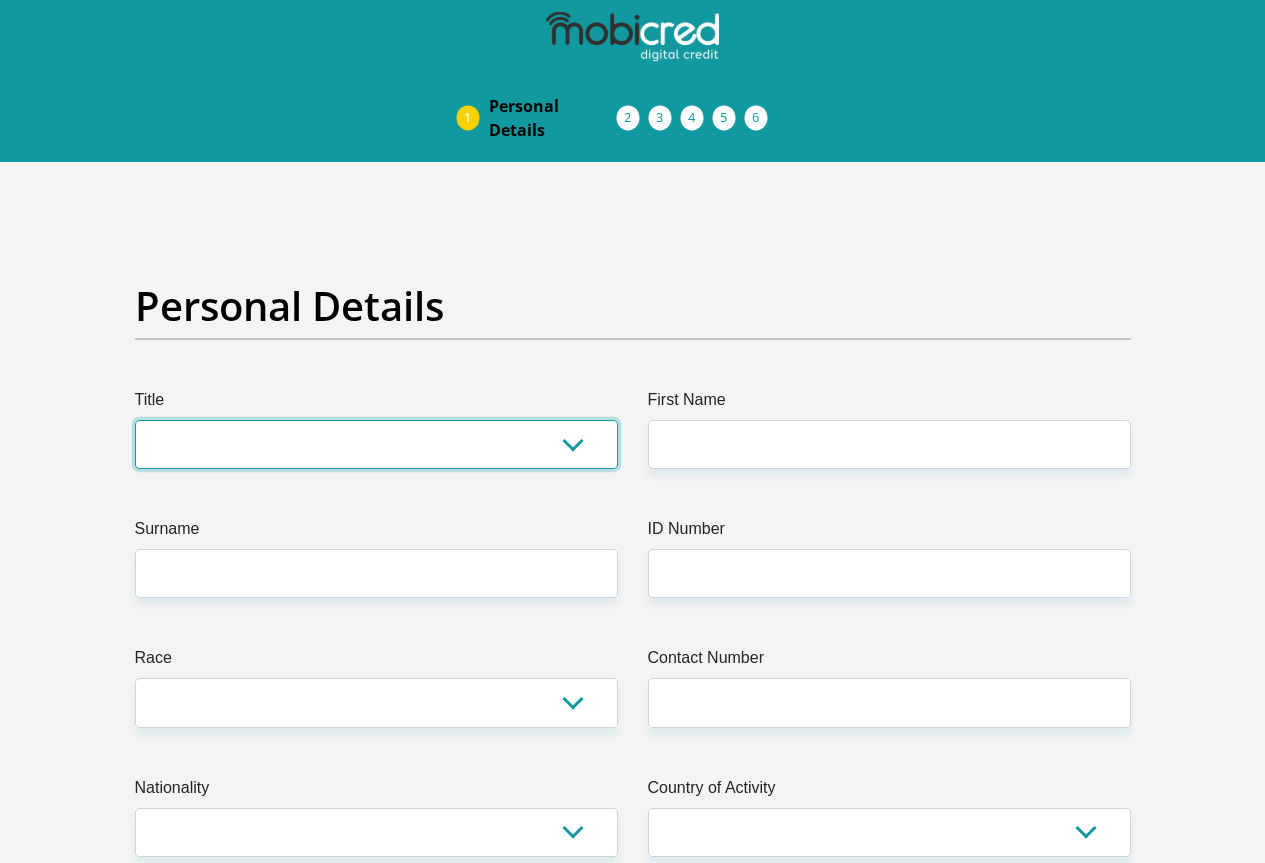 click on "Mr
Ms
Mrs
Dr
Other" at bounding box center [376, 444] 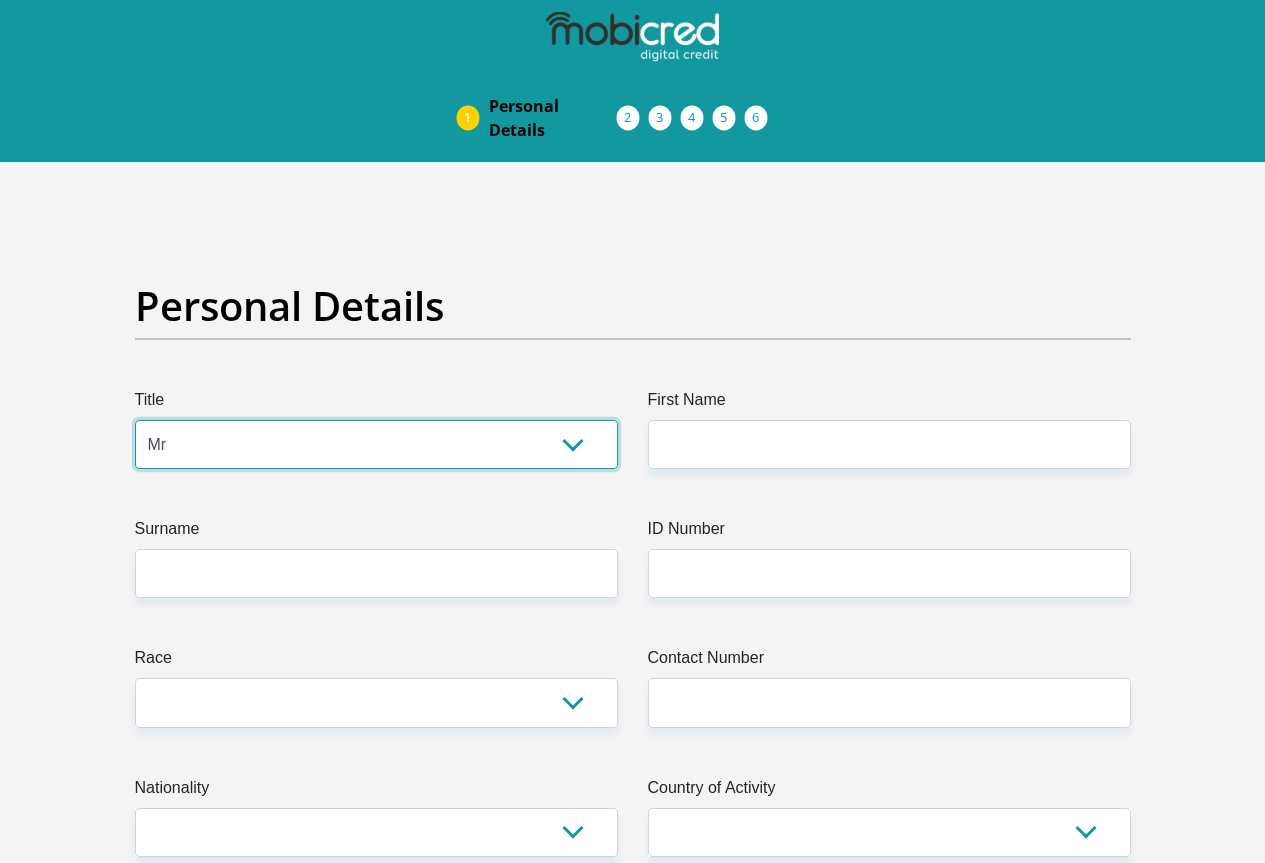 click on "Mr
Ms
Mrs
Dr
Other" at bounding box center [376, 444] 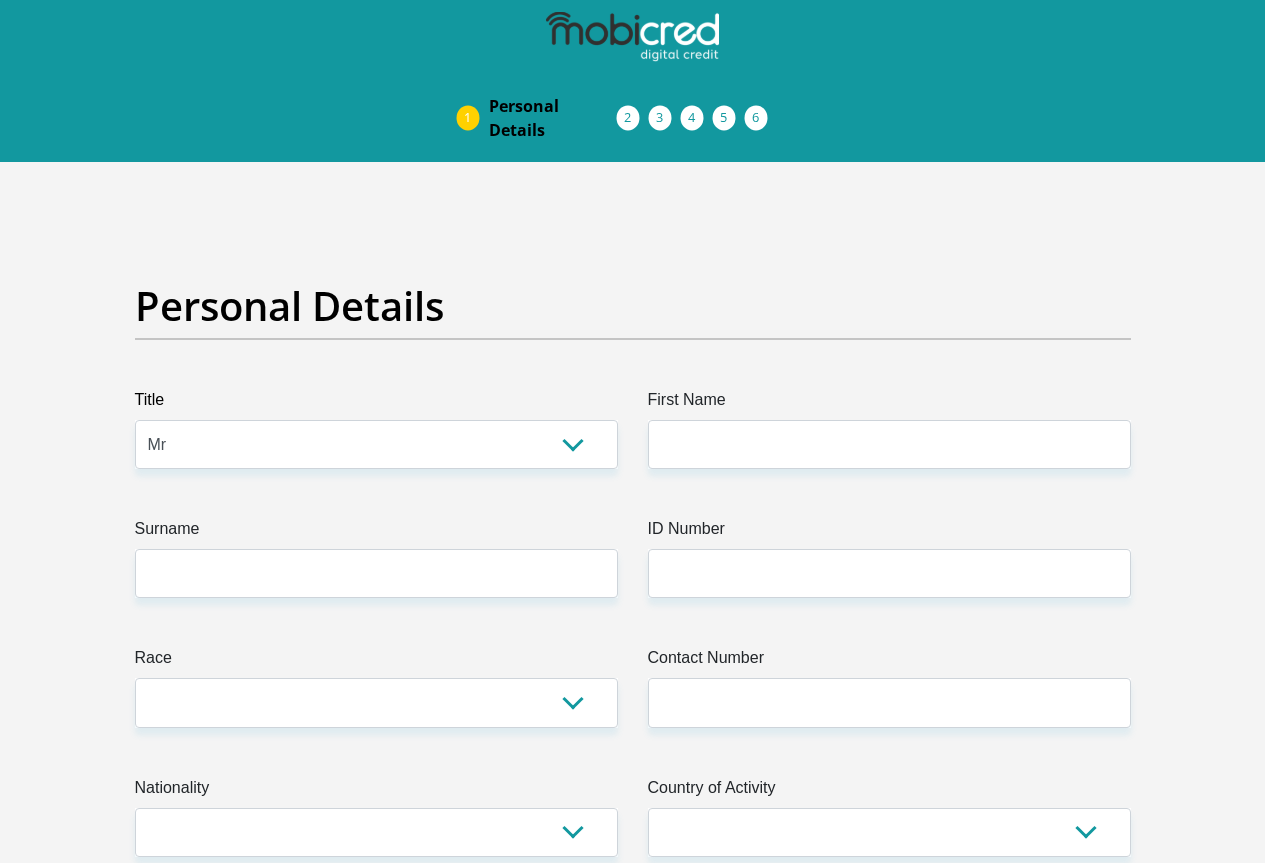 drag, startPoint x: 239, startPoint y: 473, endPoint x: 242, endPoint y: 484, distance: 11.401754 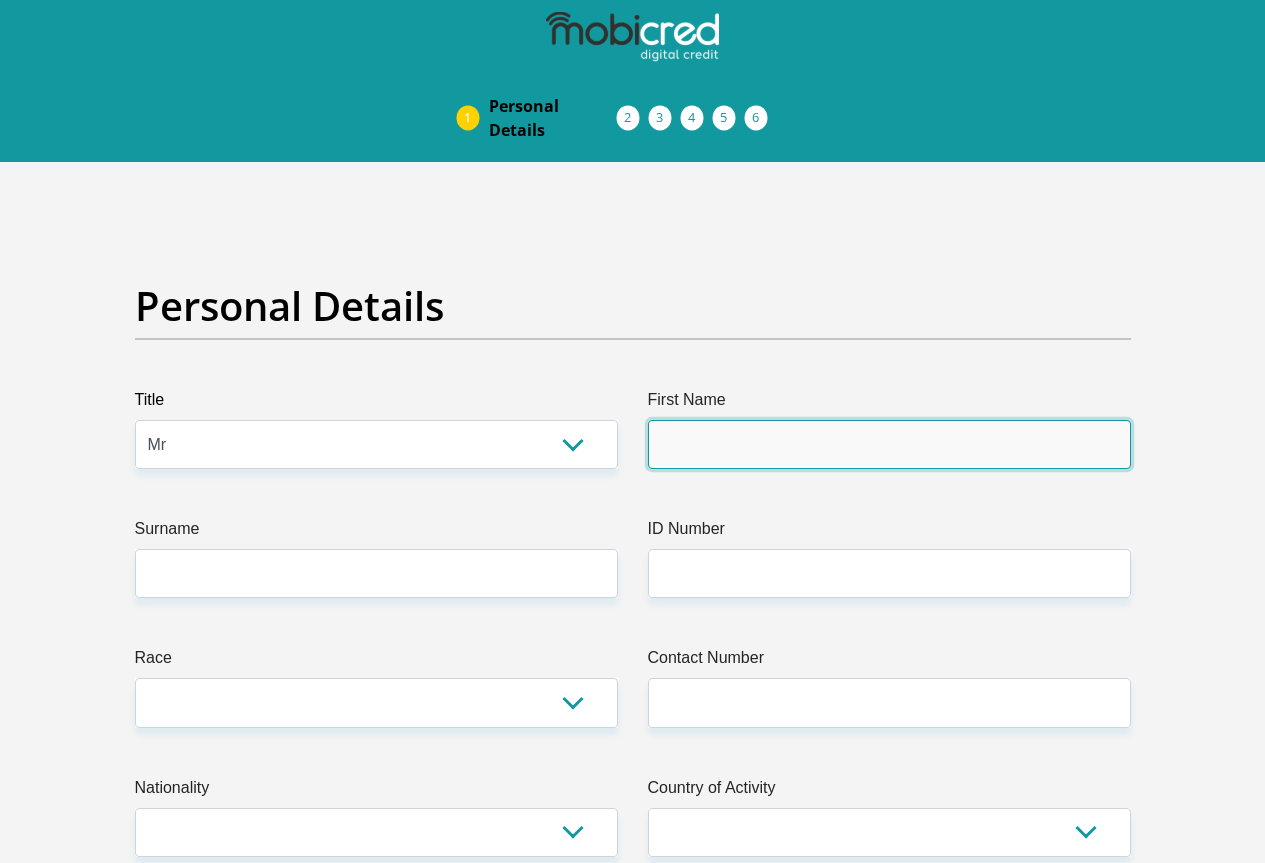 drag, startPoint x: 739, startPoint y: 376, endPoint x: 755, endPoint y: 387, distance: 19.416489 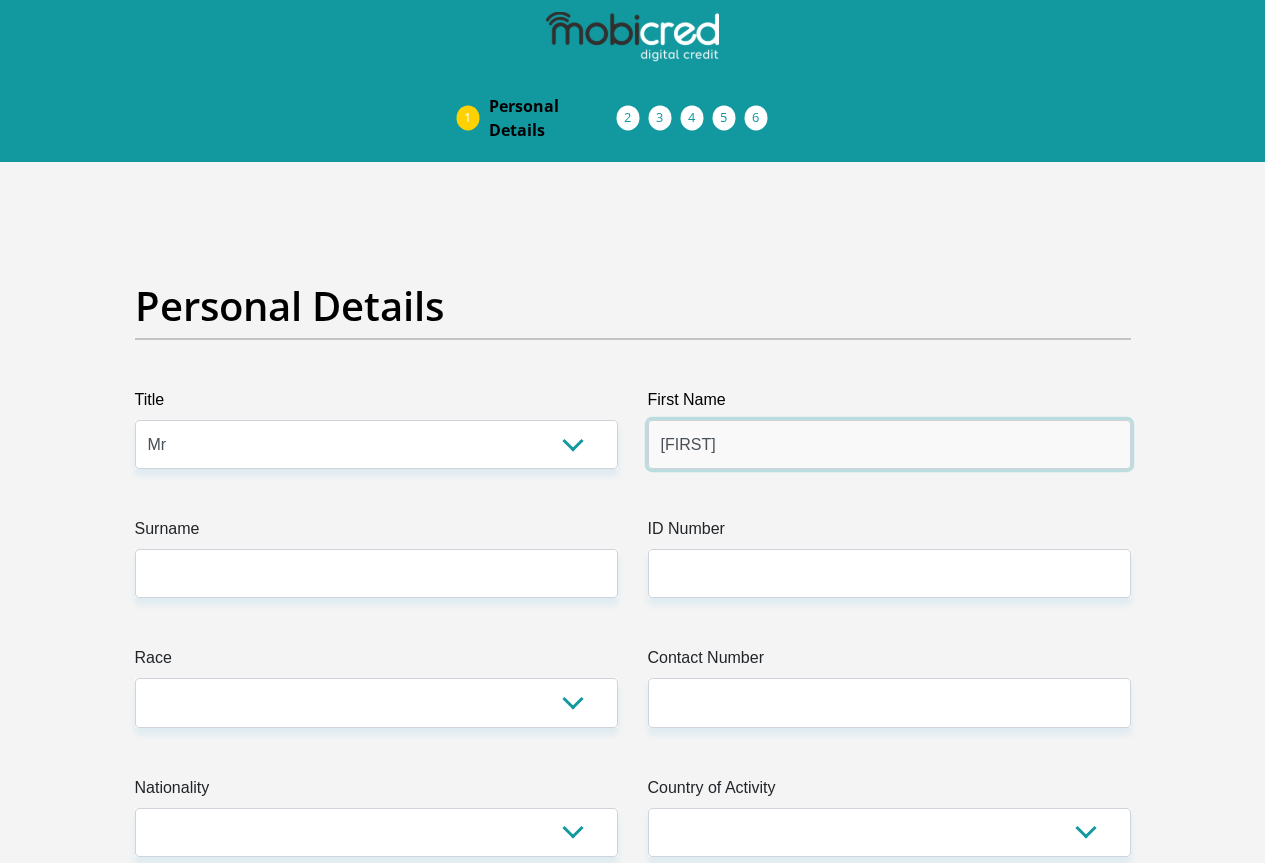 type on "[FIRST]" 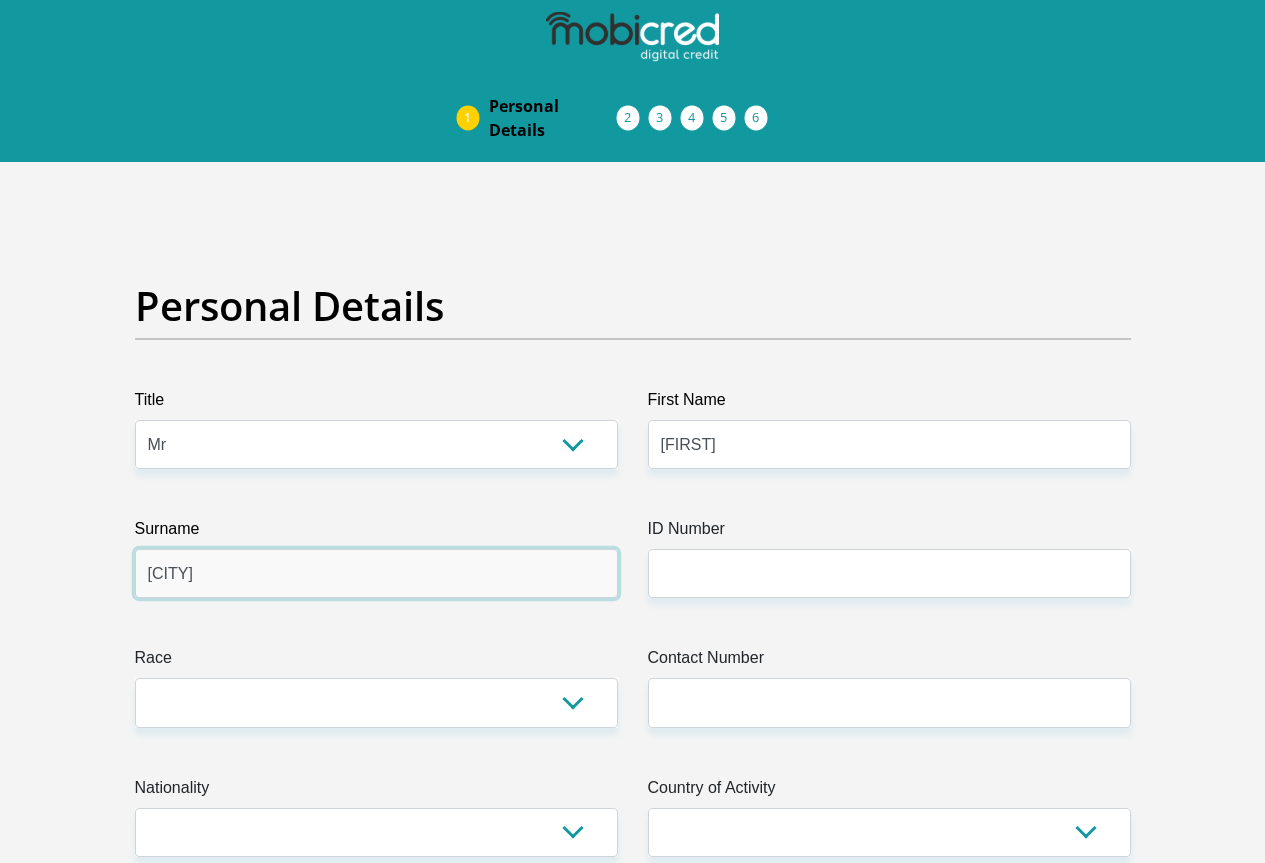 type on "[CITY]" 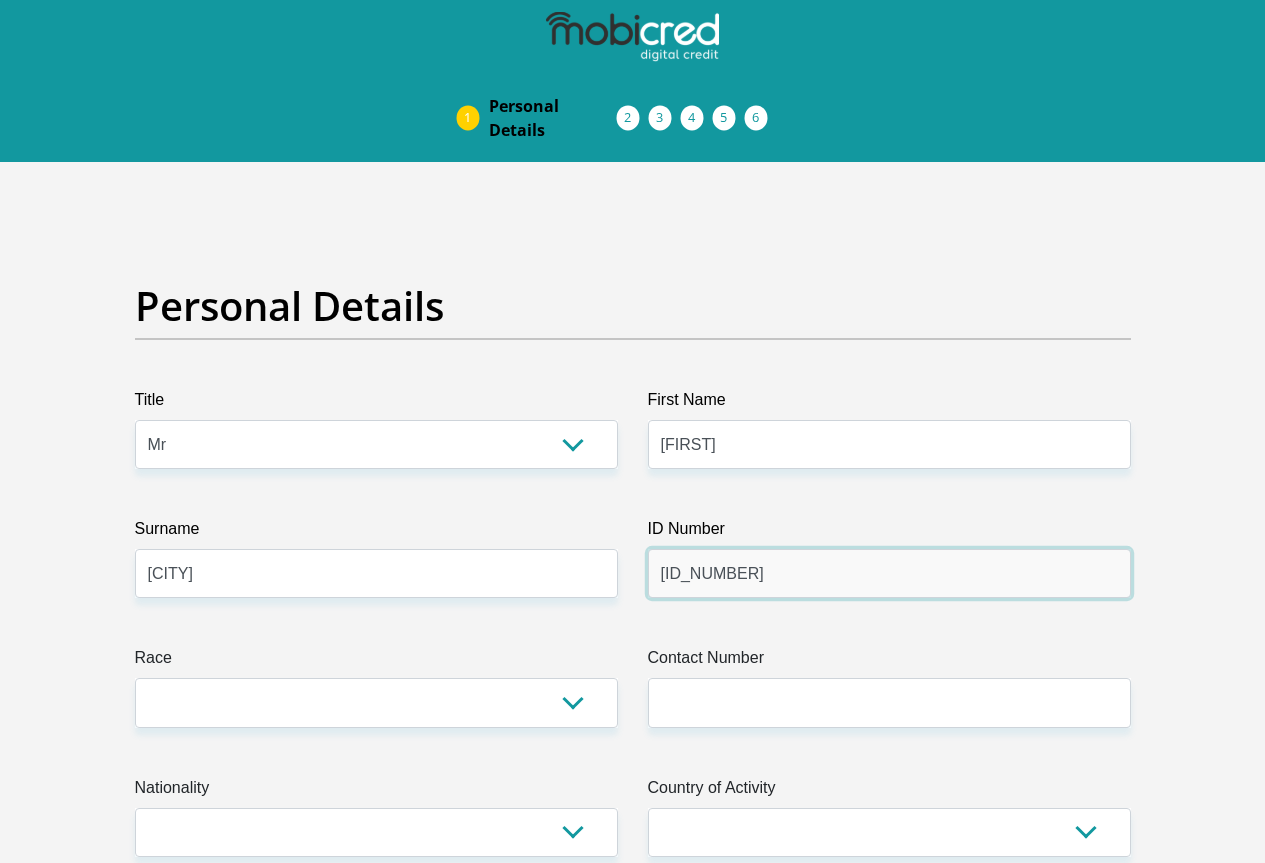 type on "[ID_NUMBER]" 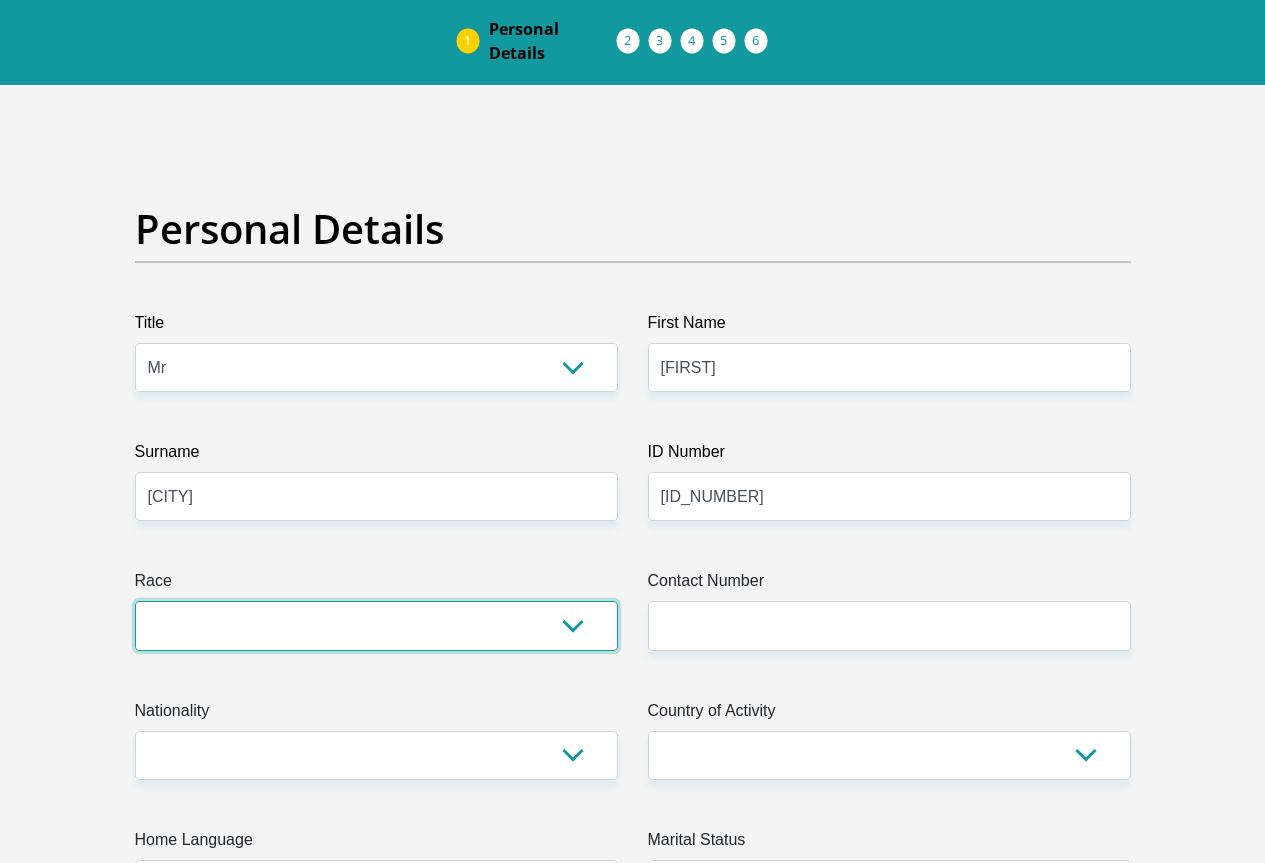 scroll, scrollTop: 100, scrollLeft: 0, axis: vertical 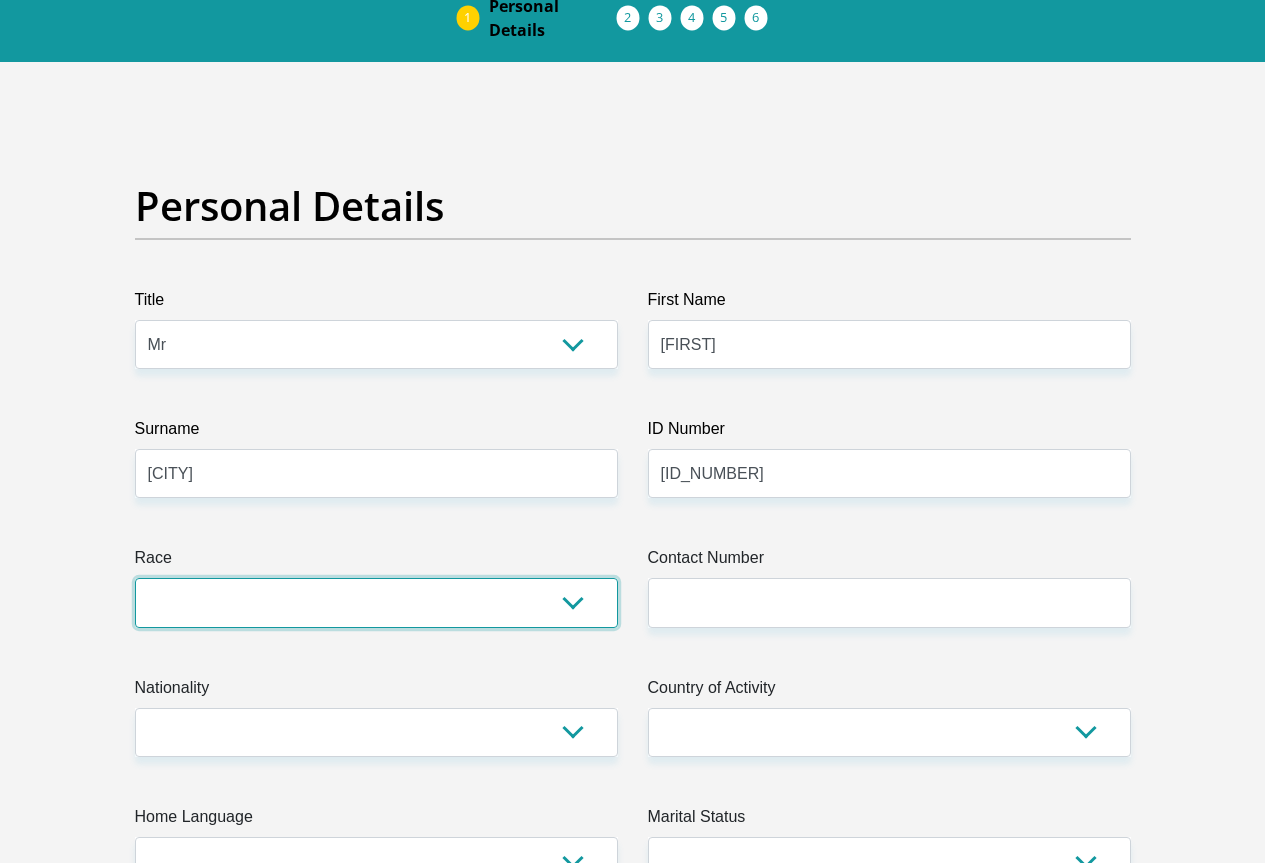 click on "Black
Coloured
Indian
White
Other" at bounding box center [376, 602] 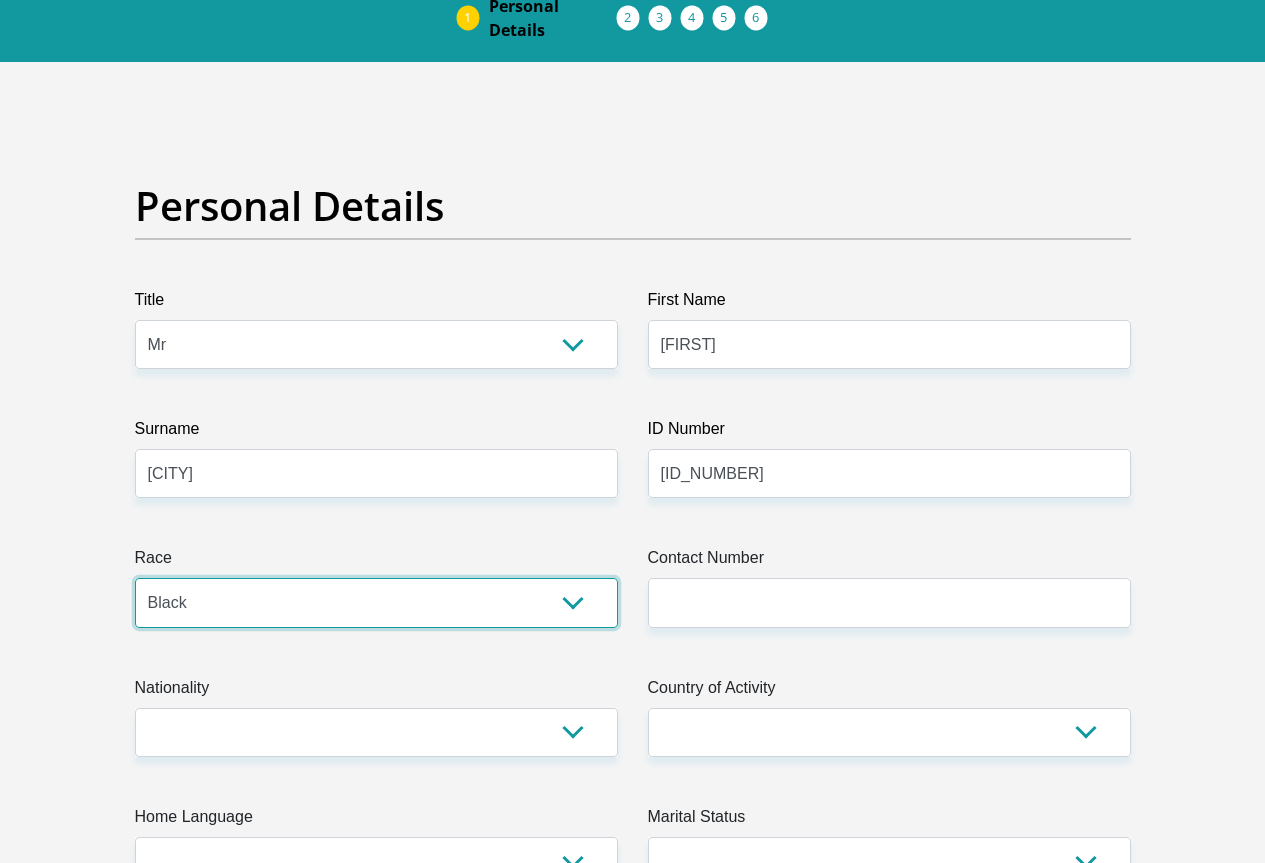 click on "Black
Coloured
Indian
White
Other" at bounding box center [376, 602] 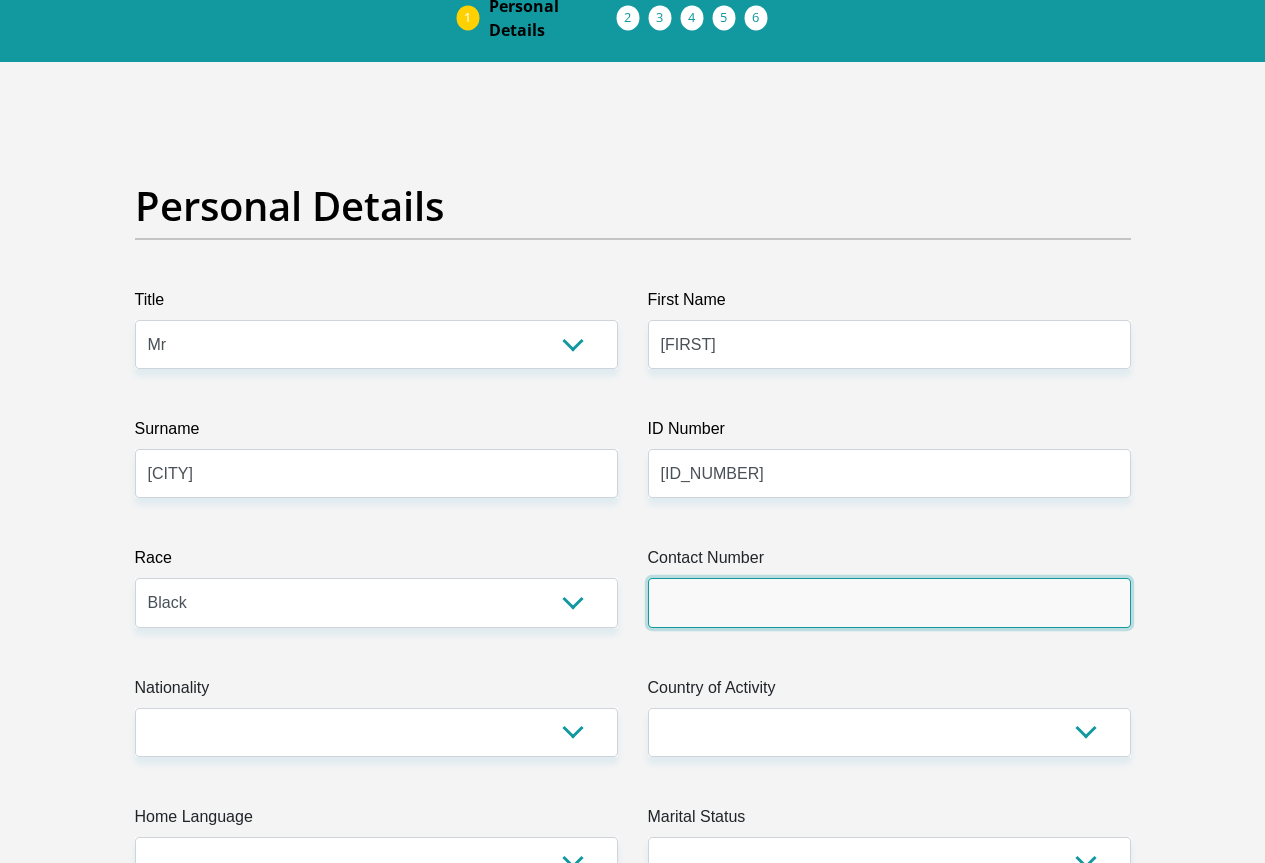 click on "Contact Number" at bounding box center (889, 602) 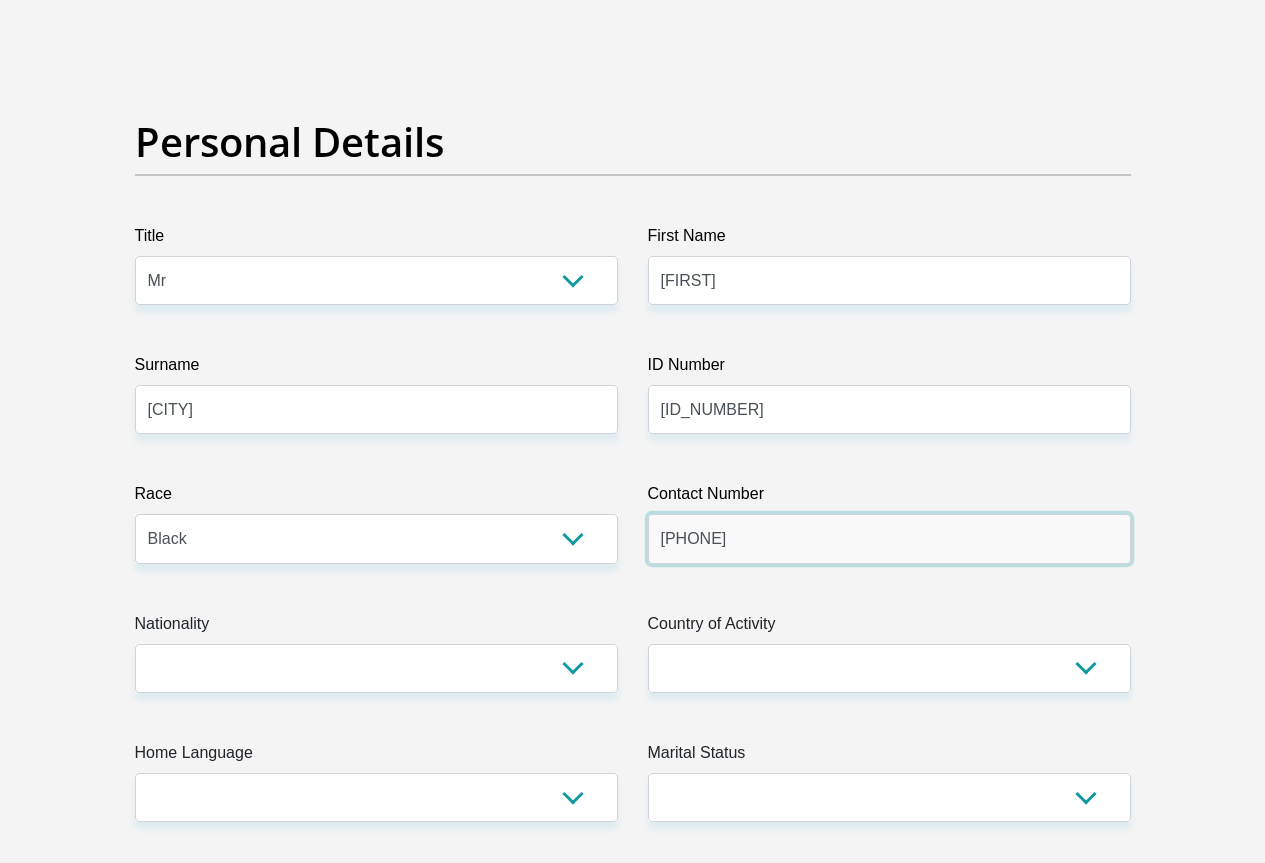 scroll, scrollTop: 200, scrollLeft: 0, axis: vertical 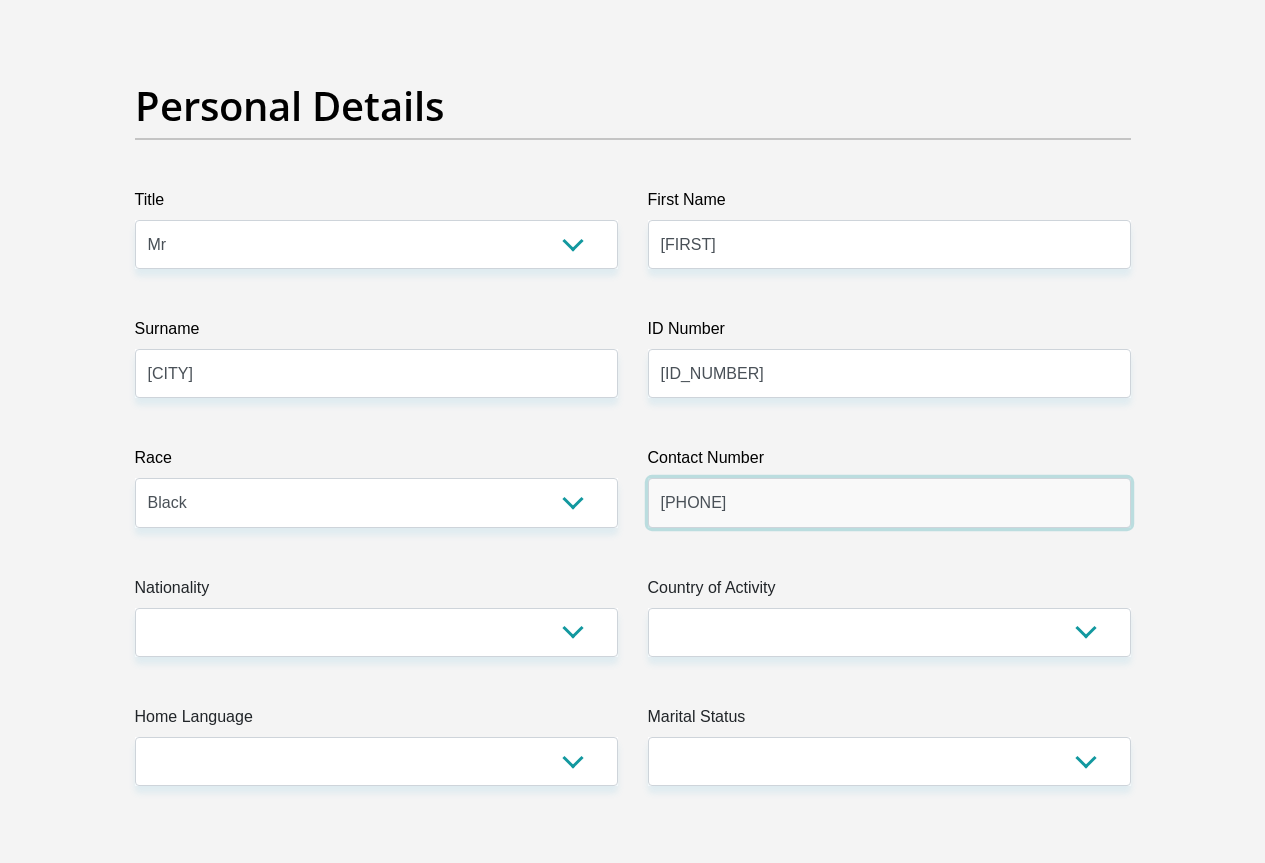 type on "[PHONE]" 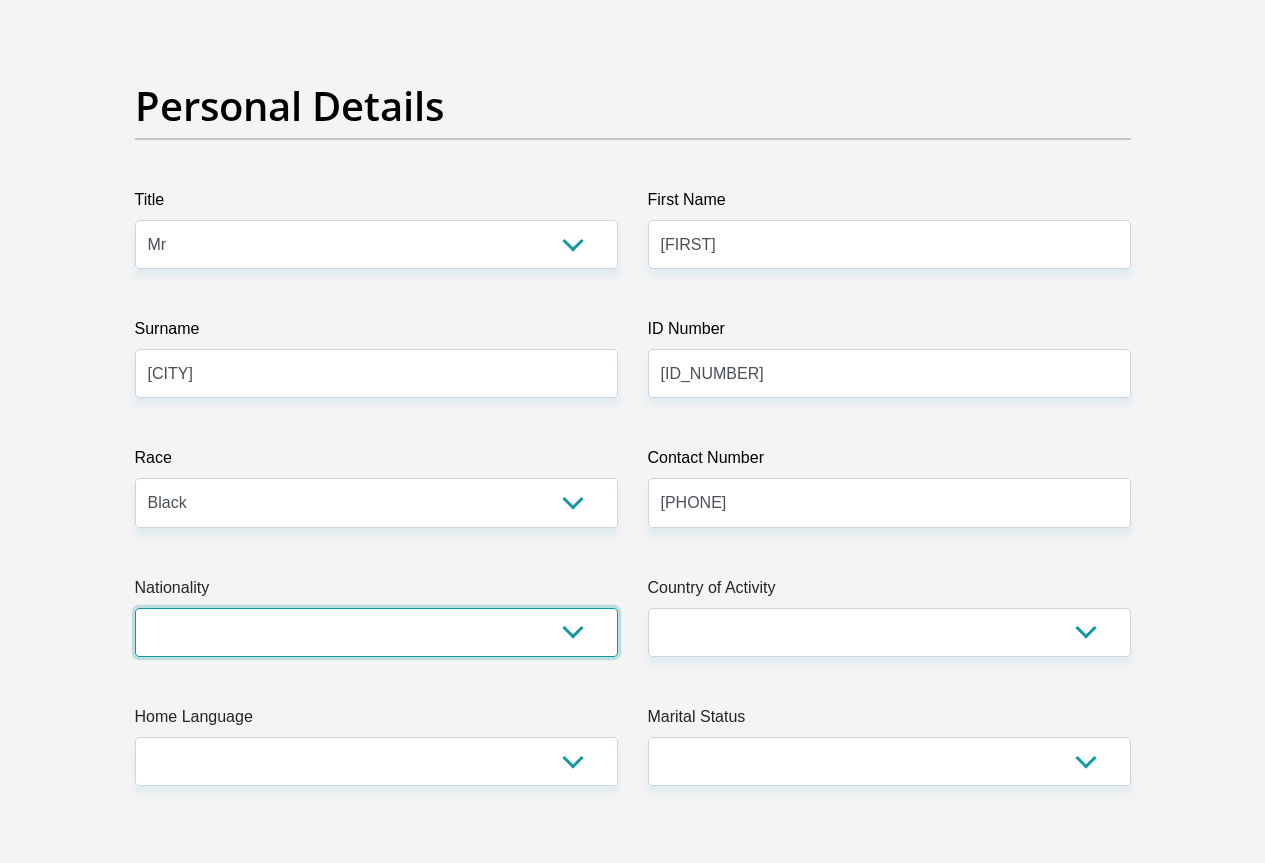 click on "South Africa
Afghanistan
Aland Islands
Albania
Algeria
America Samoa
American Virgin Islands
Andorra
Angola
Anguilla
Antarctica
Antigua and Barbuda
Argentina
Armenia
Aruba
Ascension Island
Australia
Austria
Azerbaijan
Bahamas
Bahrain
Bangladesh
Barbados
Chad" at bounding box center [376, 632] 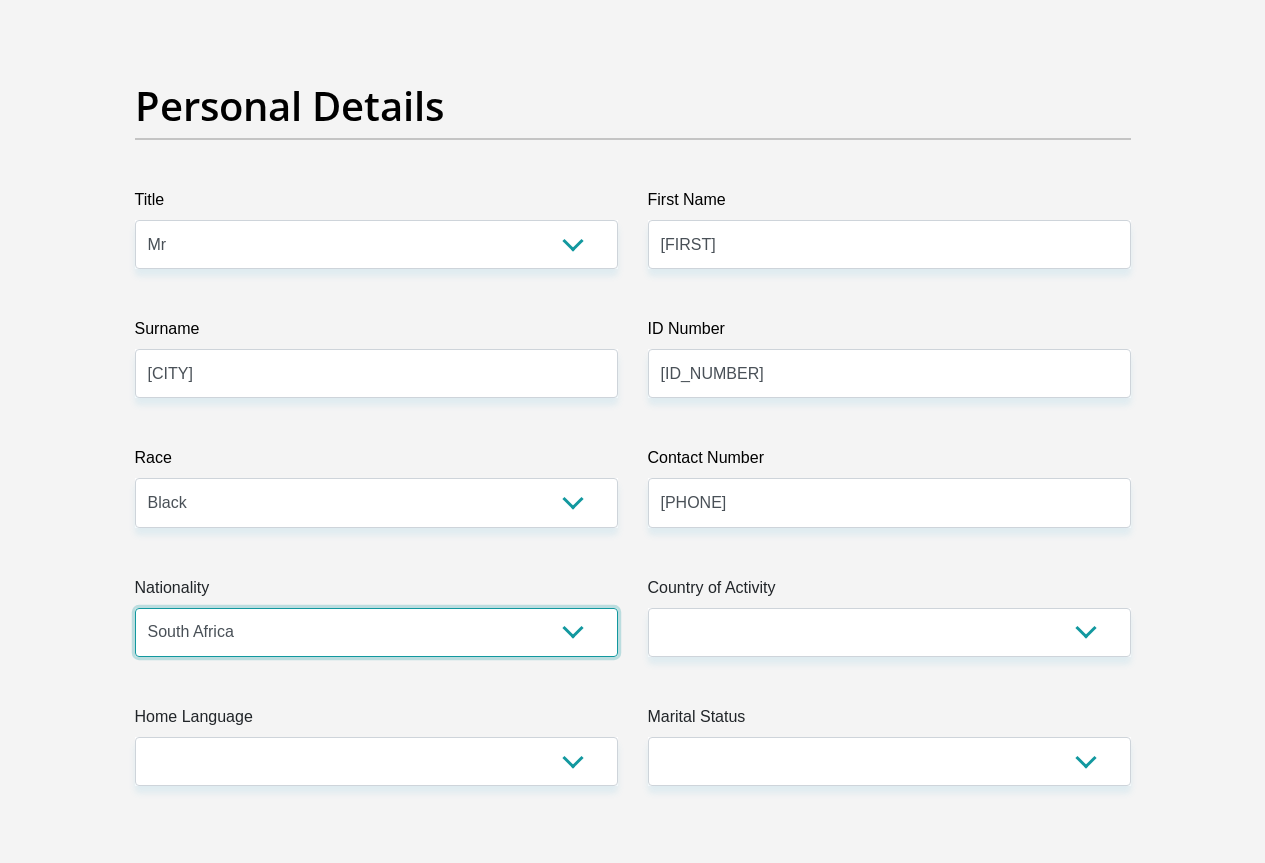 click on "South Africa
Afghanistan
Aland Islands
Albania
Algeria
America Samoa
American Virgin Islands
Andorra
Angola
Anguilla
Antarctica
Antigua and Barbuda
Argentina
Armenia
Aruba
Ascension Island
Australia
Austria
Azerbaijan
Bahamas
Bahrain
Bangladesh
Barbados
Chad" at bounding box center (376, 632) 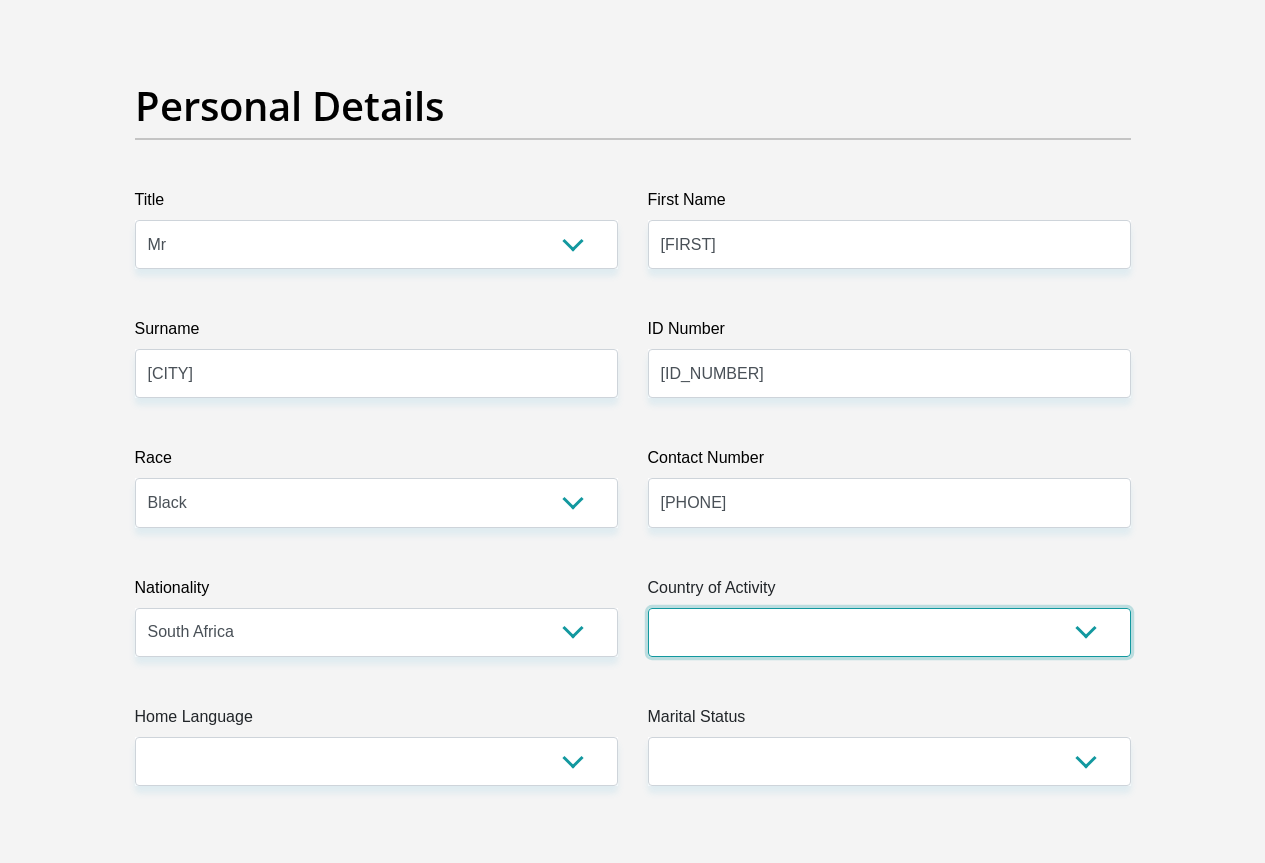 click on "South Africa
Afghanistan
Aland Islands
Albania
Algeria
America Samoa
American Virgin Islands
Andorra
Angola
Anguilla
Antarctica
Antigua and Barbuda
Argentina
Armenia
Aruba
Ascension Island
Australia
Austria
Azerbaijan
Chad" at bounding box center [889, 632] 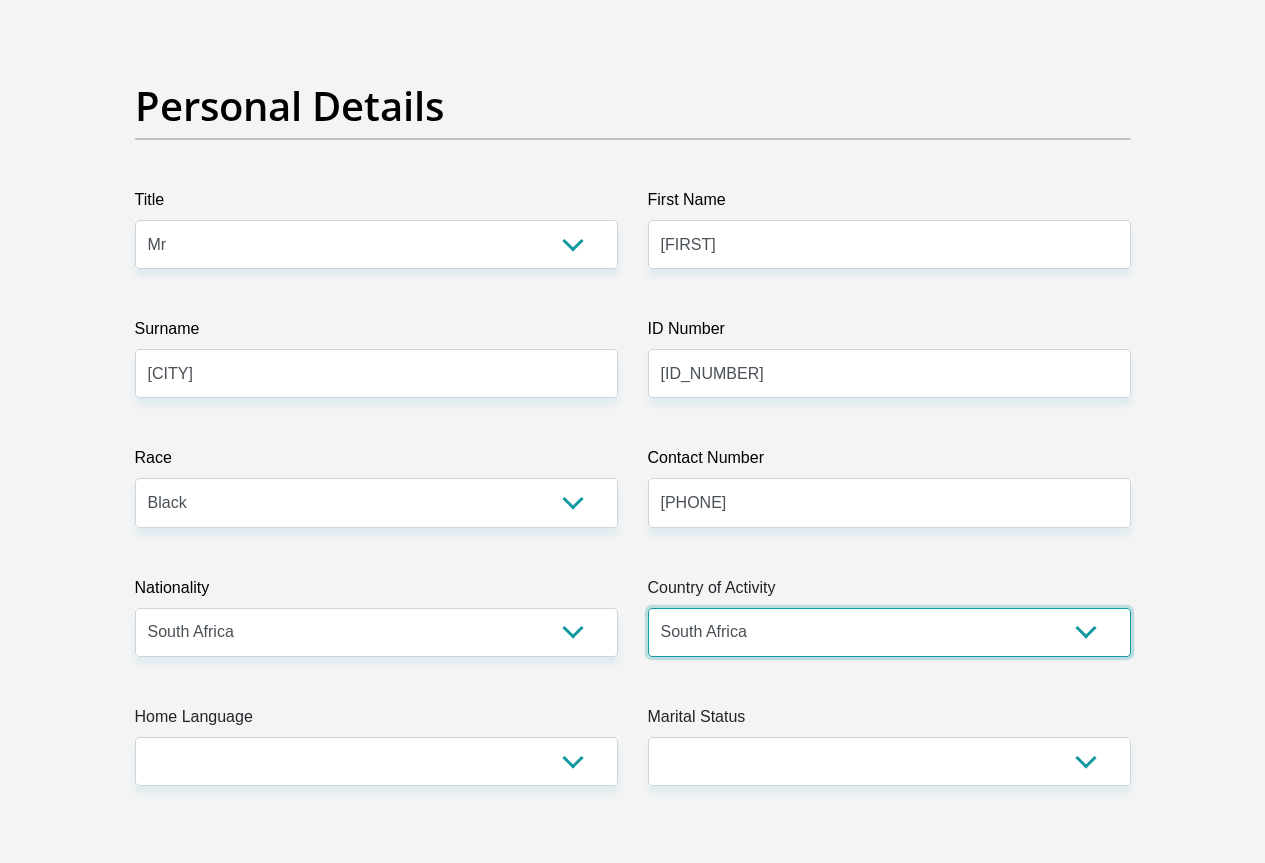 click on "South Africa
Afghanistan
Aland Islands
Albania
Algeria
America Samoa
American Virgin Islands
Andorra
Angola
Anguilla
Antarctica
Antigua and Barbuda
Argentina
Armenia
Aruba
Ascension Island
Australia
Austria
Azerbaijan
Chad" at bounding box center [889, 632] 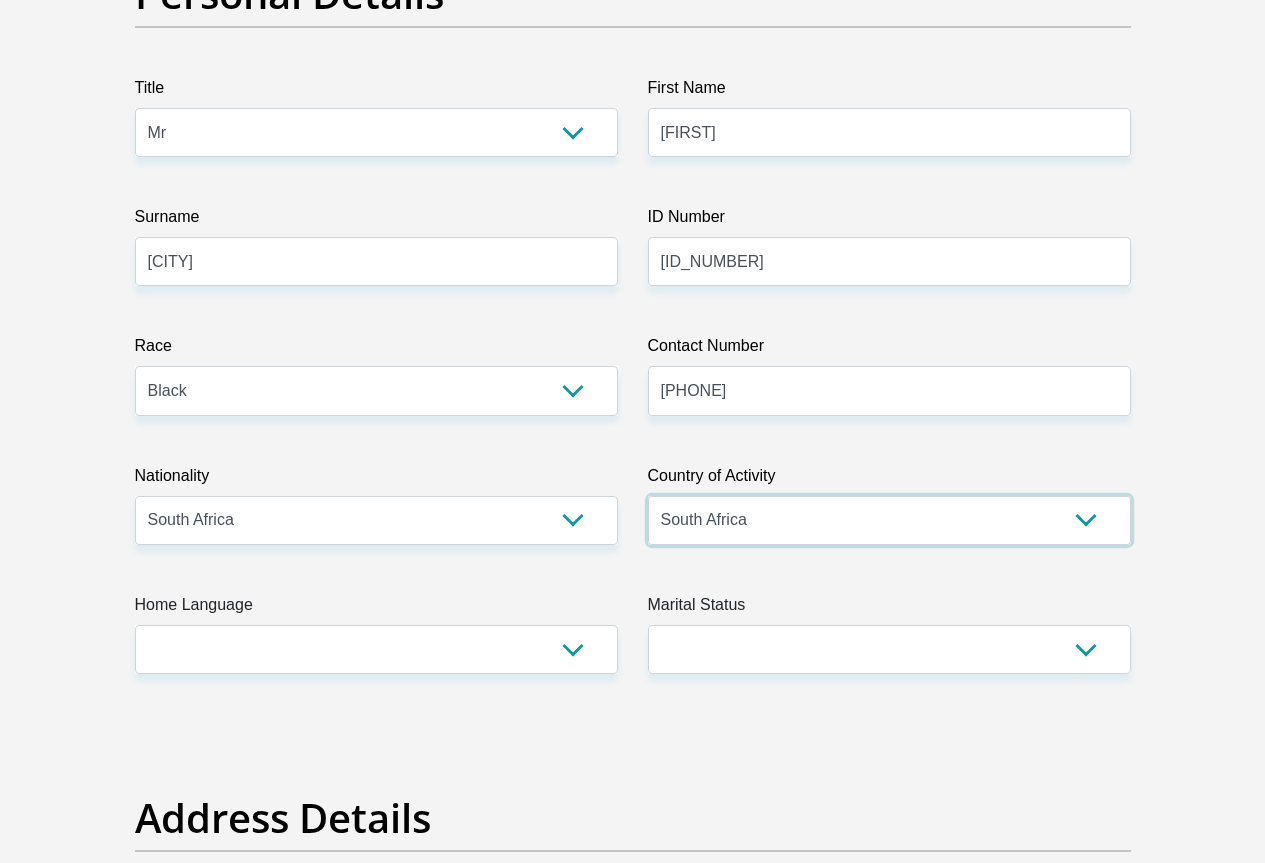 scroll, scrollTop: 600, scrollLeft: 0, axis: vertical 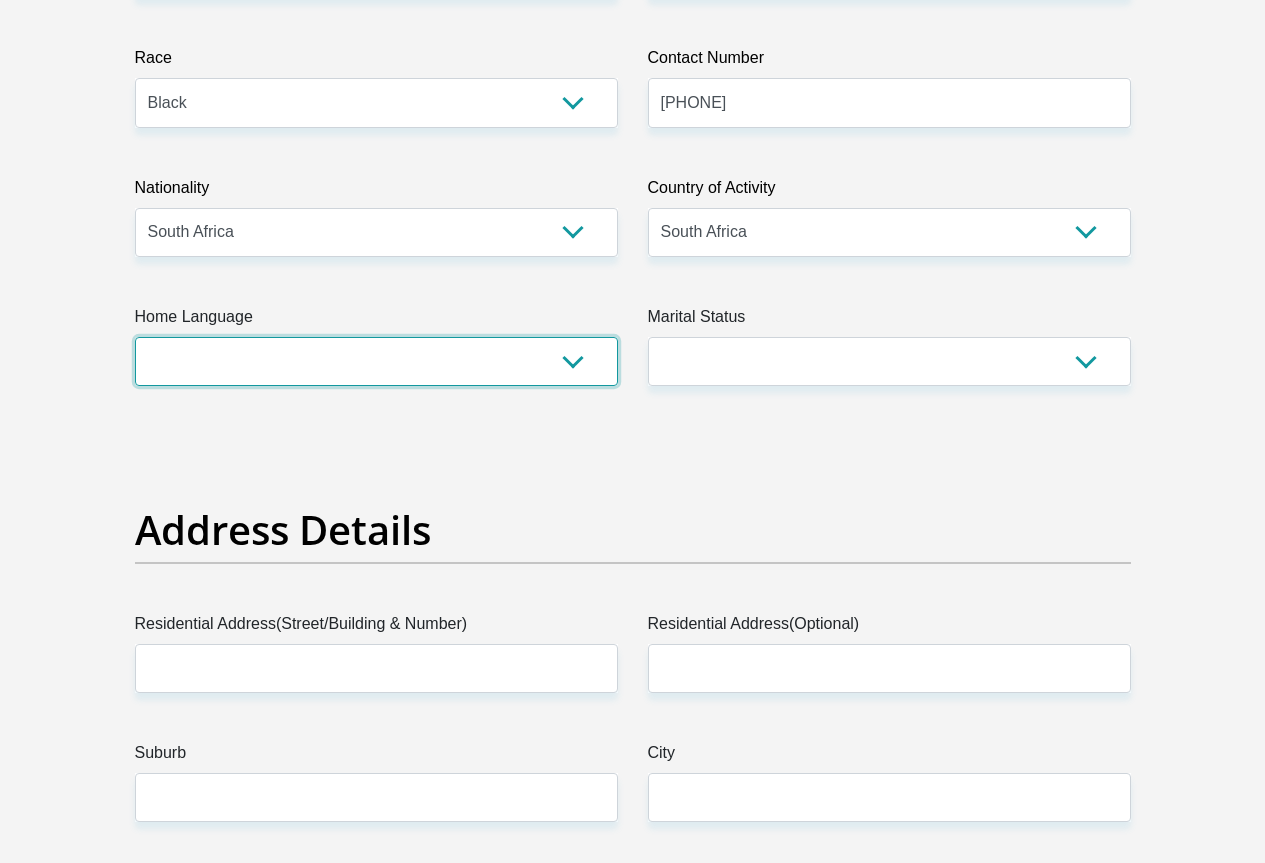 click on "Afrikaans
English
Sepedi
South Ndebele
Southern Sotho
Swati
Tsonga
Tswana
Venda
Xhosa
Zulu
Other" at bounding box center (376, 361) 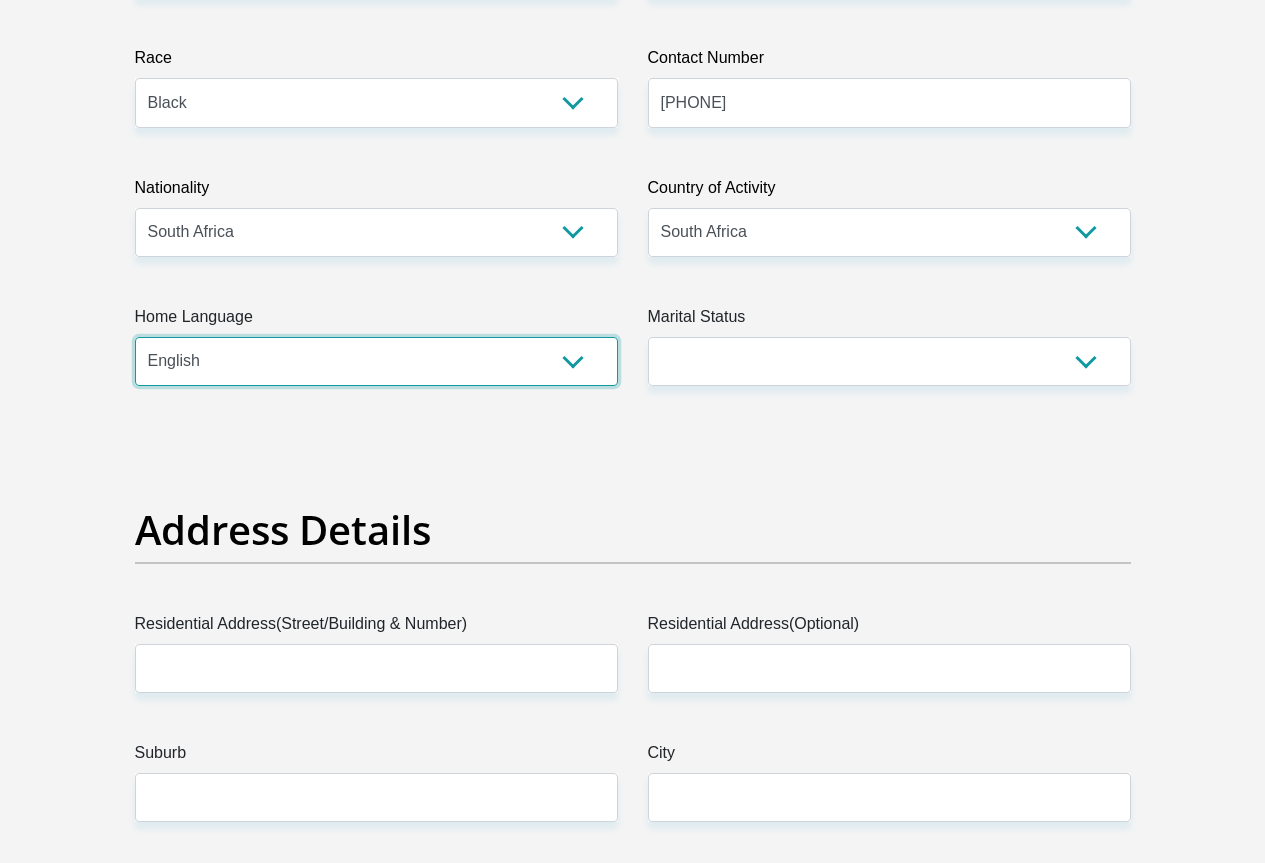 click on "Afrikaans
English
Sepedi
South Ndebele
Southern Sotho
Swati
Tsonga
Tswana
Venda
Xhosa
Zulu
Other" at bounding box center (376, 361) 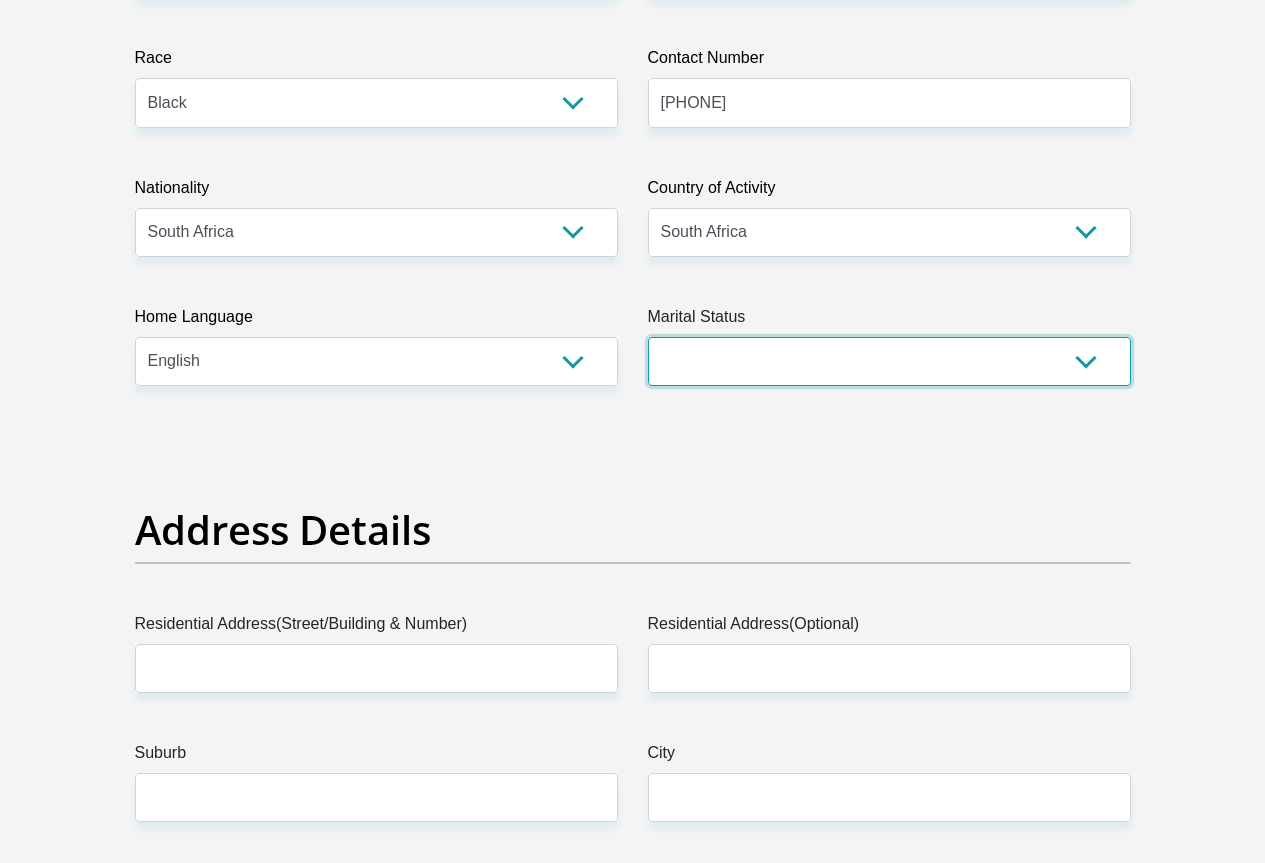 click on "Married ANC
Single
Divorced
Widowed
Married COP or Customary Law" at bounding box center [889, 361] 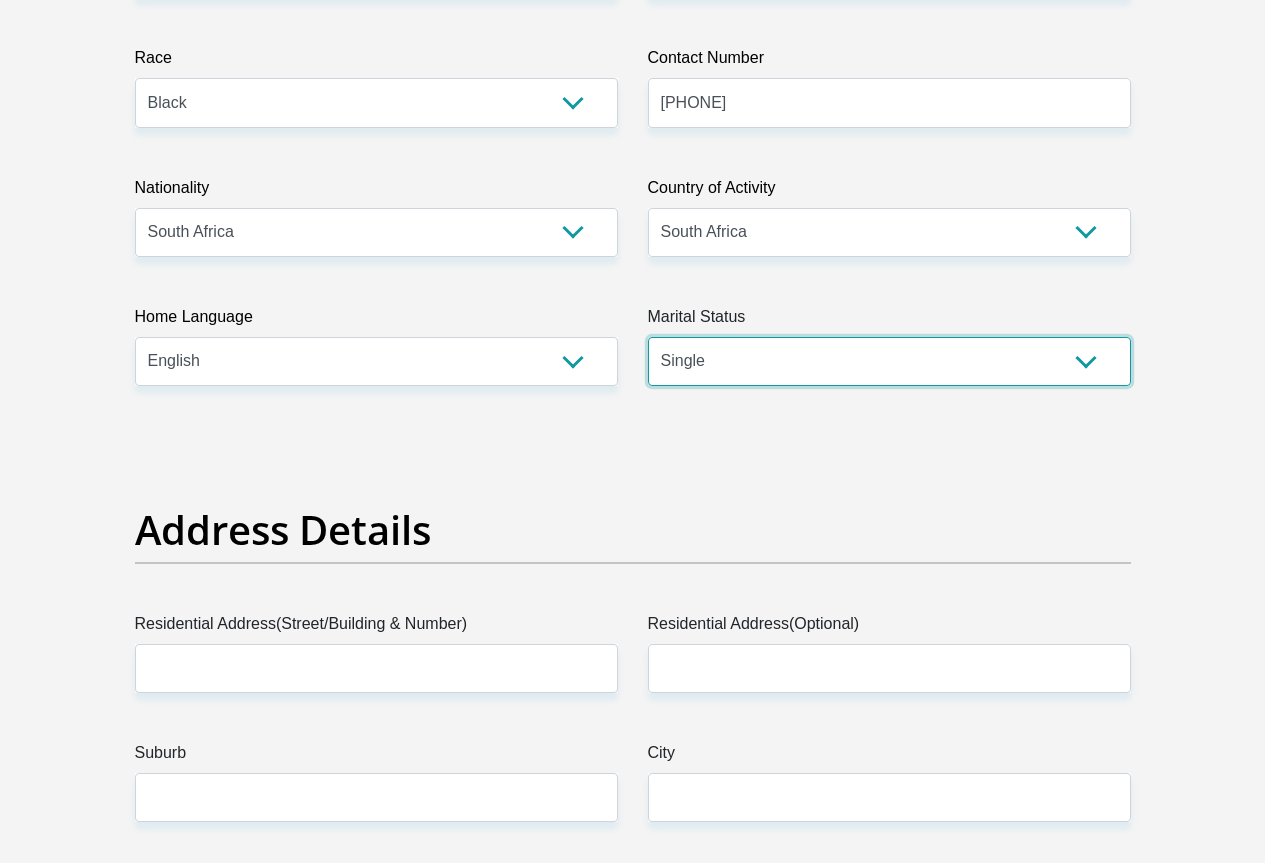 click on "Married ANC
Single
Divorced
Widowed
Married COP or Customary Law" at bounding box center (889, 361) 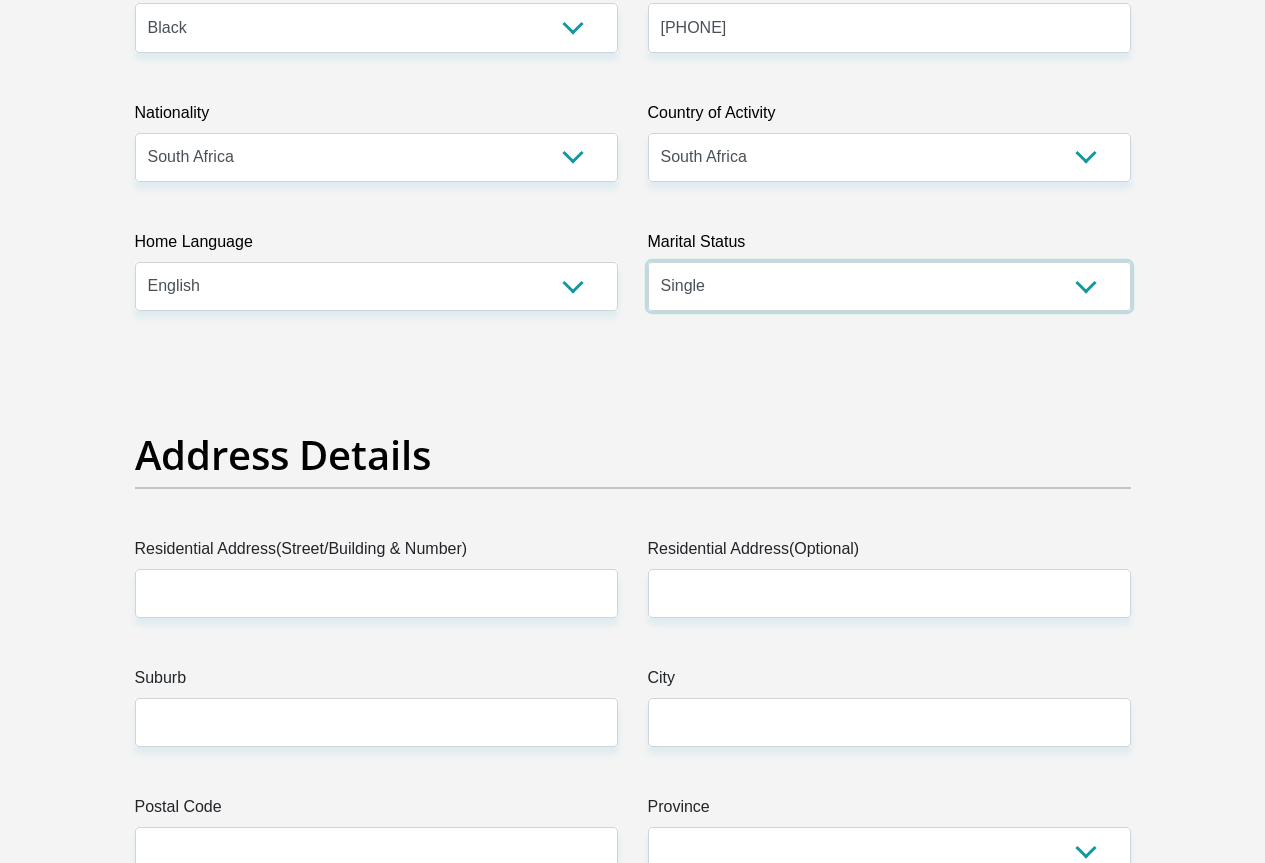 scroll, scrollTop: 800, scrollLeft: 0, axis: vertical 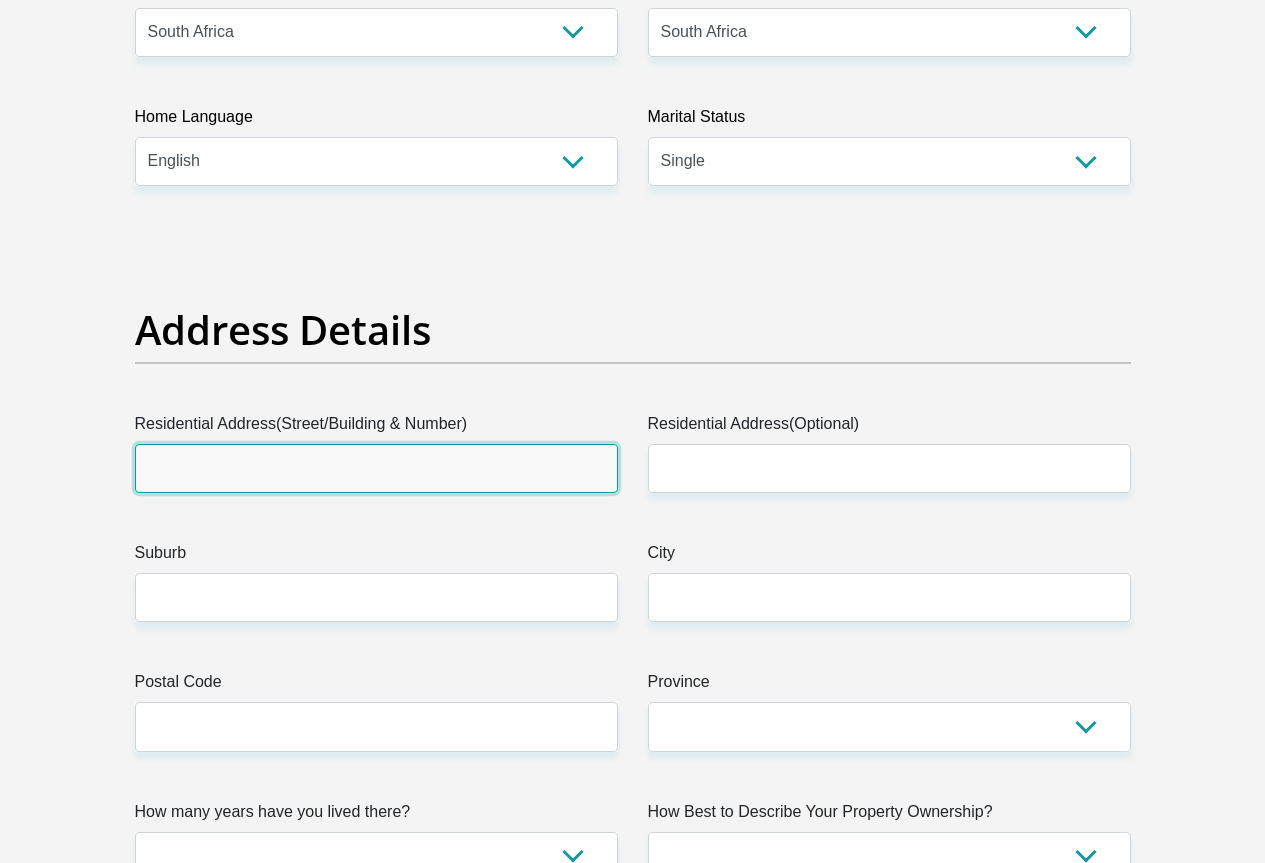 click on "Residential Address(Street/Building & Number)" at bounding box center (376, 468) 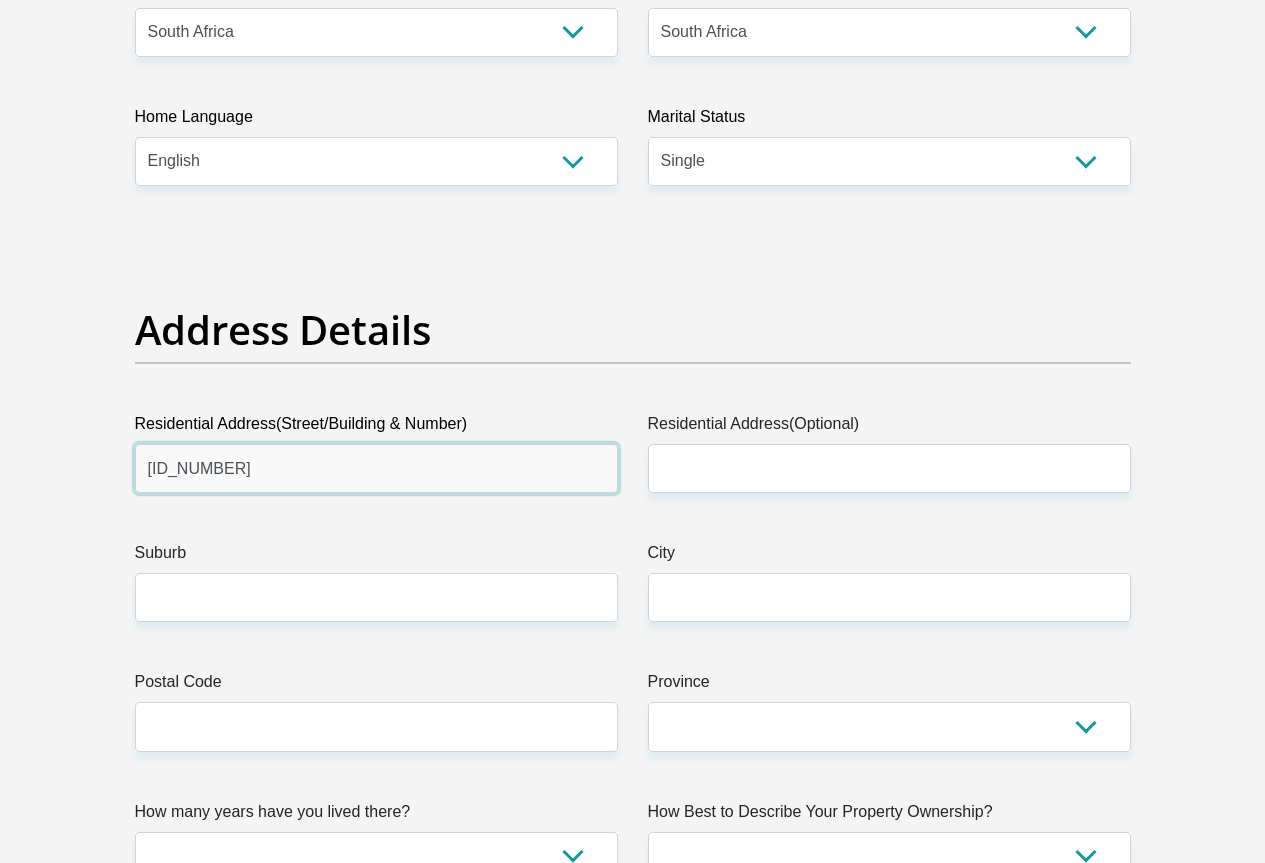 type on "[ID_NUMBER]" 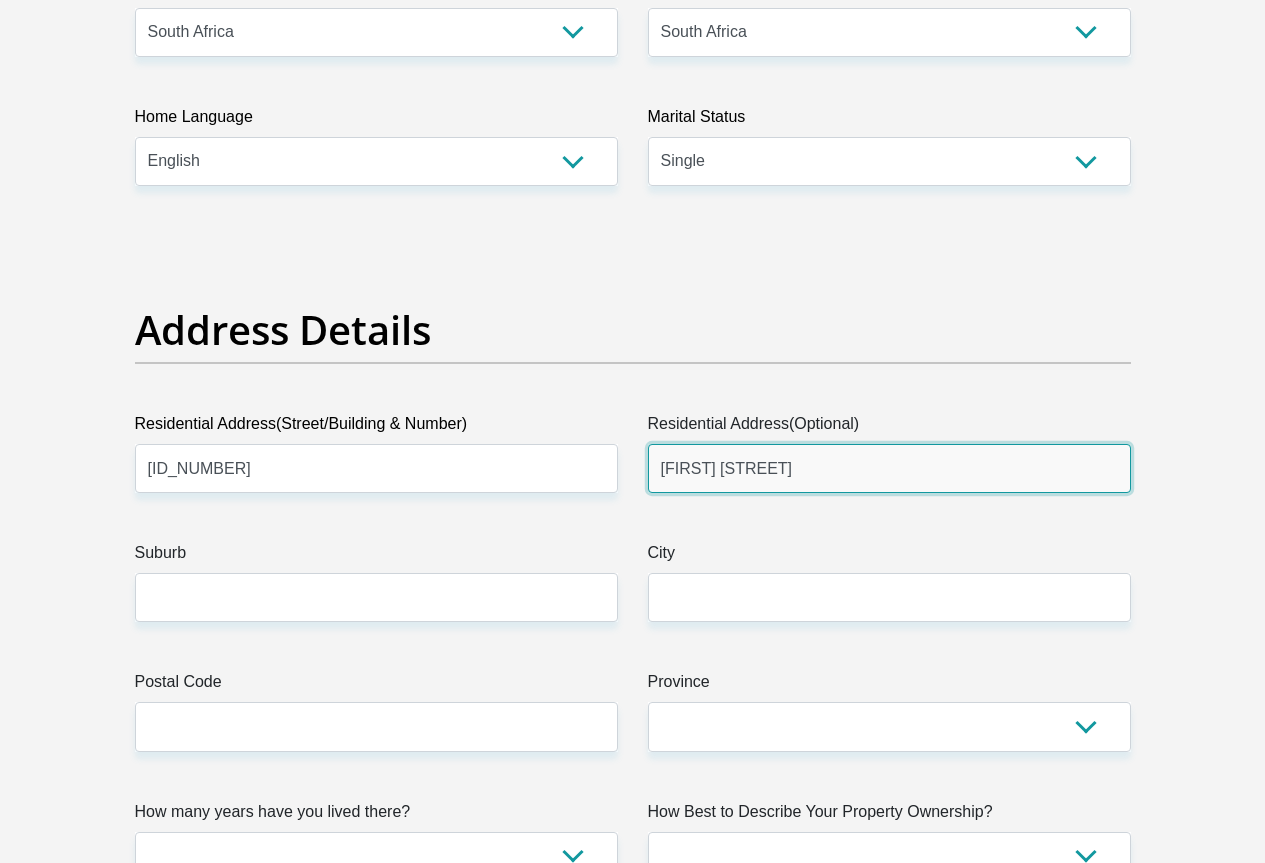 type on "[FIRST] [STREET]" 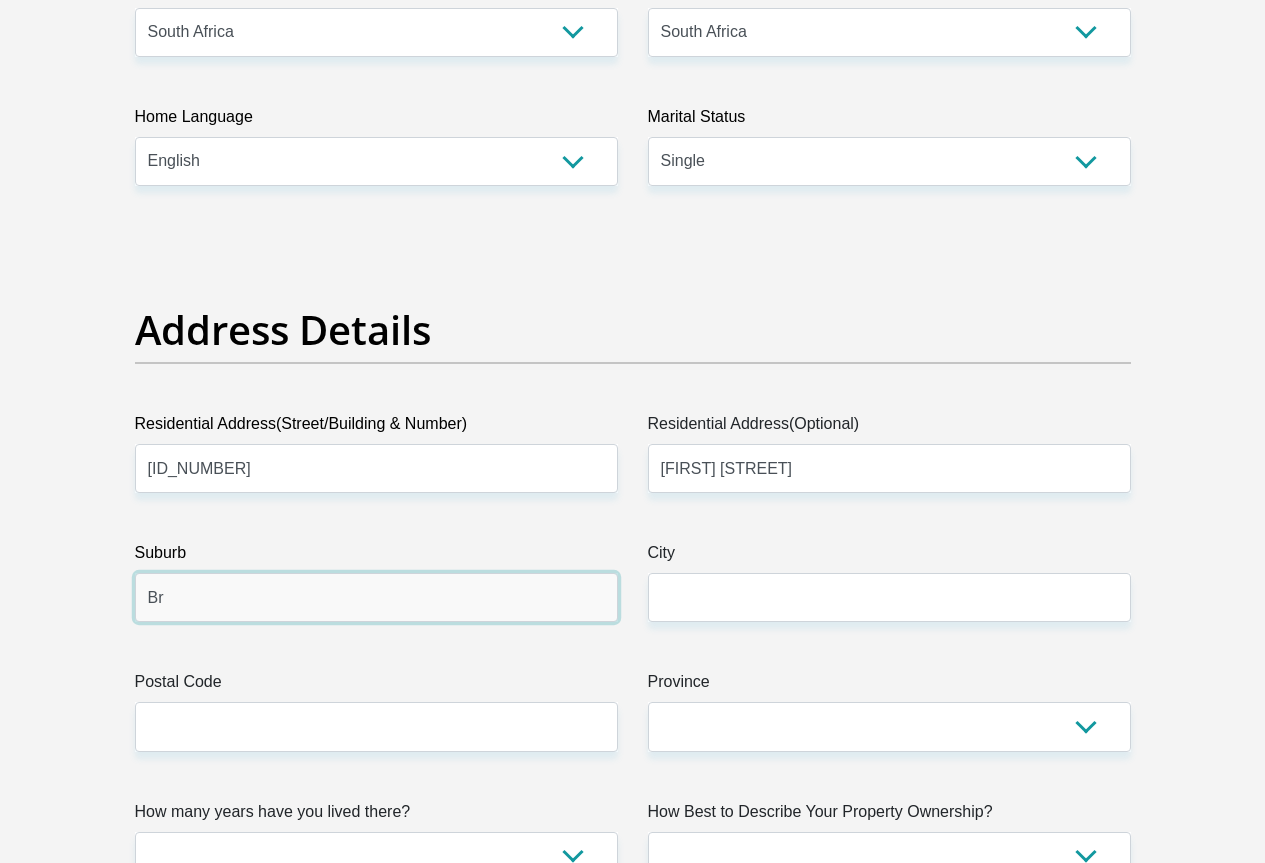 type on "B" 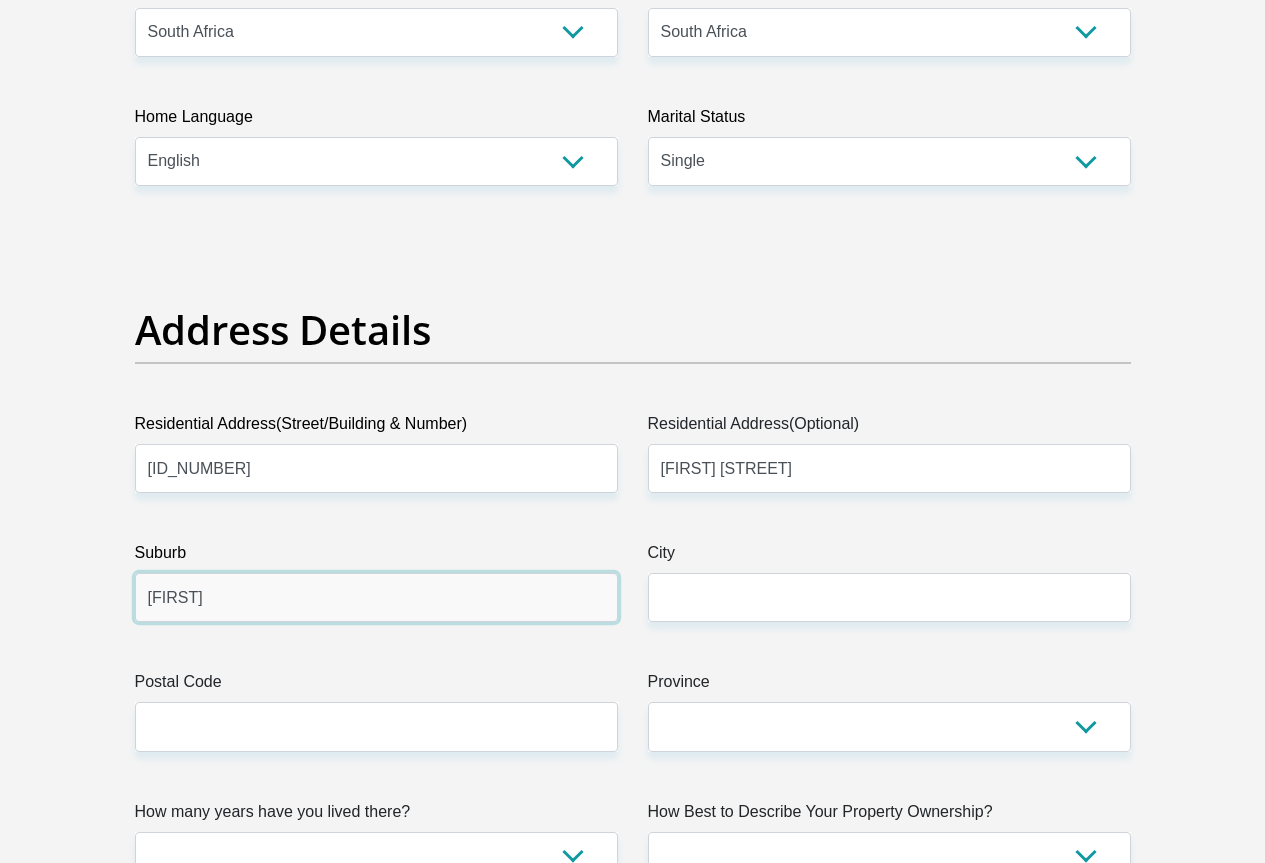 type on "[FIRST]" 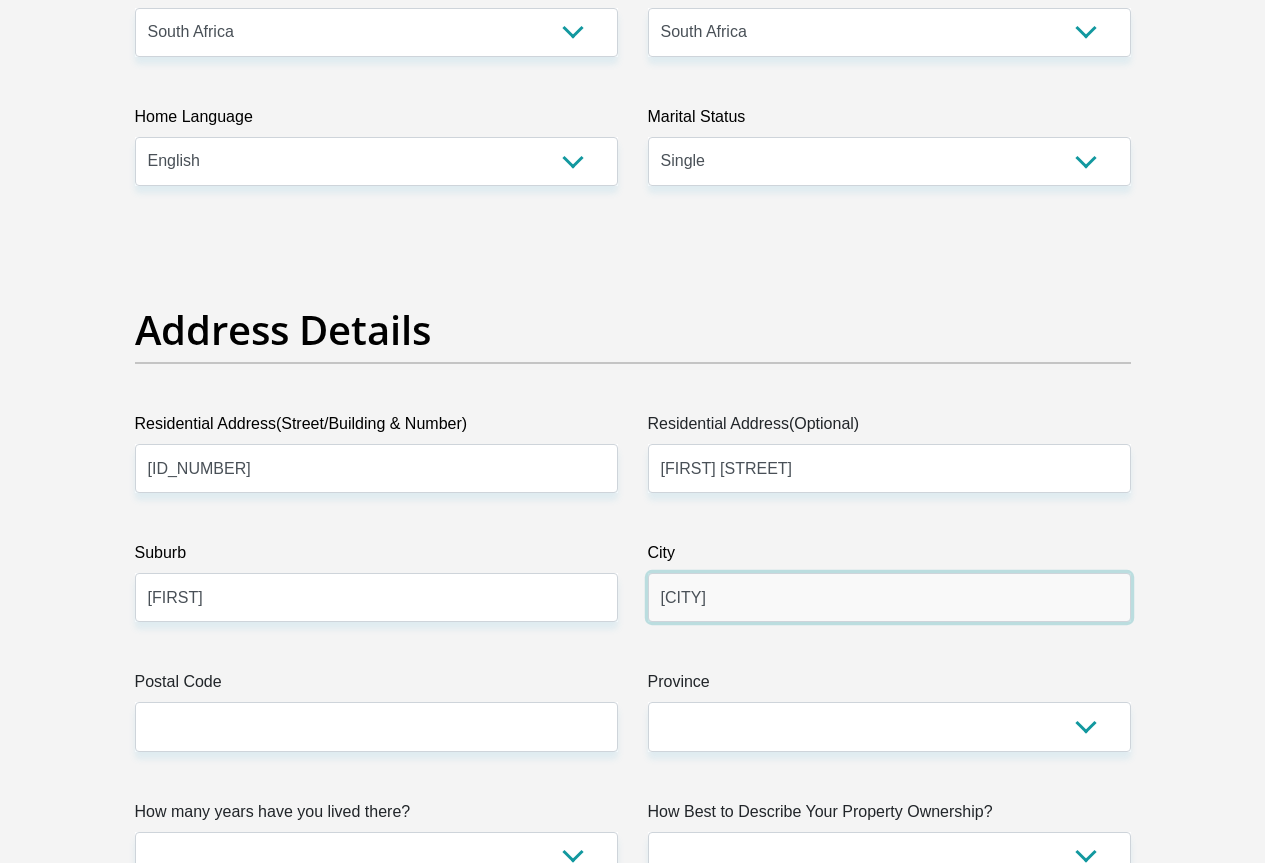 type on "[CITY]" 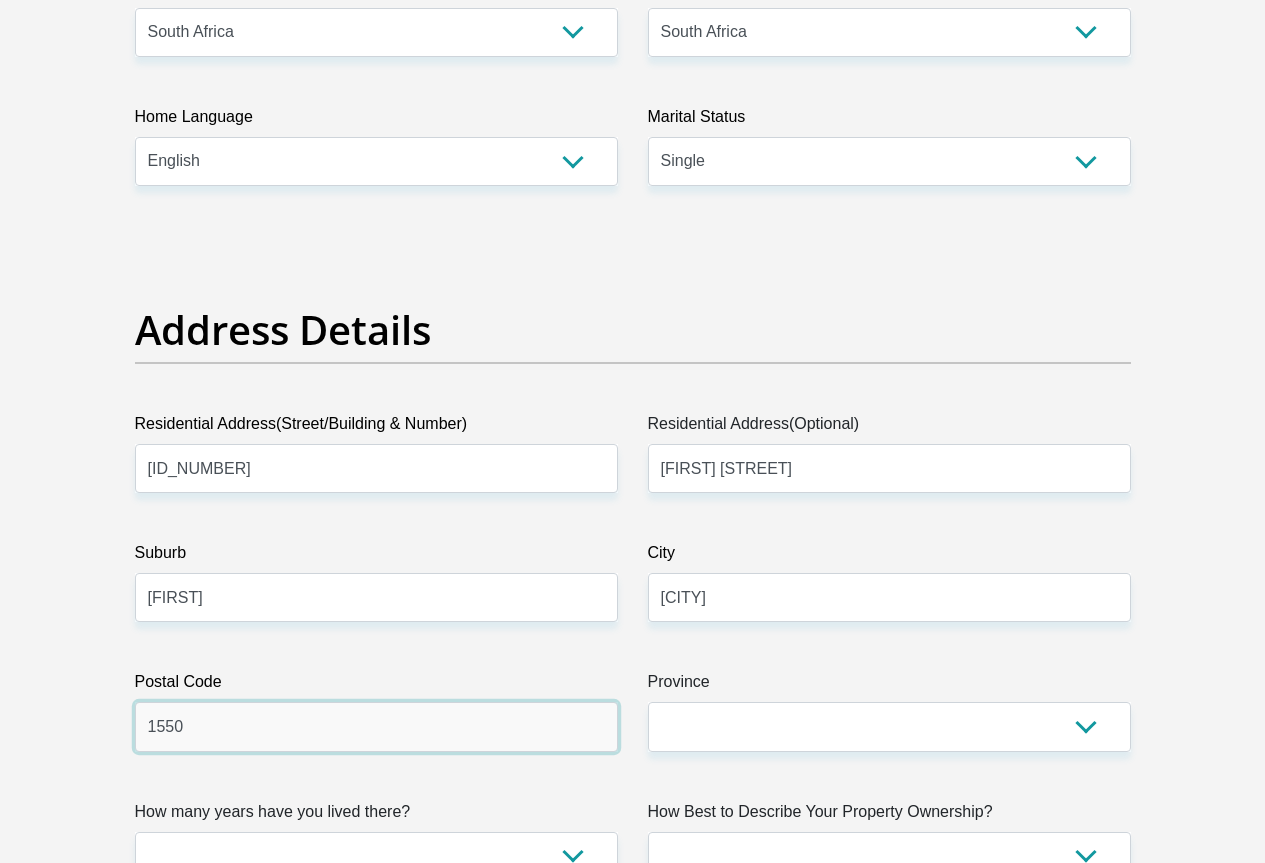 type on "1550" 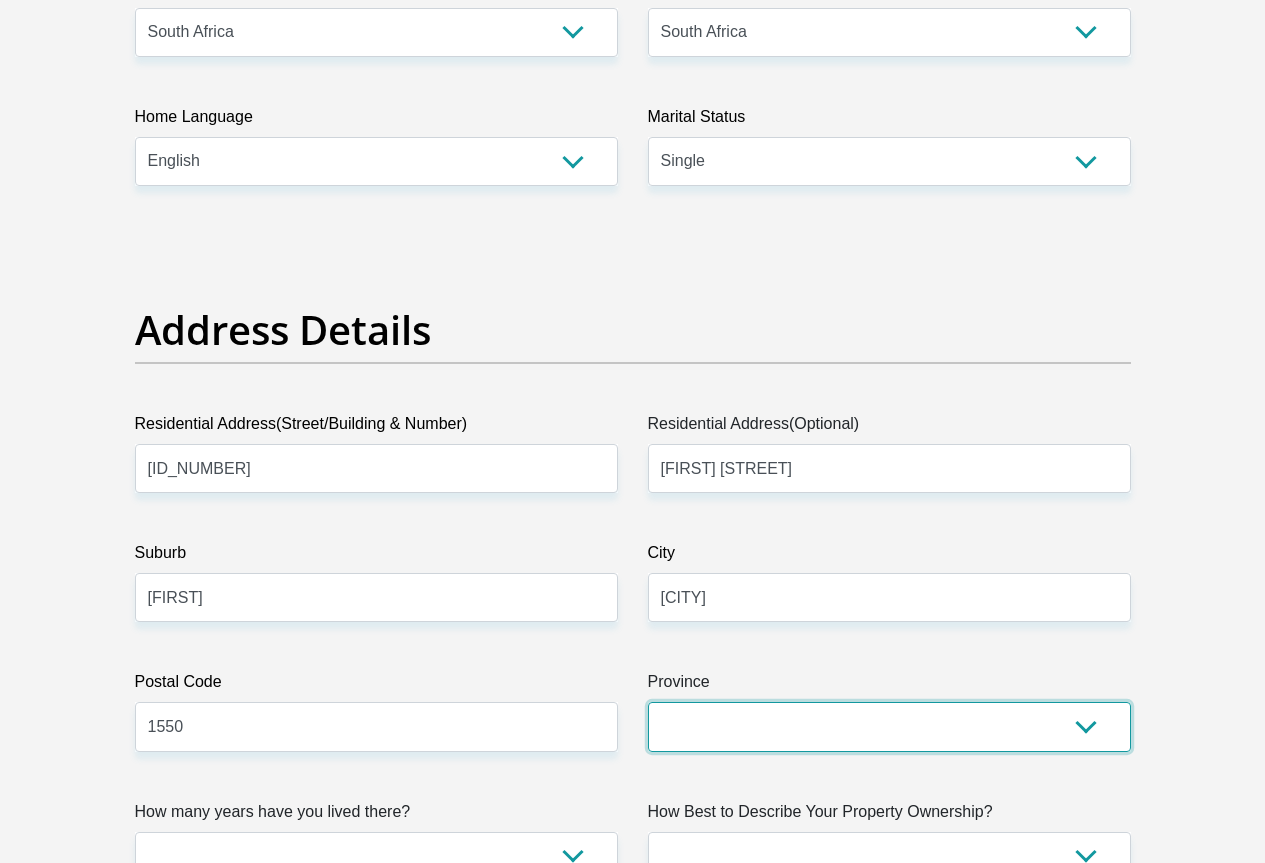 select on "Gauteng" 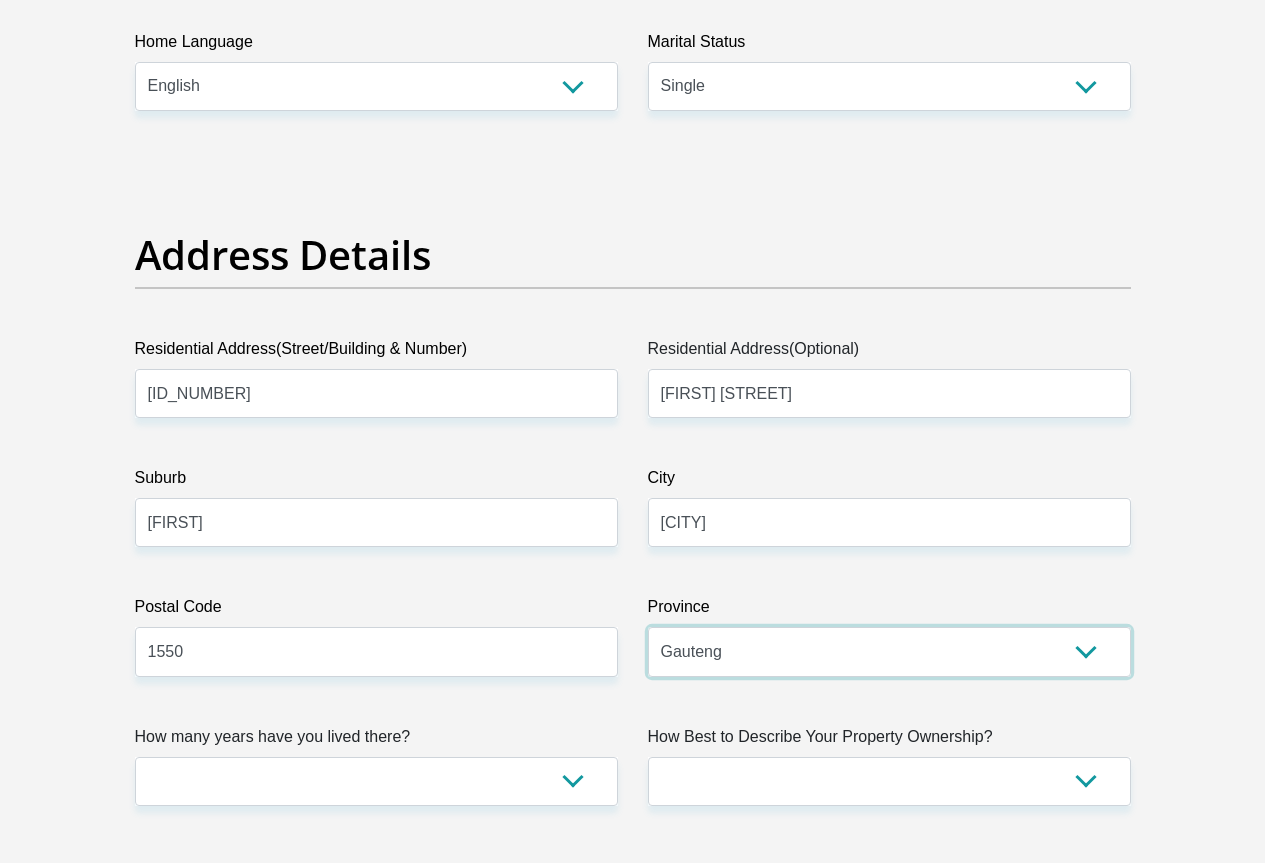 scroll, scrollTop: 1300, scrollLeft: 0, axis: vertical 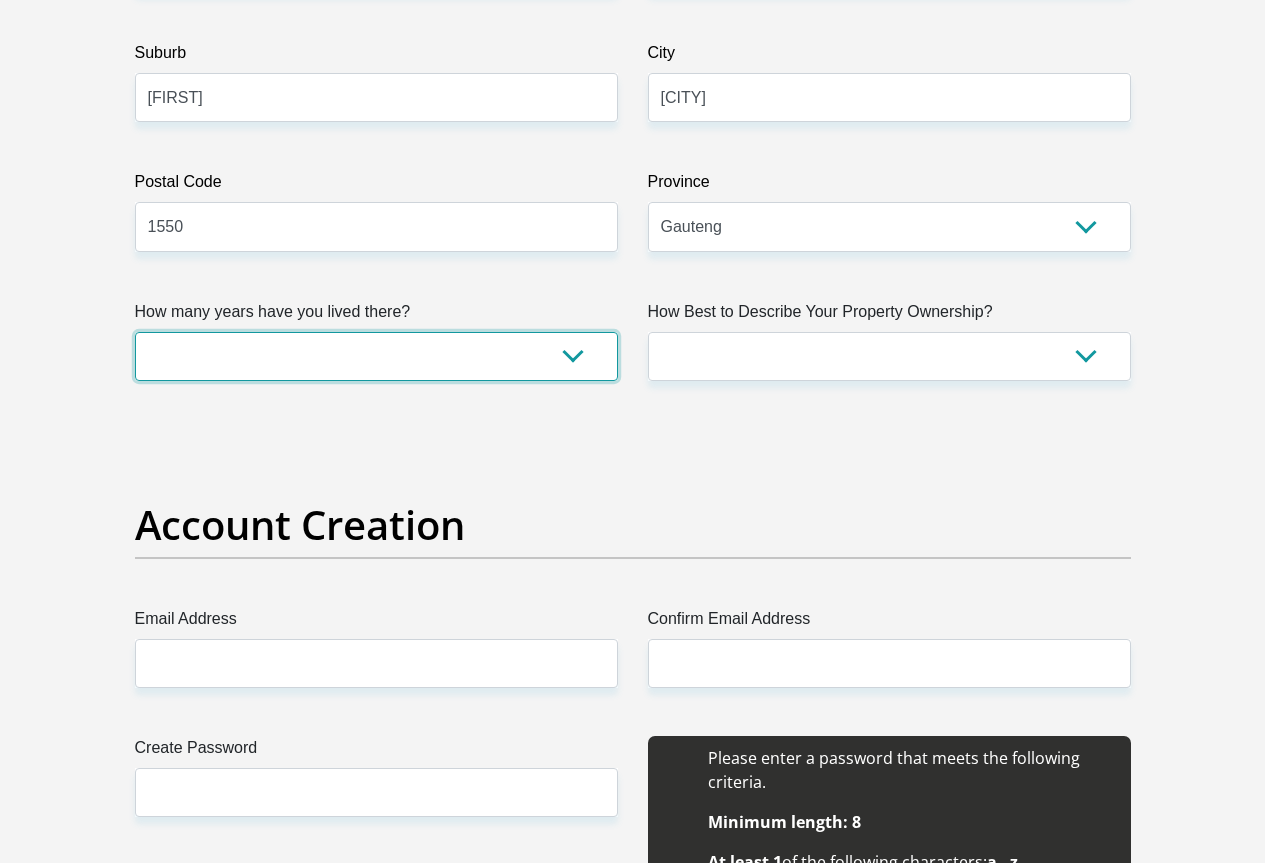 click on "less than 1 year
1-3 years
3-5 years
5+ years" at bounding box center (376, 356) 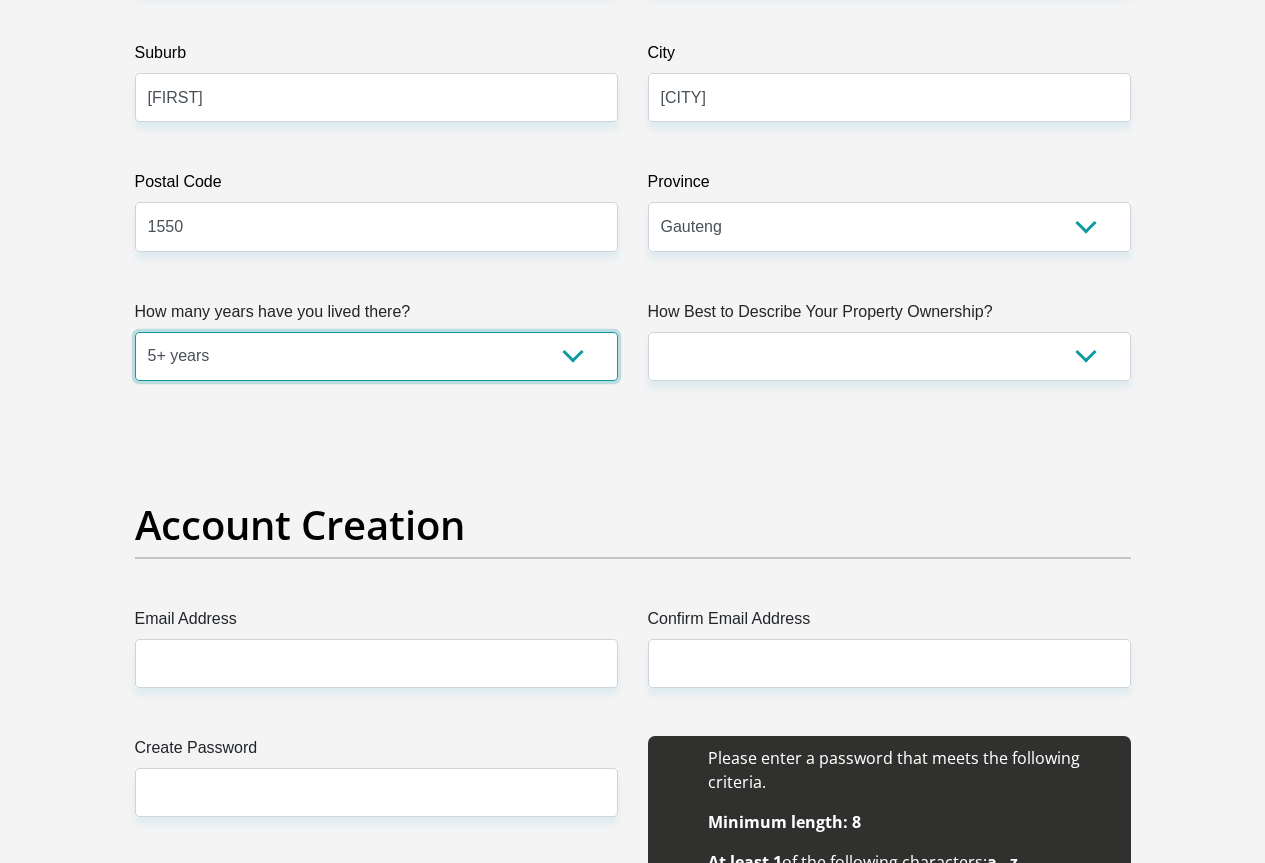 click on "less than 1 year
1-3 years
3-5 years
5+ years" at bounding box center [376, 356] 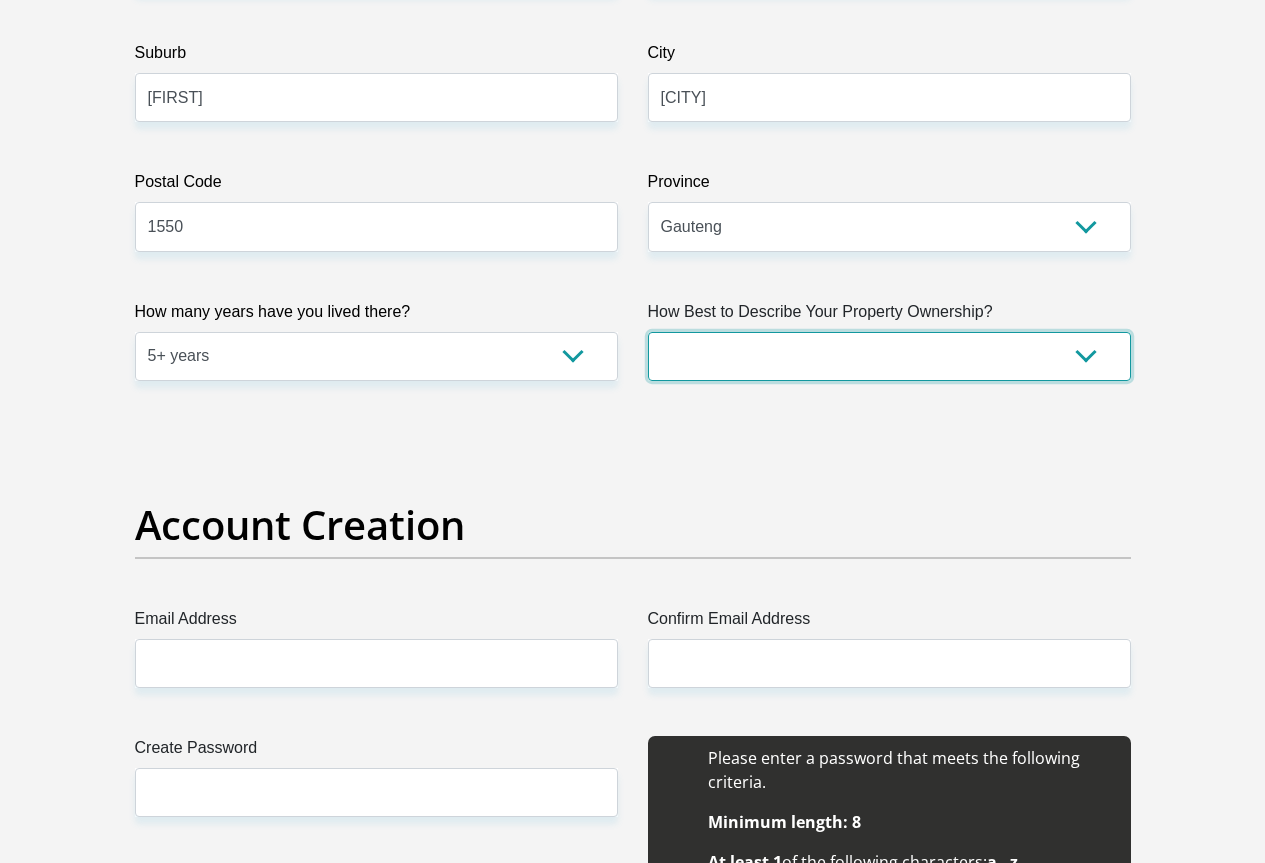 click on "Owned
Rented
Family Owned
Company Dwelling" at bounding box center [889, 356] 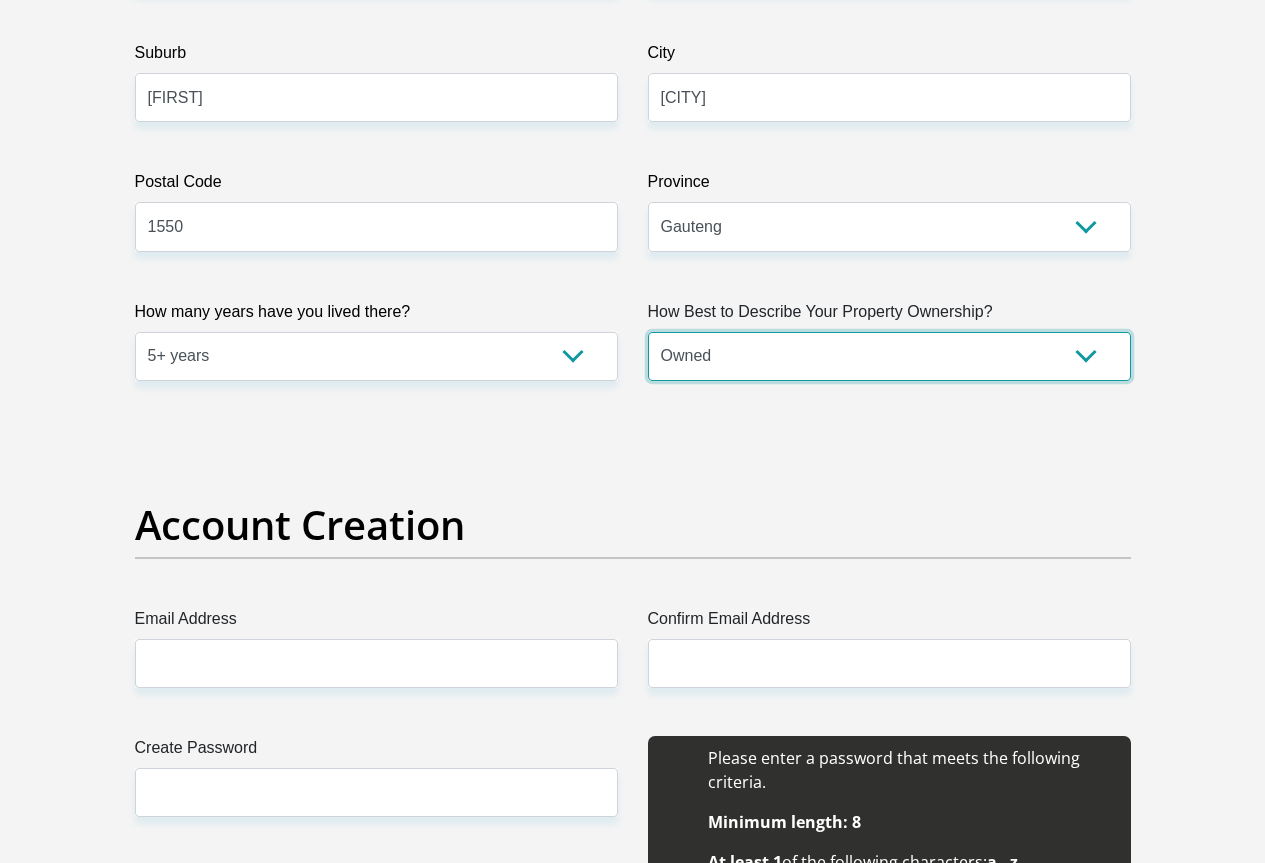 click on "Owned
Rented
Family Owned
Company Dwelling" at bounding box center [889, 356] 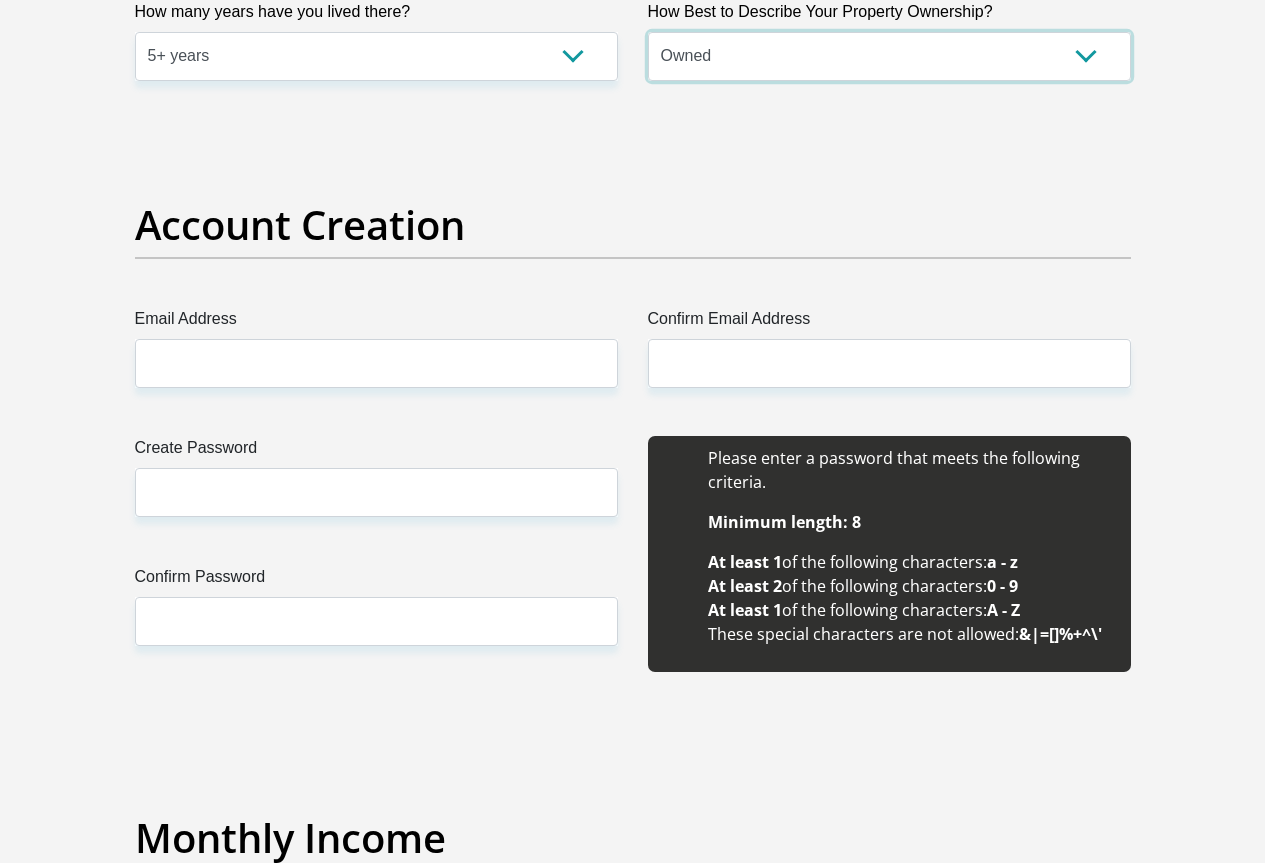 scroll, scrollTop: 1300, scrollLeft: 0, axis: vertical 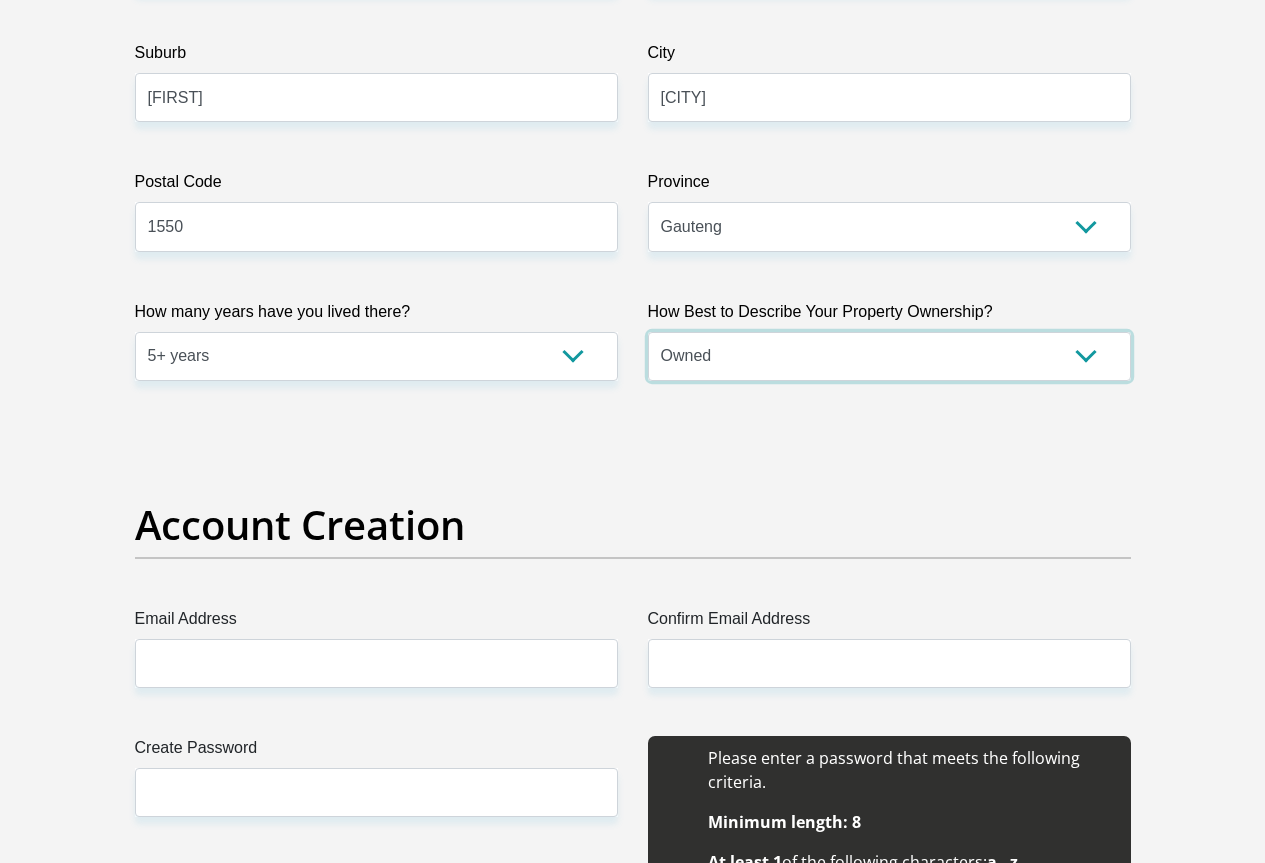 click on "Owned
Rented
Family Owned
Company Dwelling" at bounding box center (889, 356) 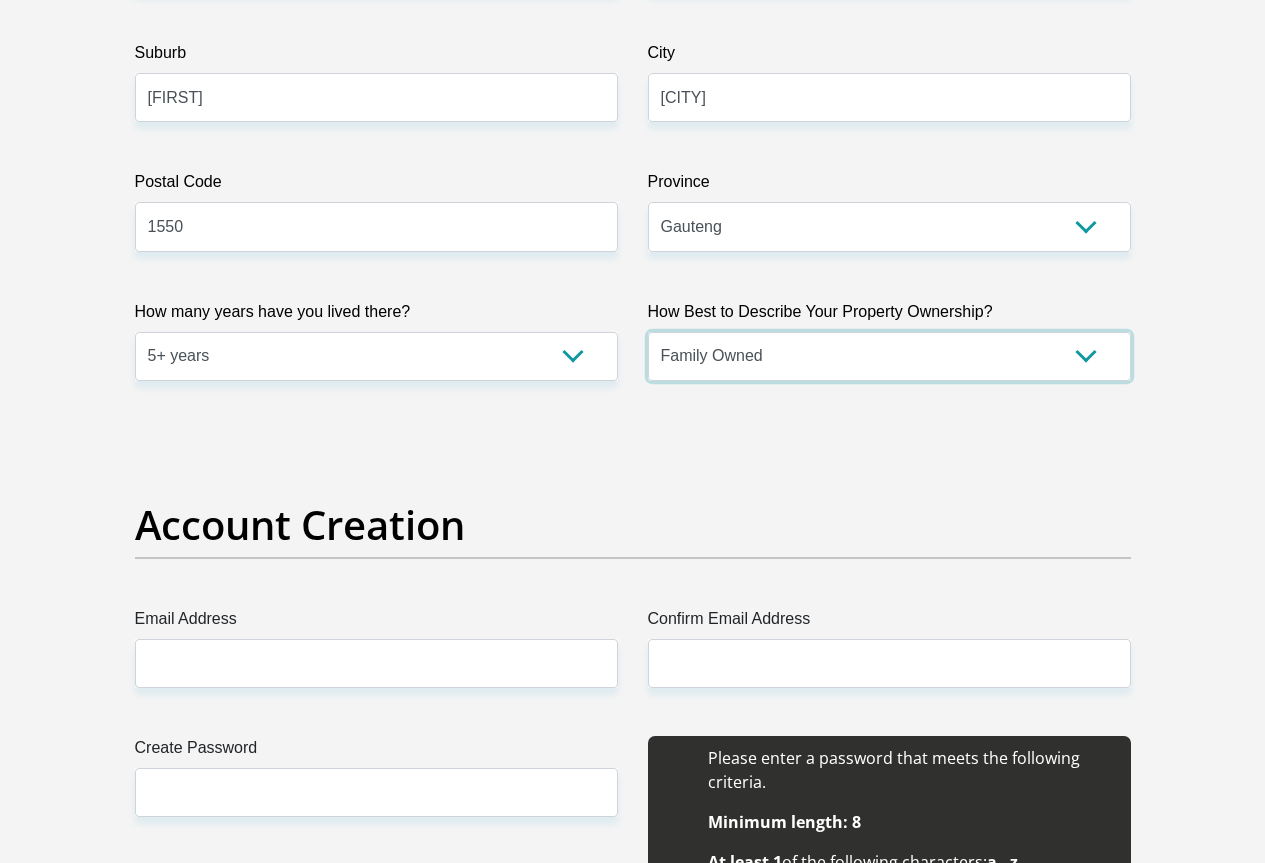 click on "Owned
Rented
Family Owned
Company Dwelling" at bounding box center [889, 356] 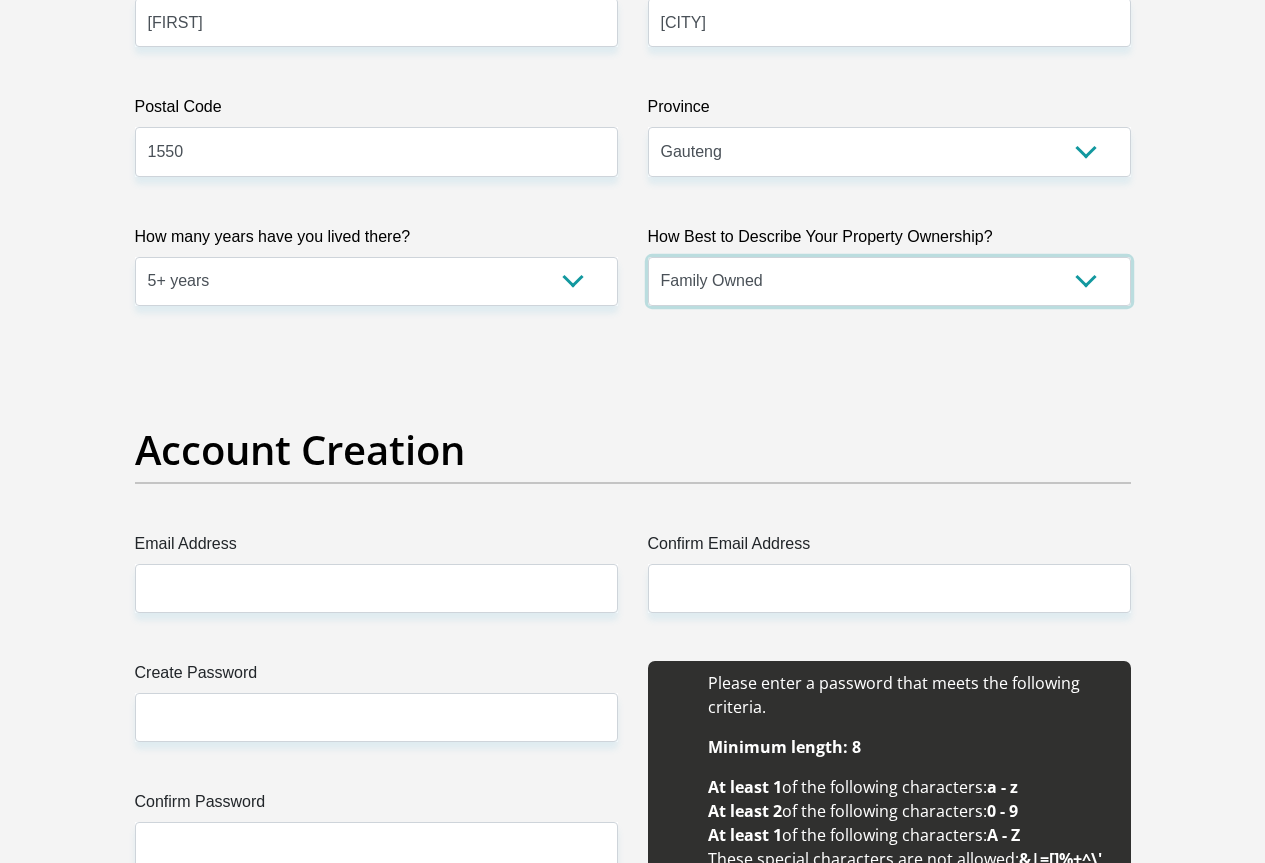 scroll, scrollTop: 1500, scrollLeft: 0, axis: vertical 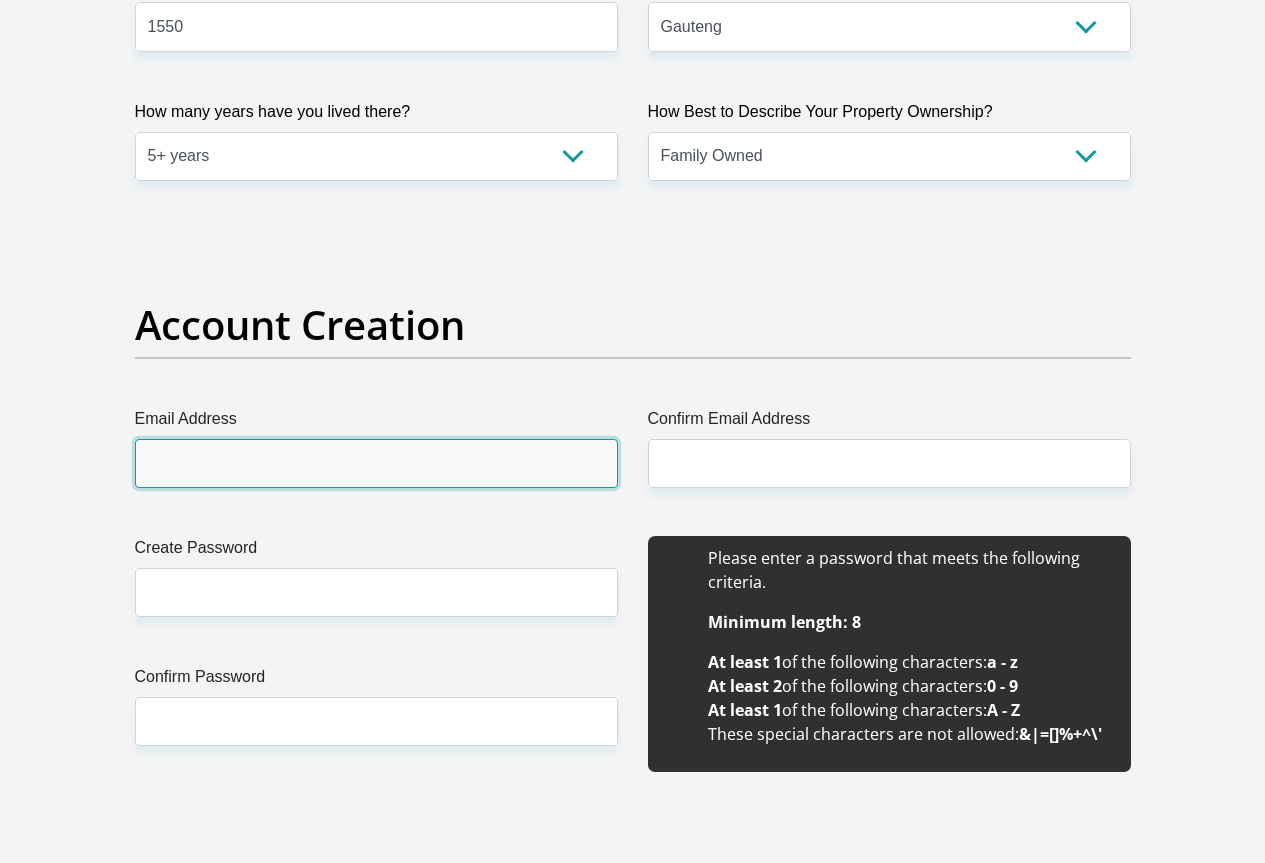 click on "Email Address" at bounding box center (376, 463) 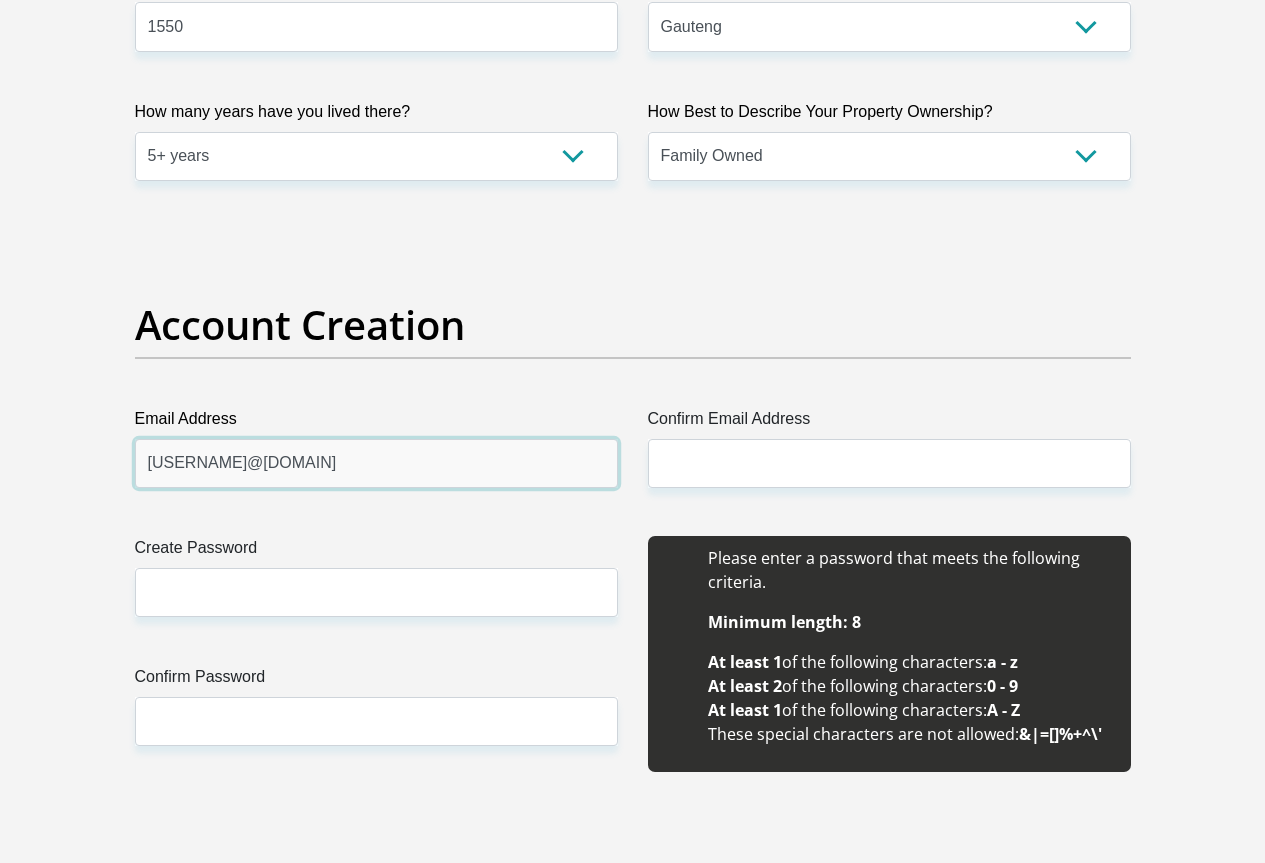 type on "[USERNAME]@[DOMAIN]" 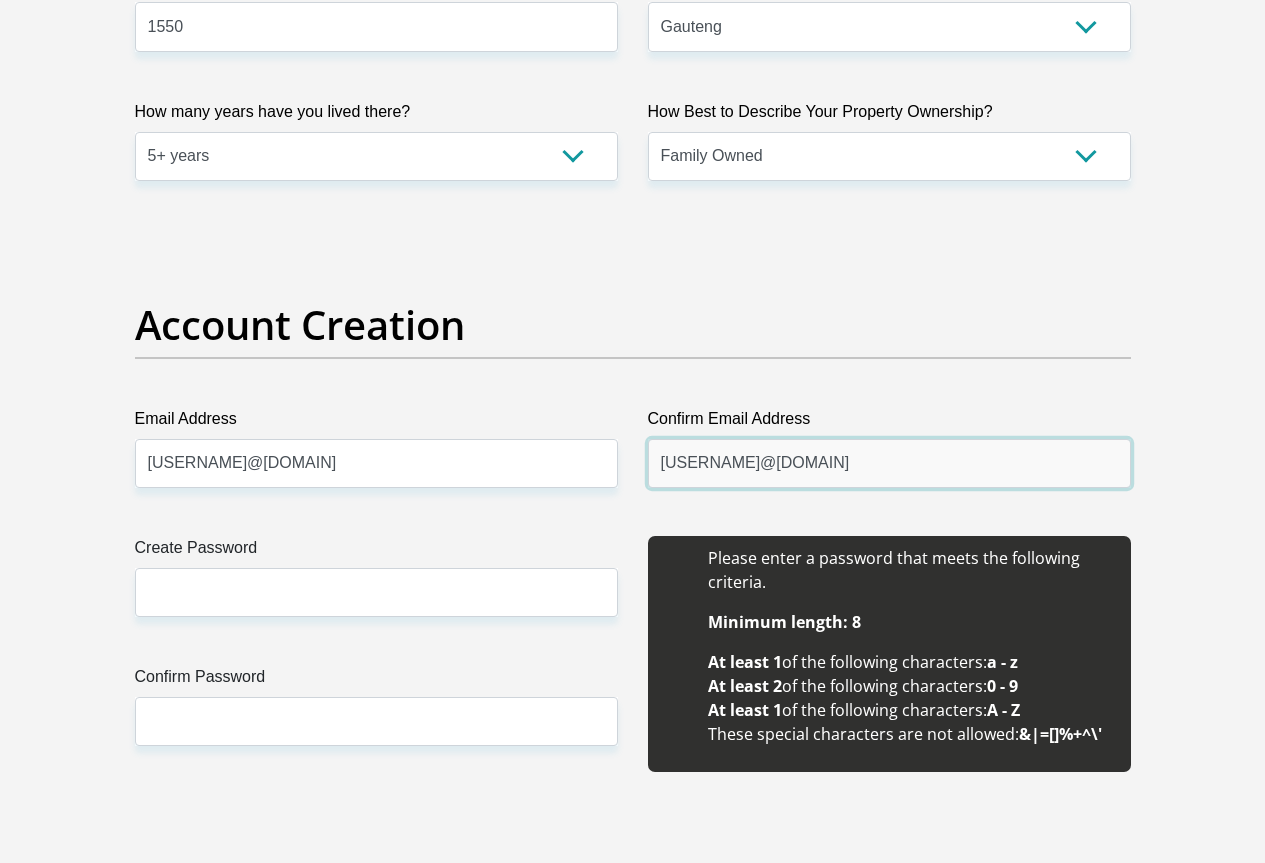 type on "[USERNAME]@[DOMAIN]" 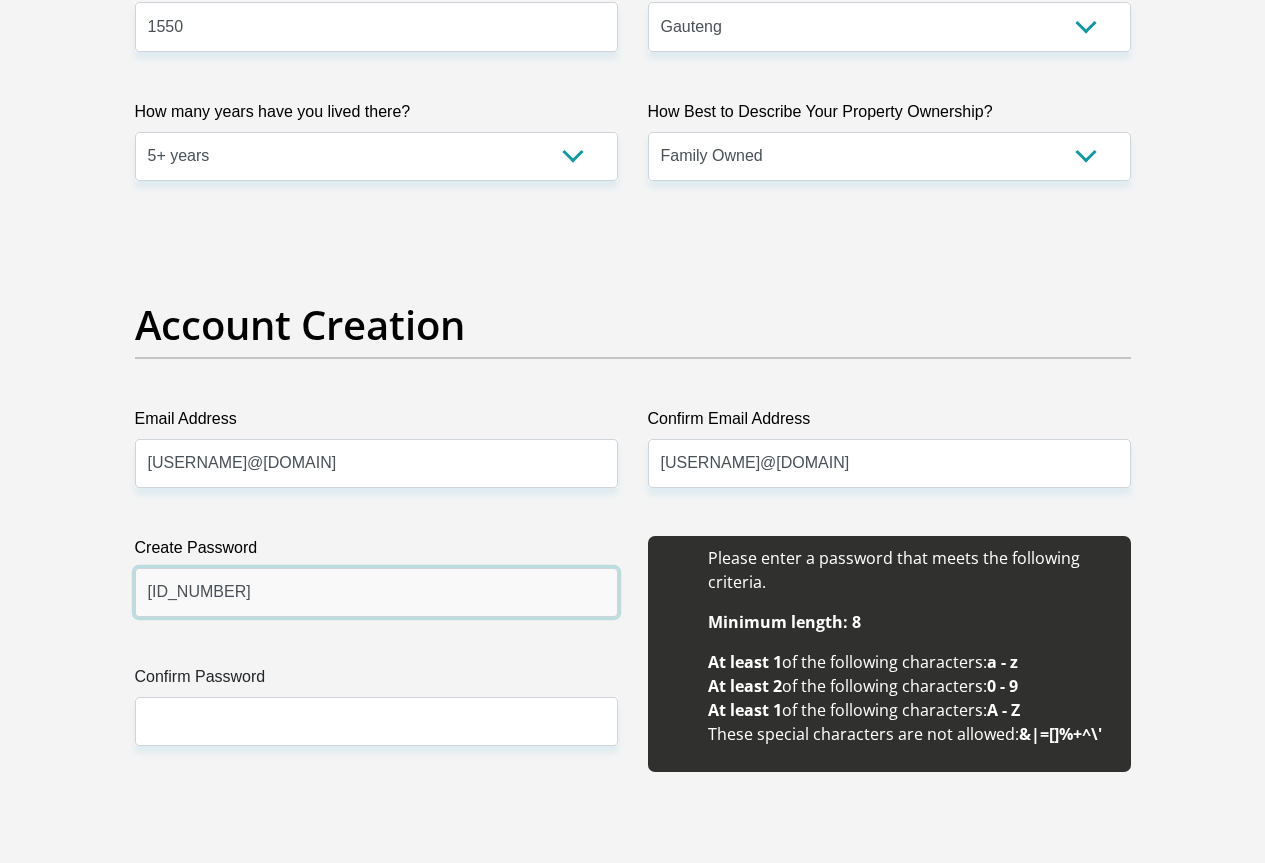 type on "[ID_NUMBER]" 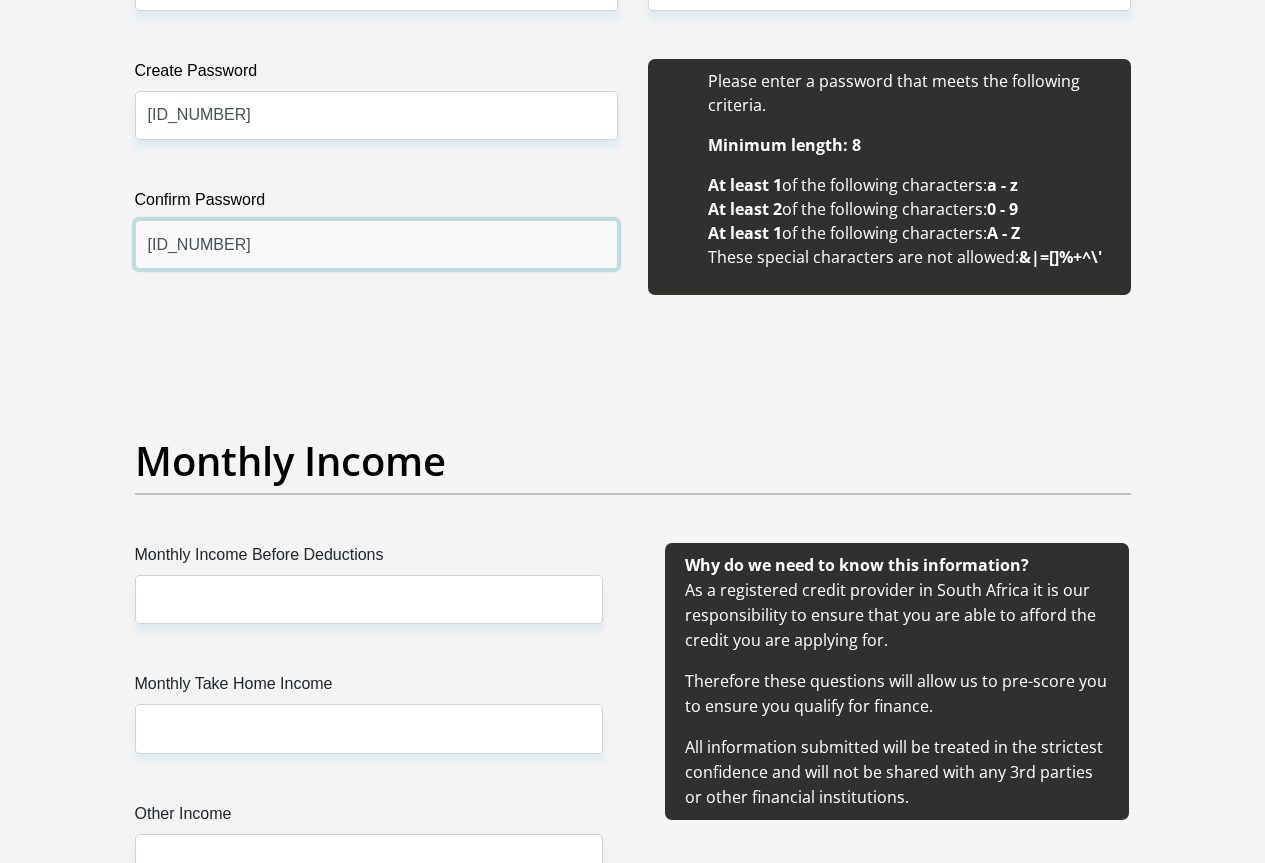 scroll, scrollTop: 2100, scrollLeft: 0, axis: vertical 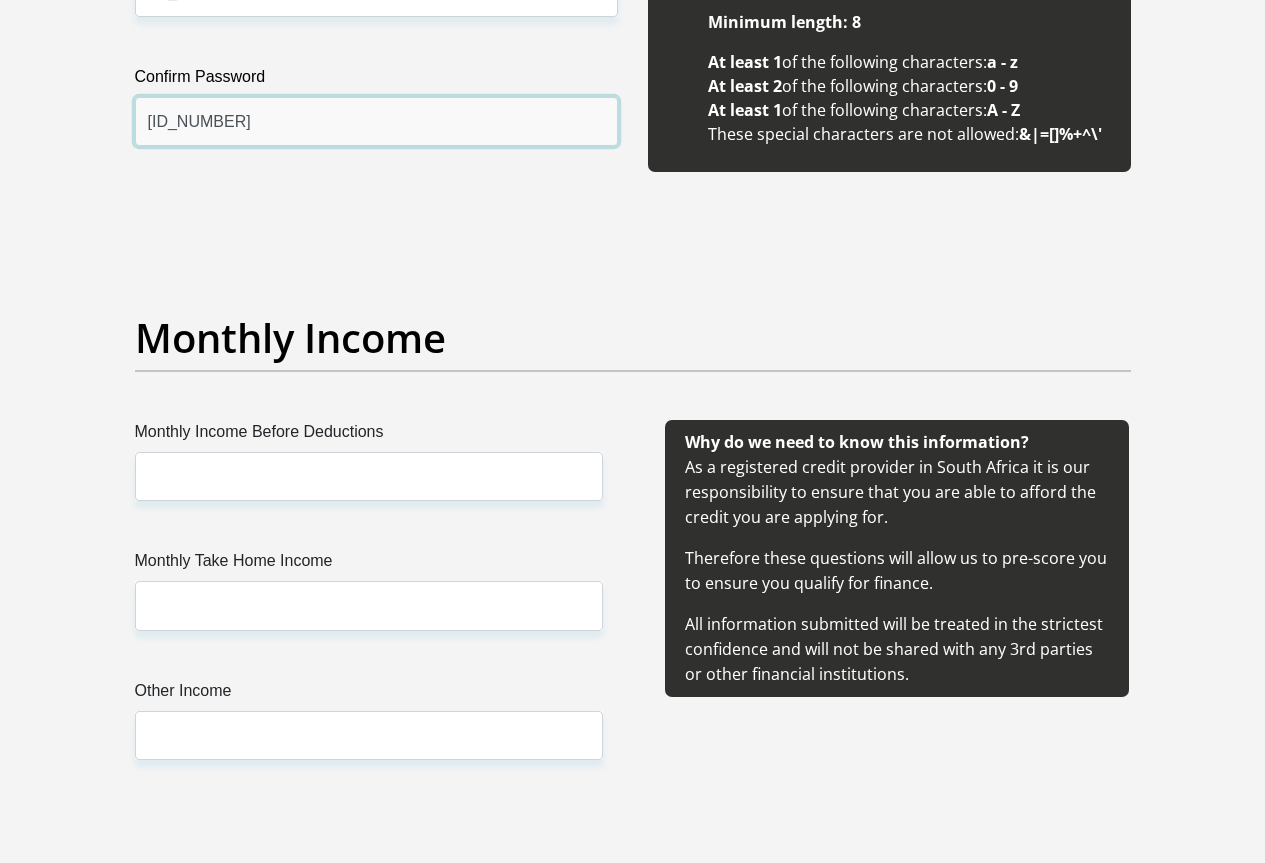 type on "[ID_NUMBER]" 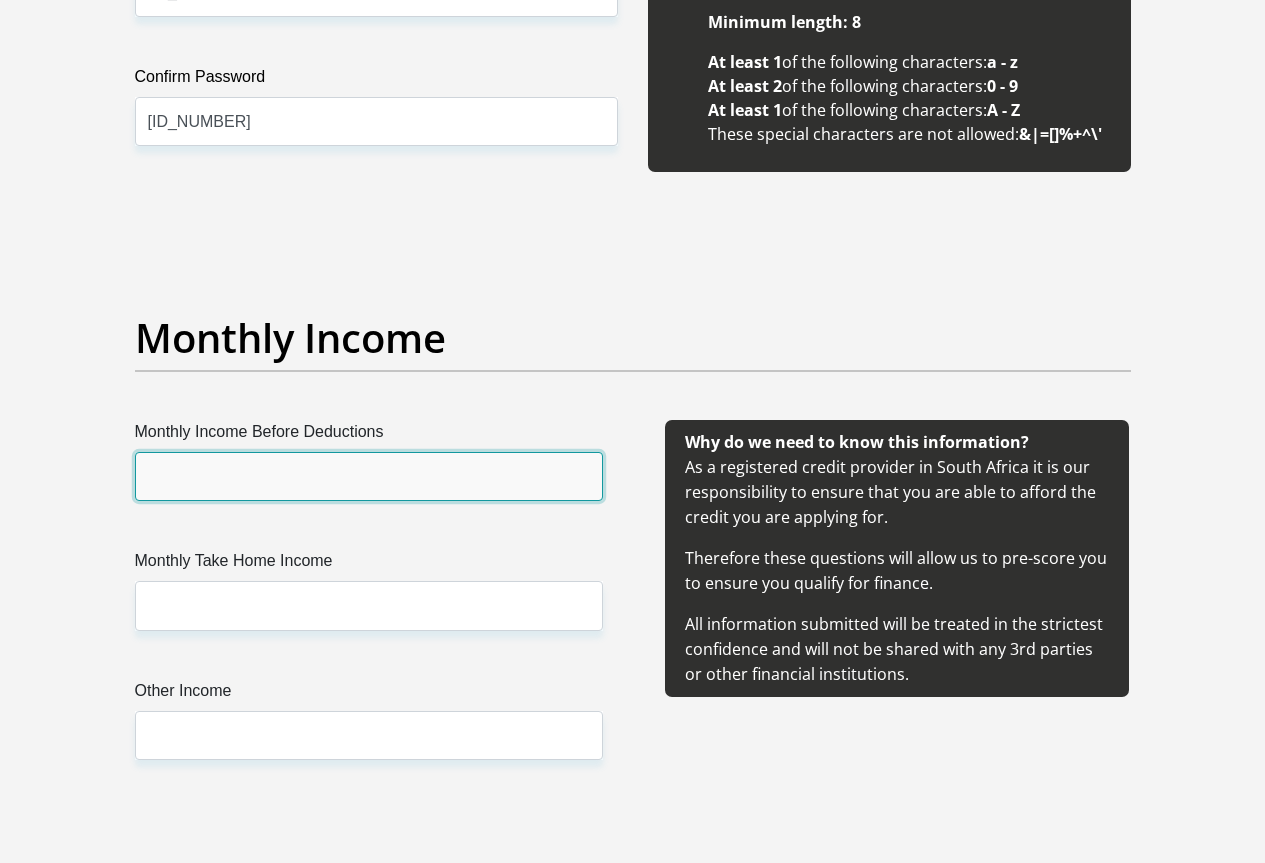 click on "Monthly Income Before Deductions" at bounding box center [369, 476] 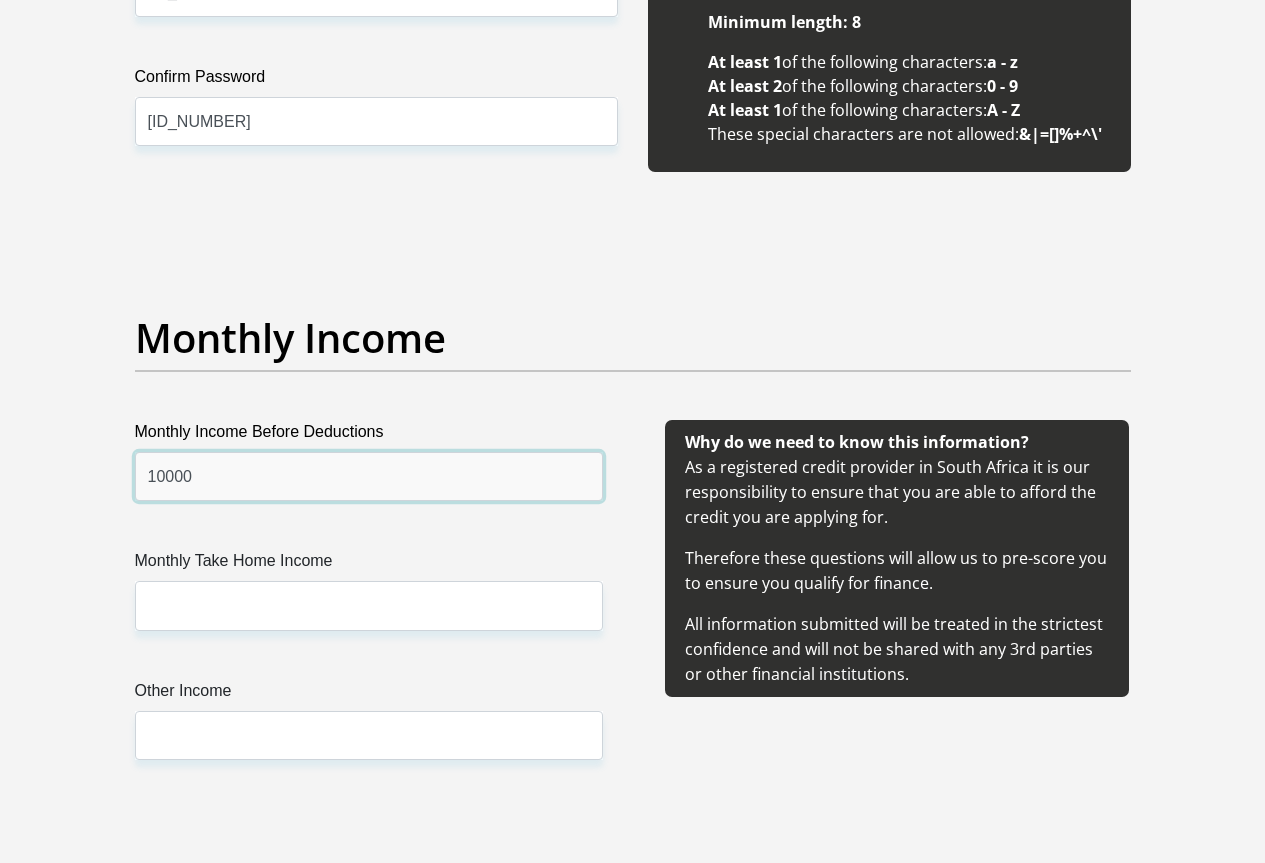 type on "10000" 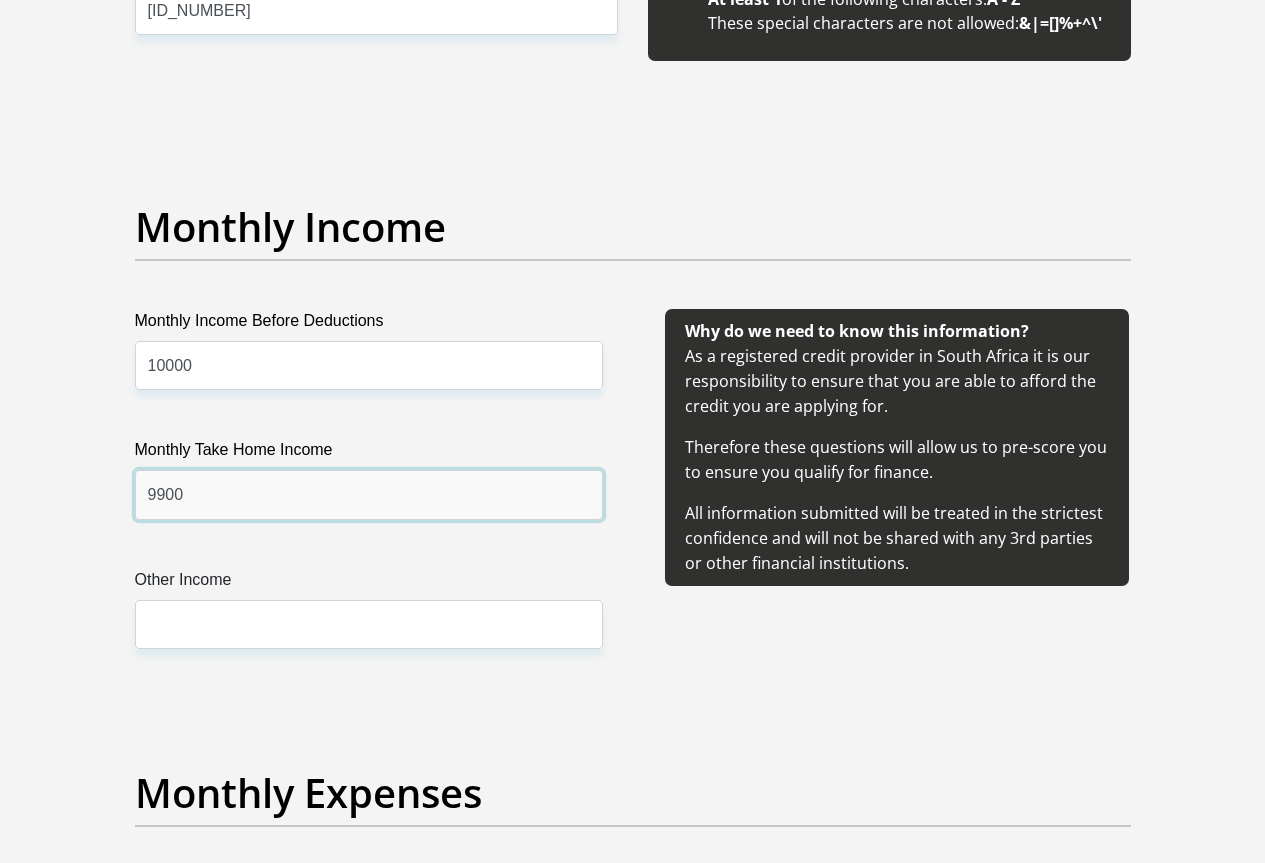 scroll, scrollTop: 2300, scrollLeft: 0, axis: vertical 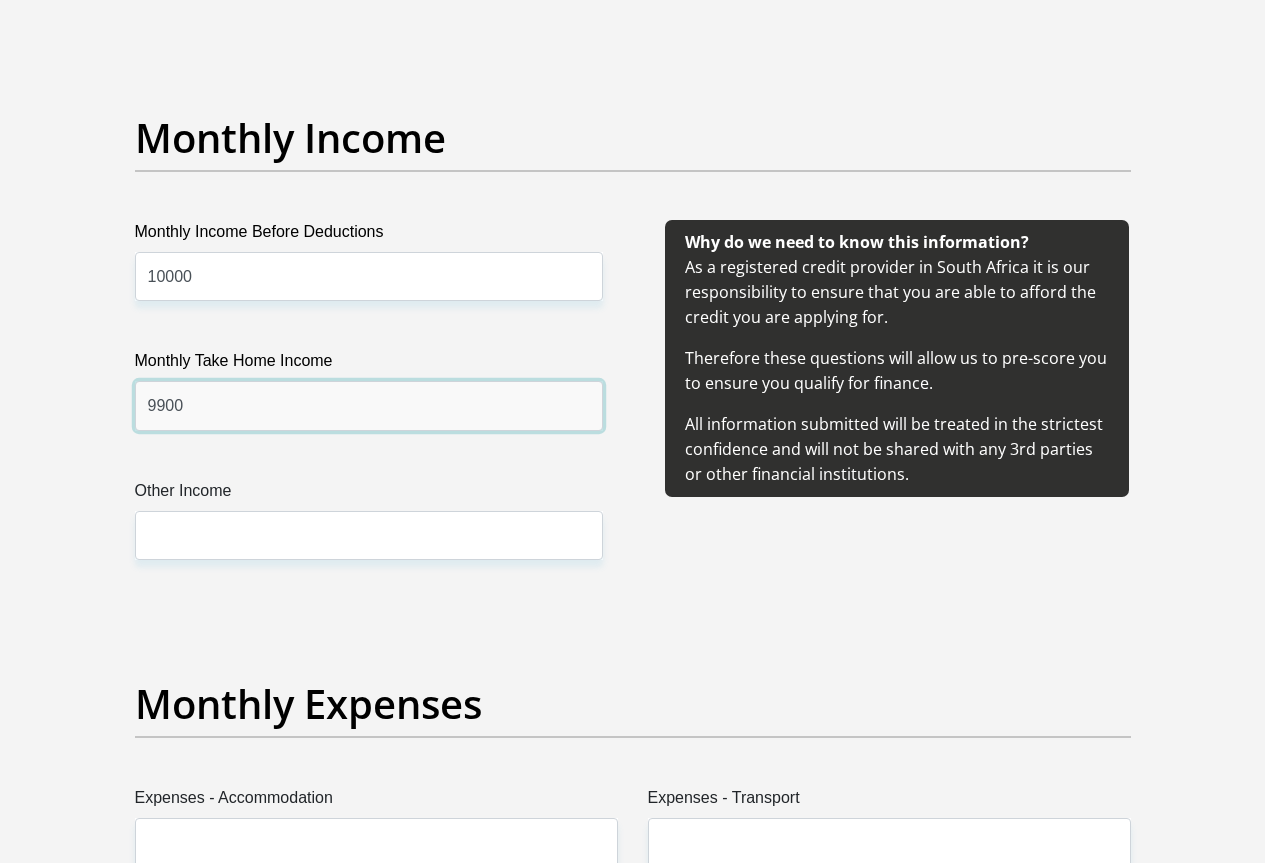 type on "9900" 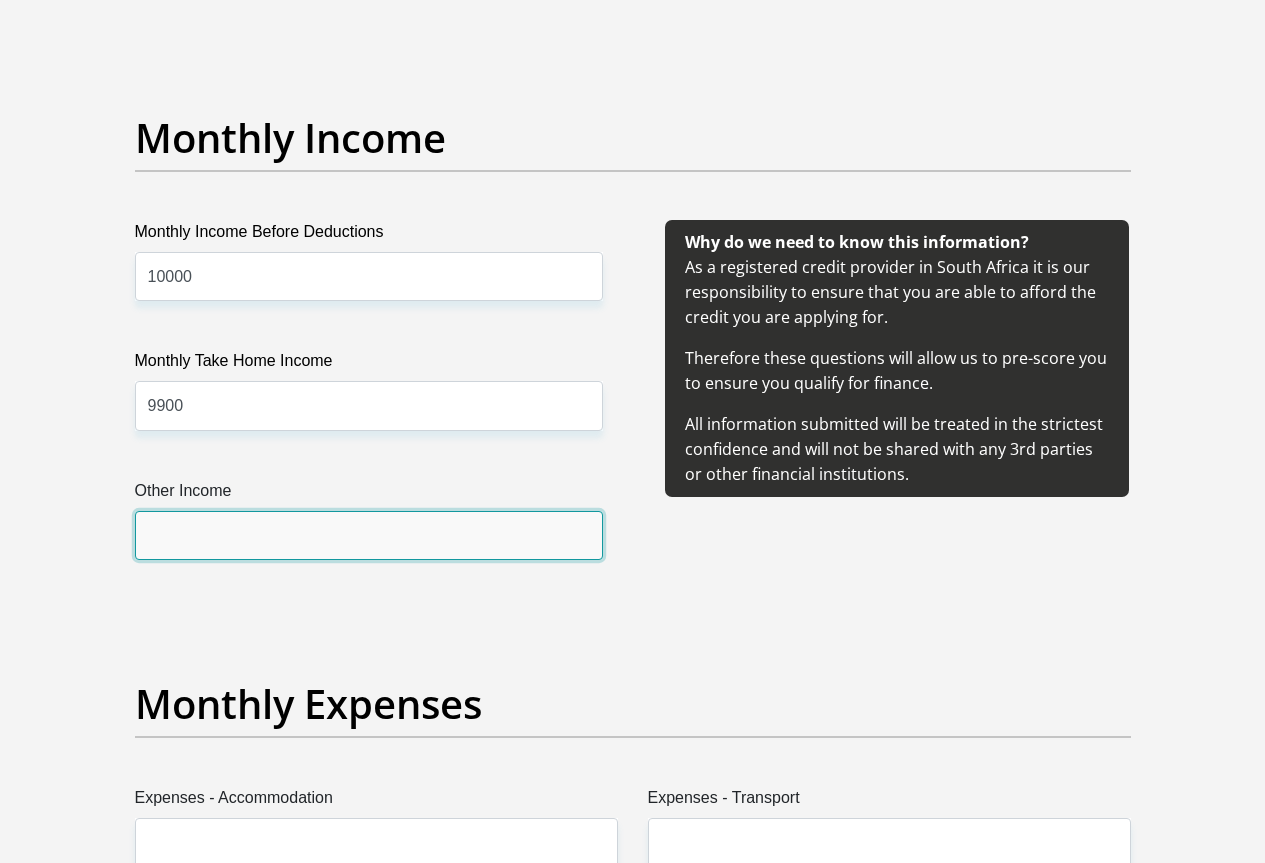 click on "Other Income" at bounding box center (369, 535) 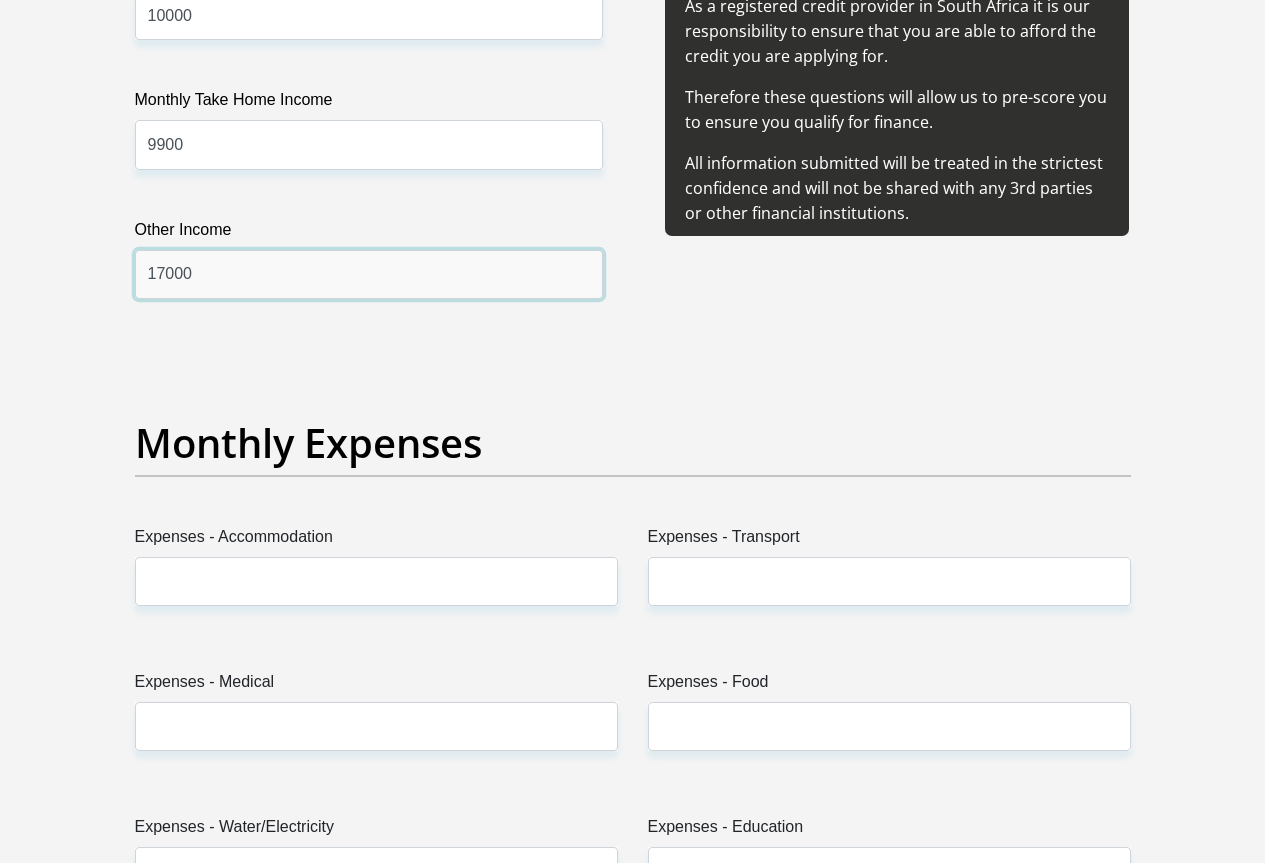 scroll, scrollTop: 2600, scrollLeft: 0, axis: vertical 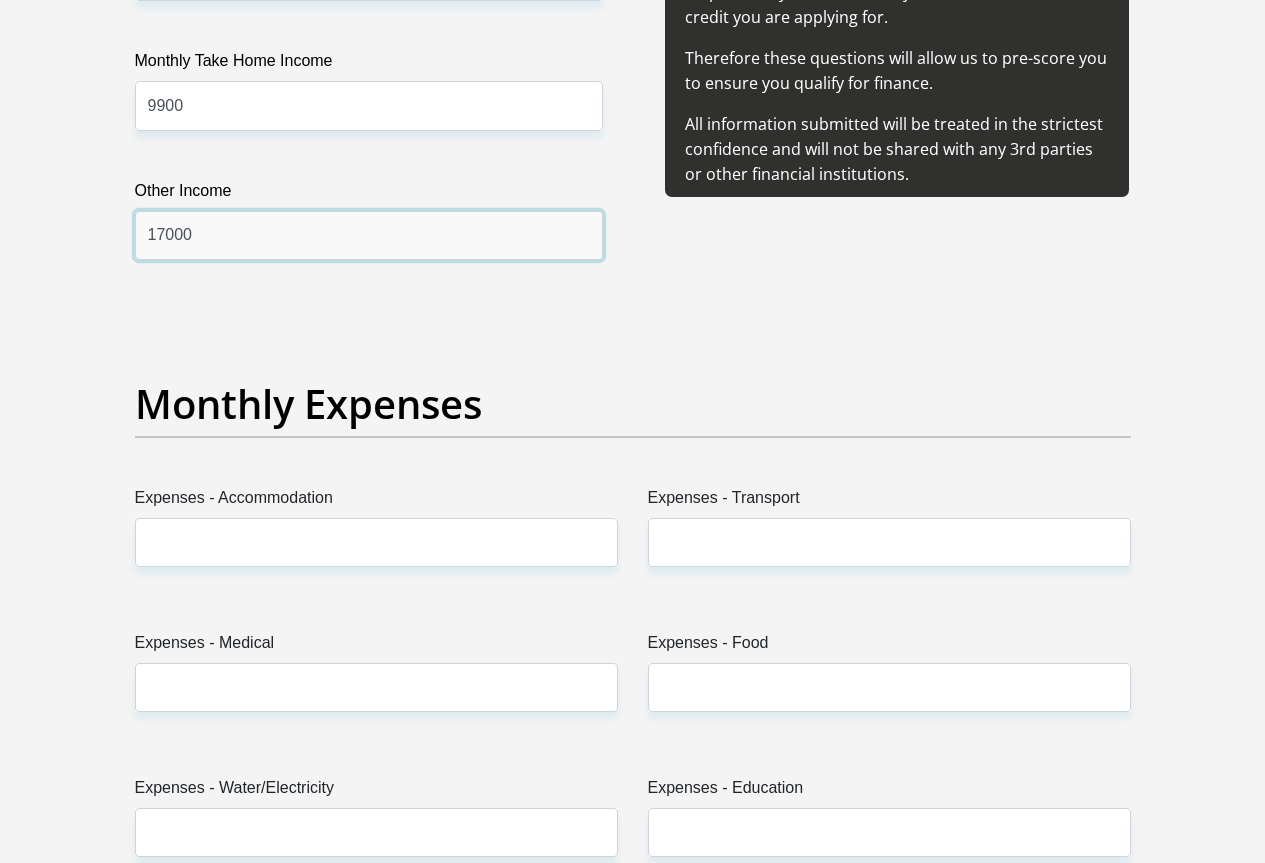 type on "17000" 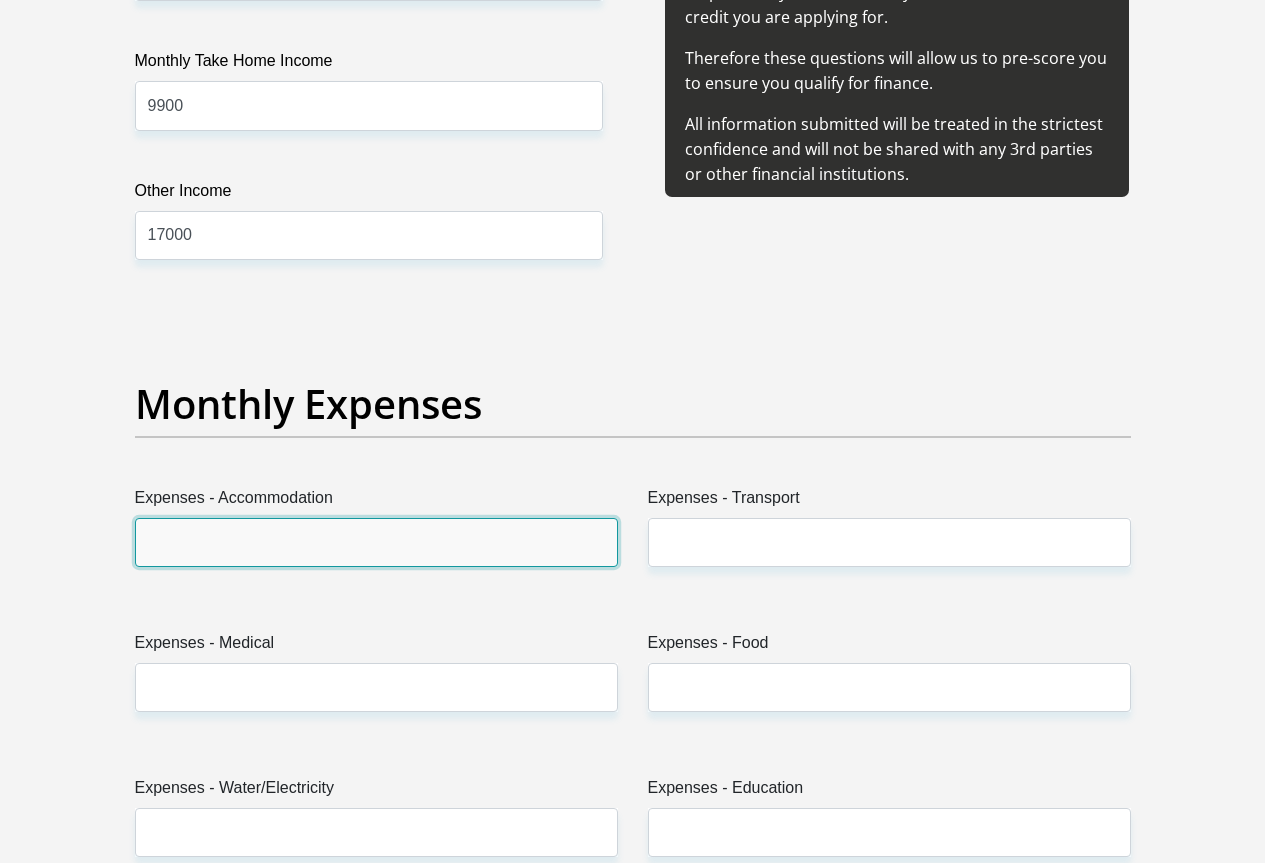 click on "Expenses - Accommodation" at bounding box center (376, 542) 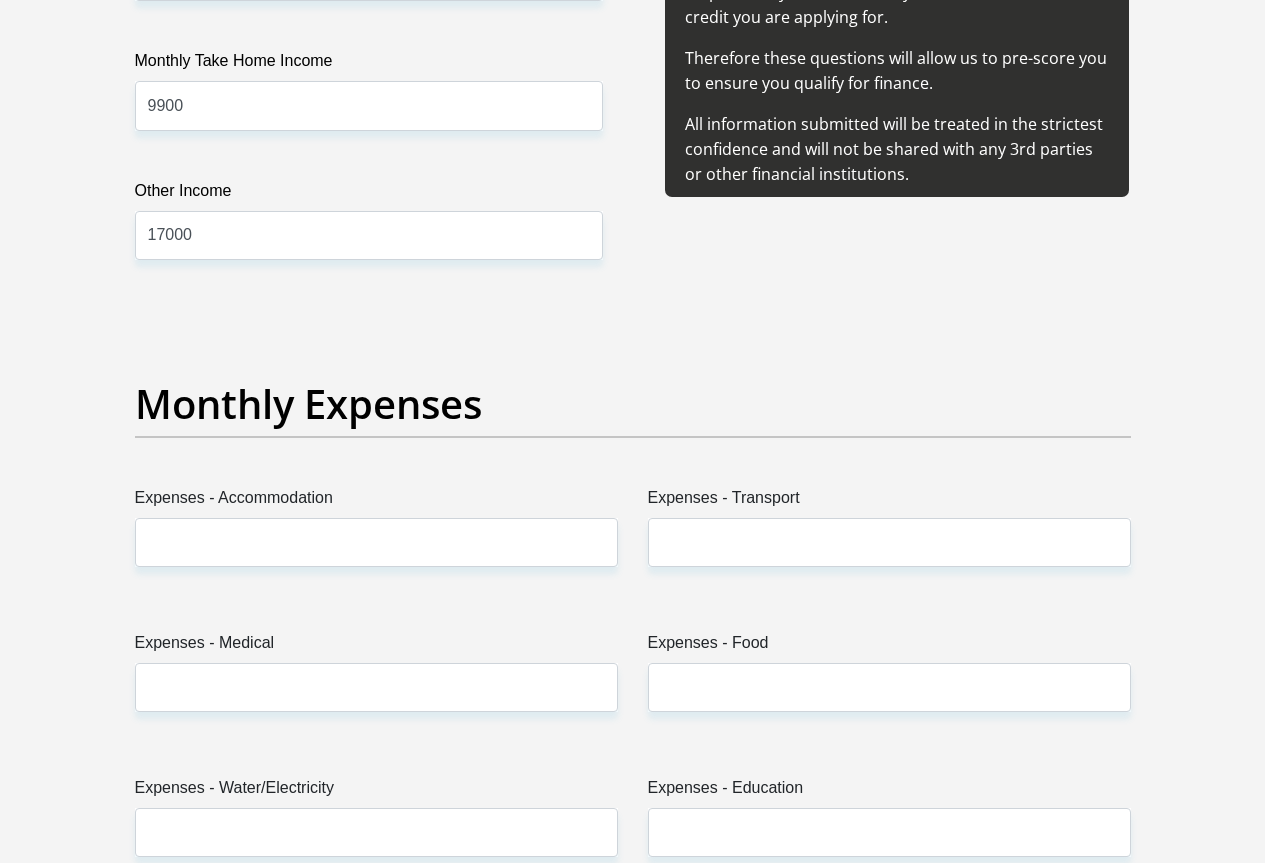 click on "Expenses - Transport" at bounding box center [889, 534] 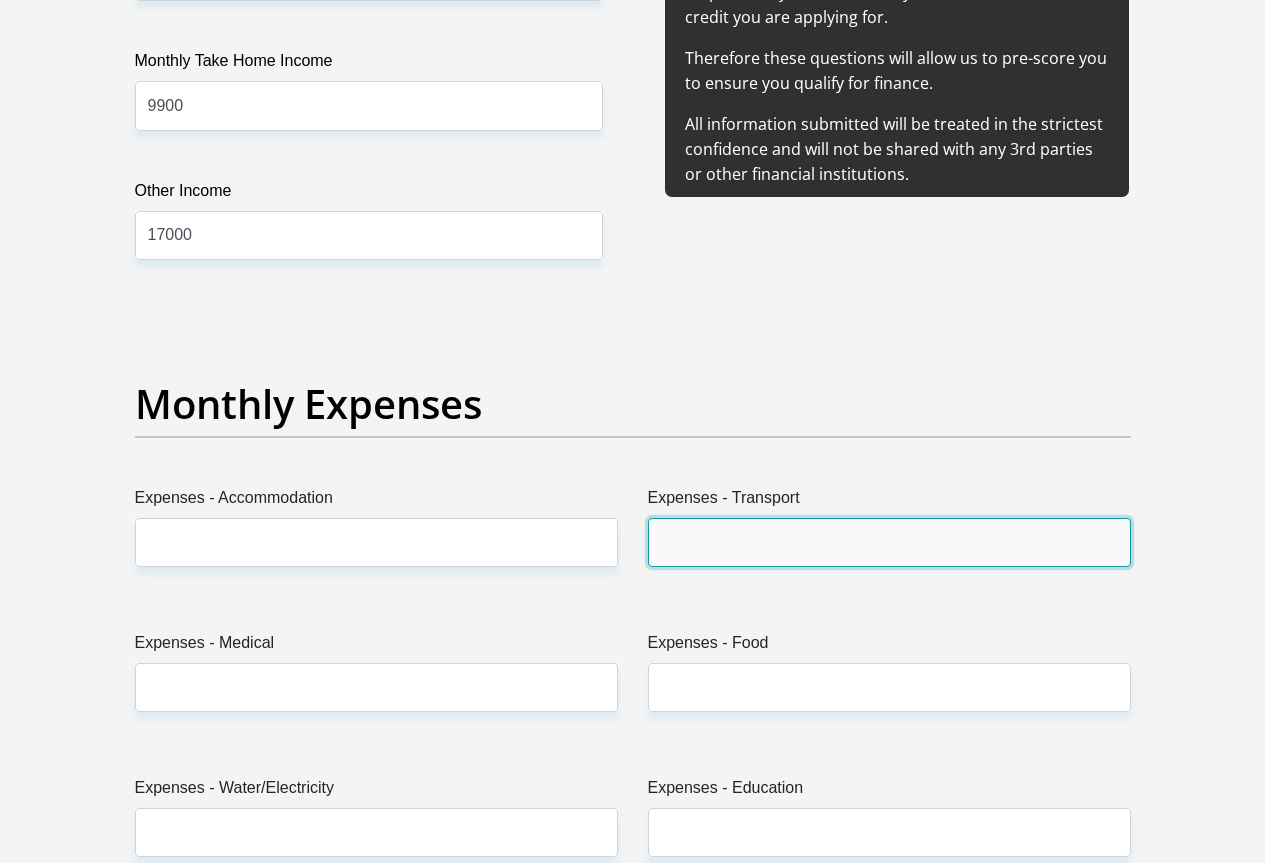 click on "Expenses - Transport" at bounding box center [889, 542] 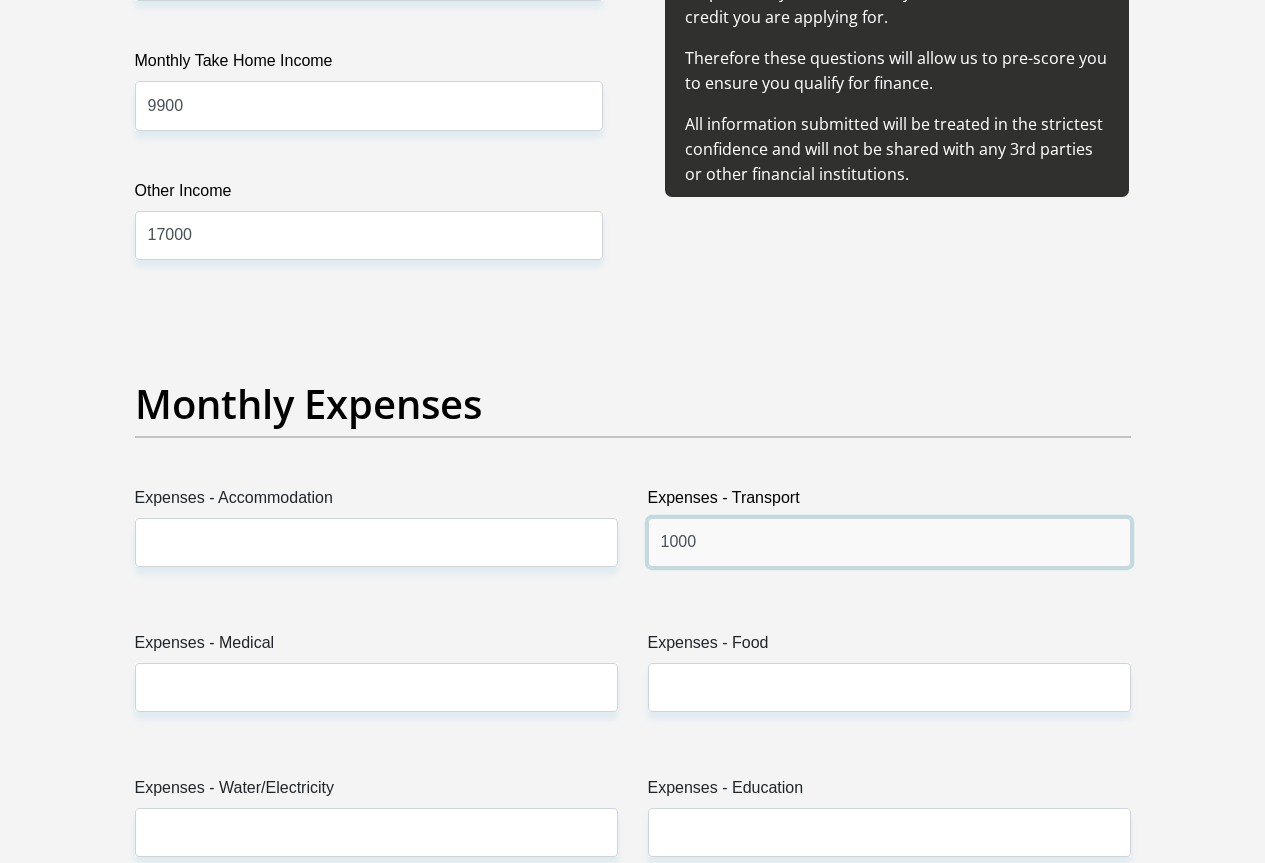 type on "1000" 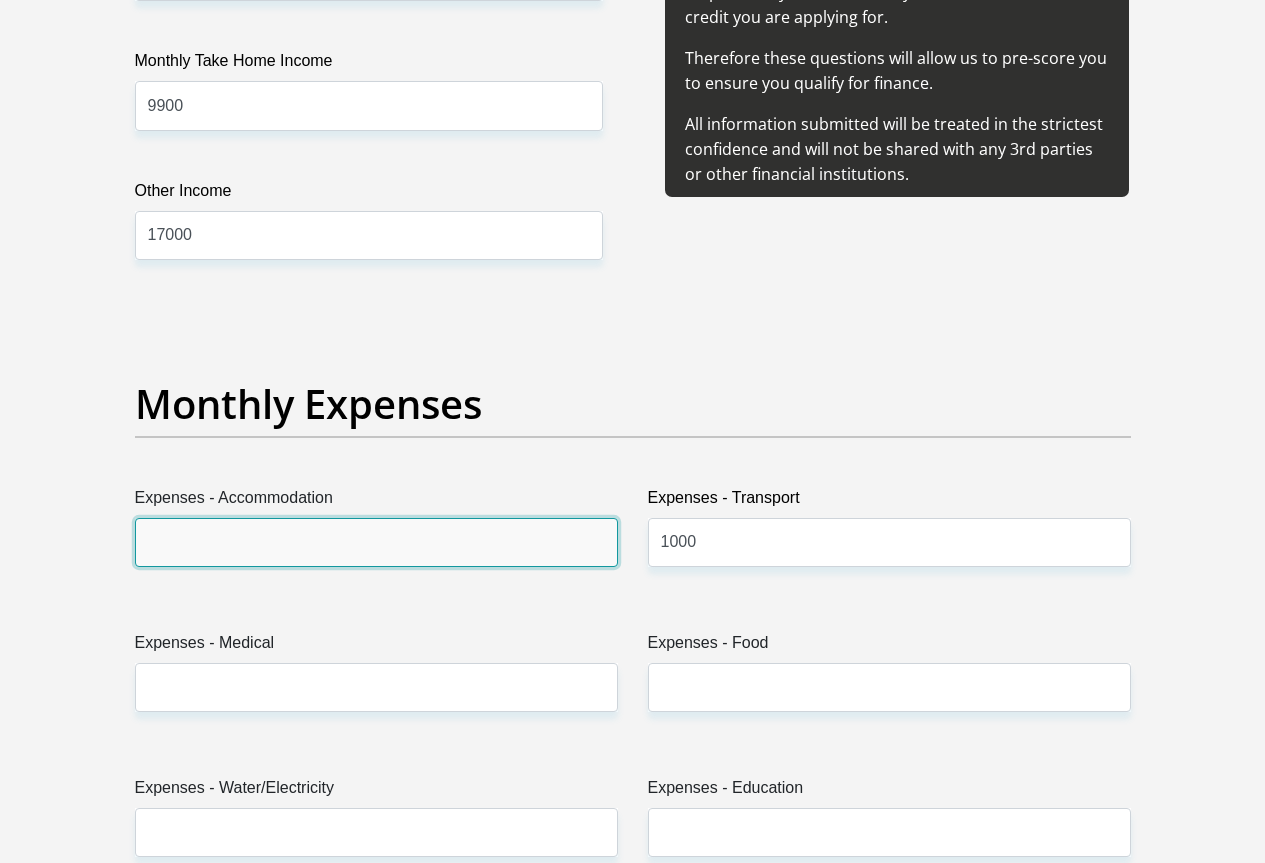 click on "Expenses - Accommodation" at bounding box center (376, 542) 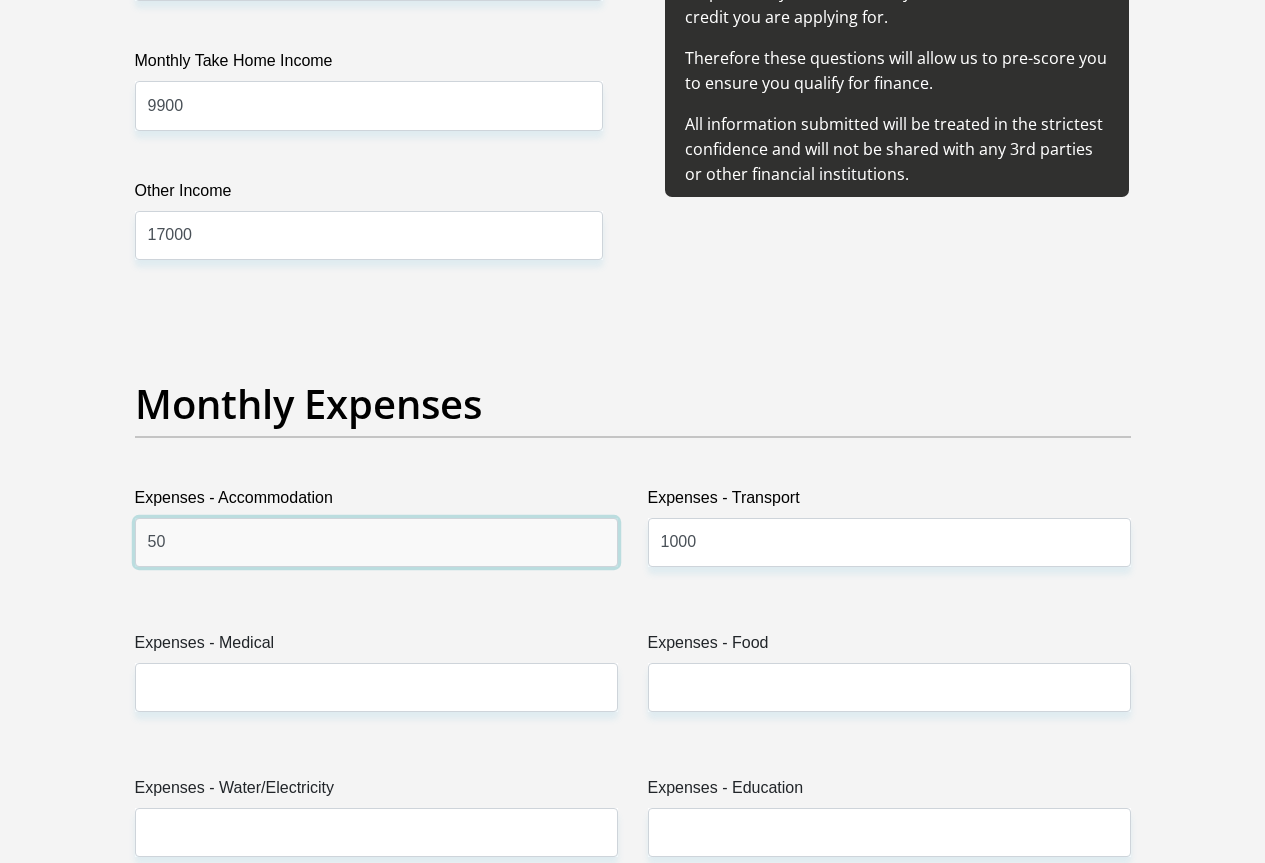 type on "500" 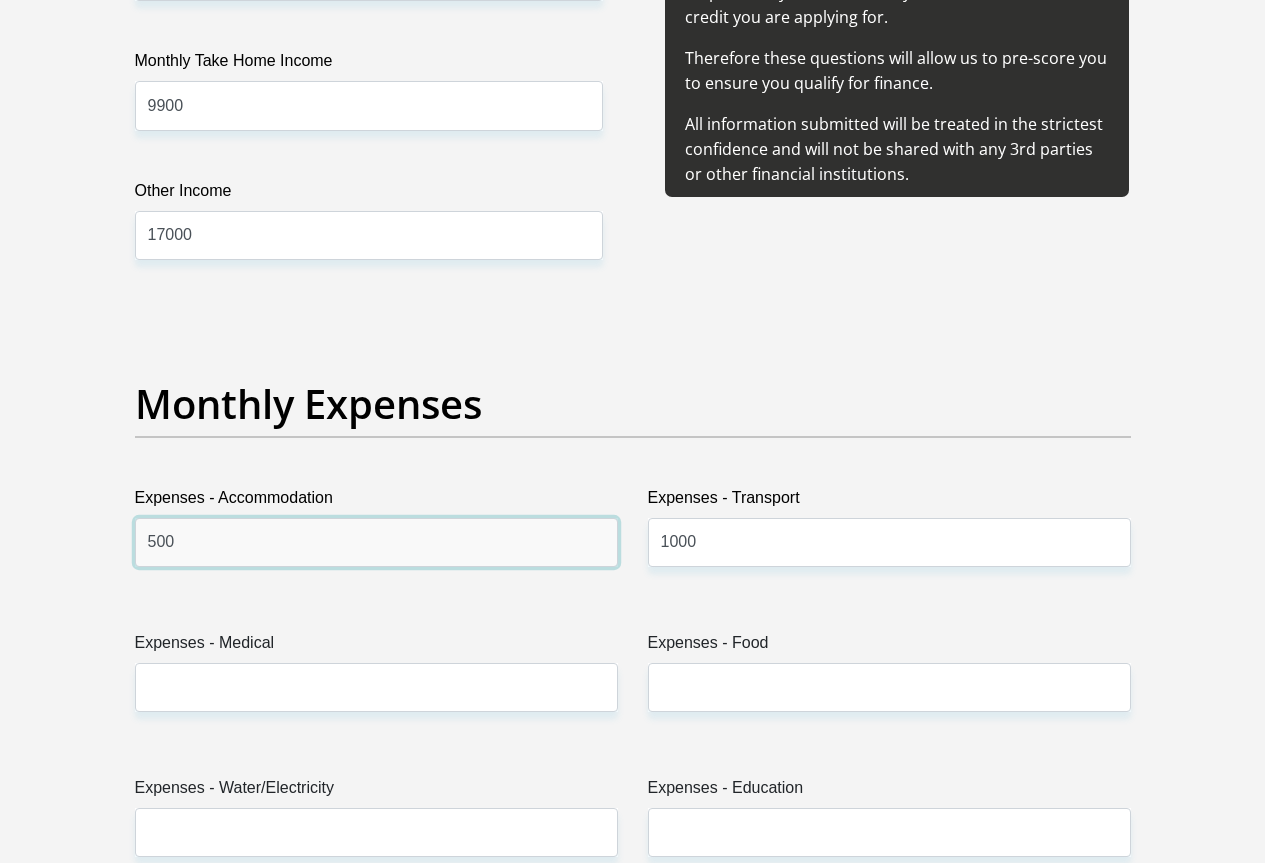 drag, startPoint x: 239, startPoint y: 455, endPoint x: 0, endPoint y: 474, distance: 239.75404 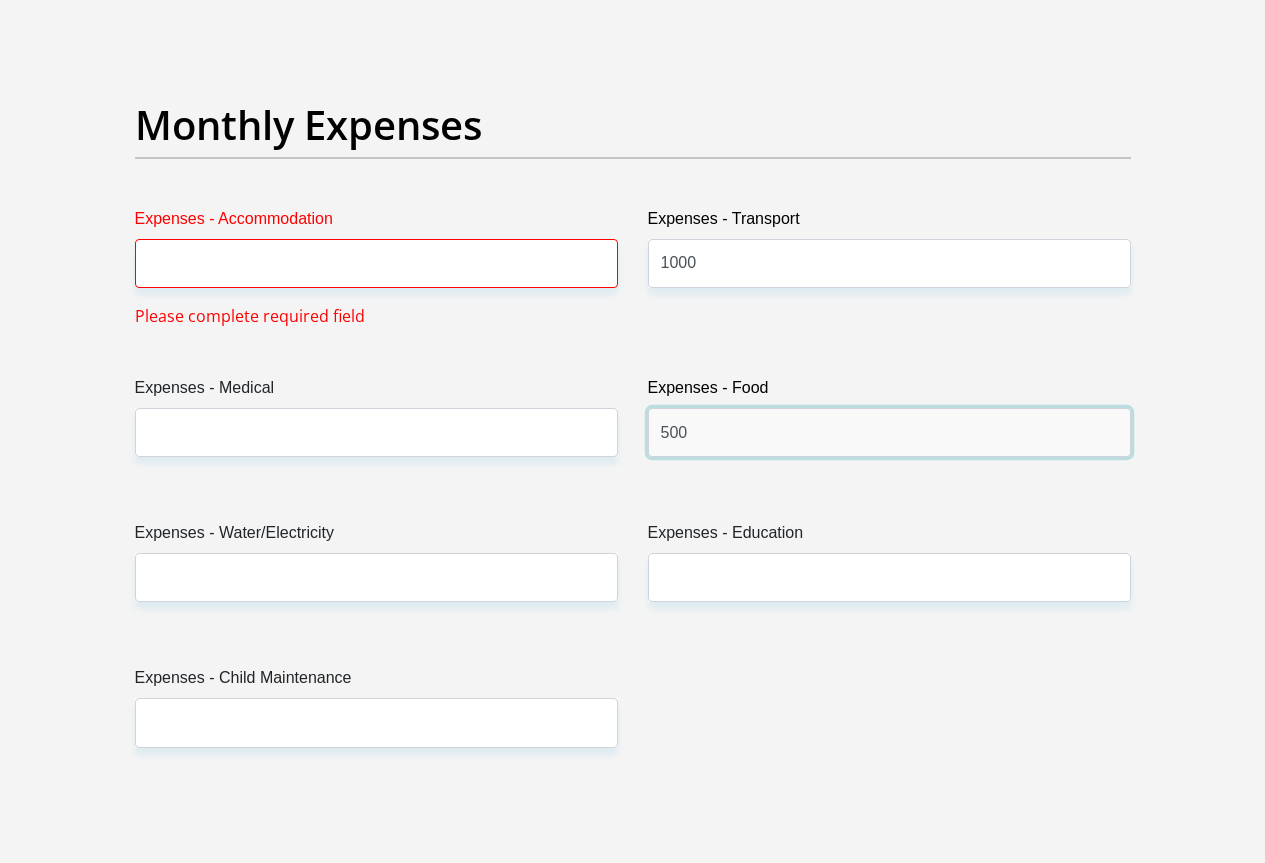scroll, scrollTop: 2900, scrollLeft: 0, axis: vertical 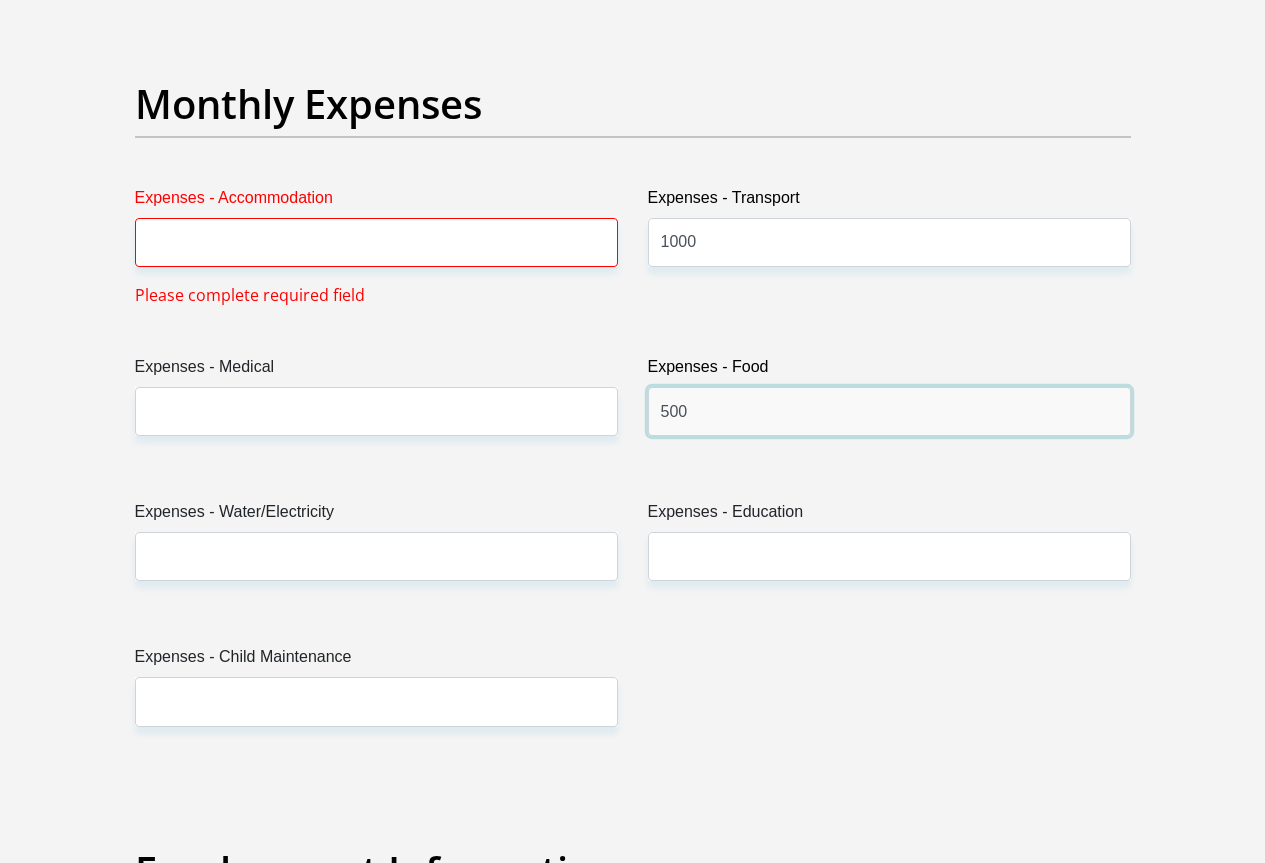 type on "500" 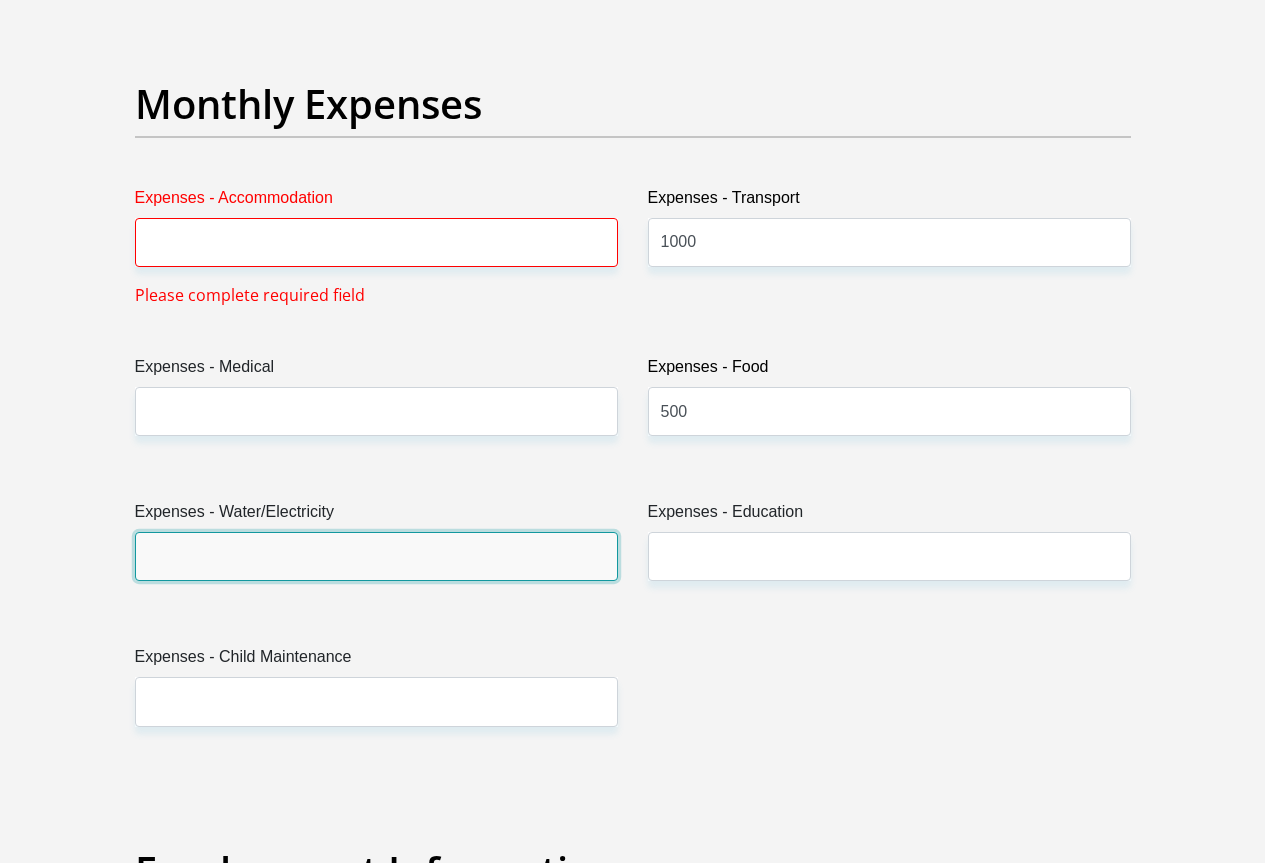 click on "Expenses - Water/Electricity" at bounding box center (376, 556) 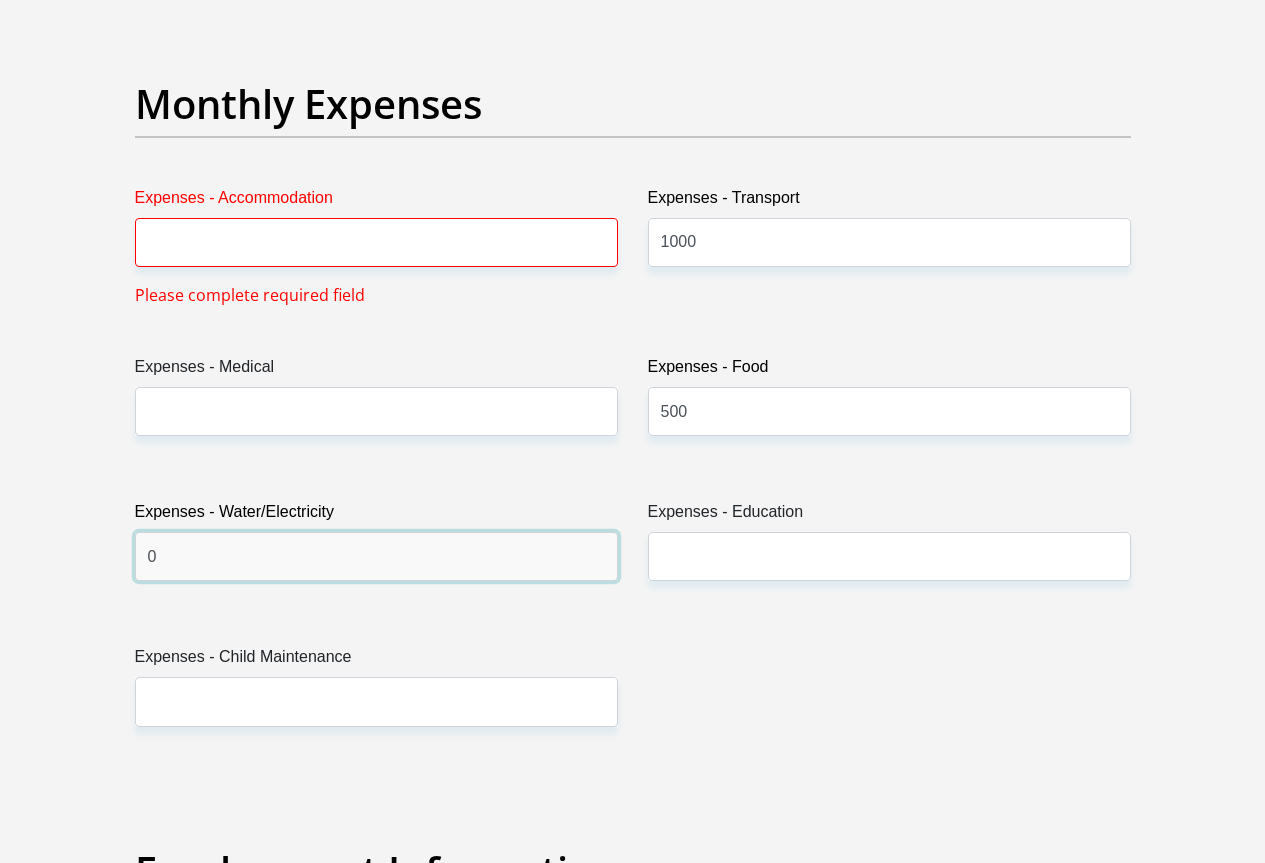 type on "0" 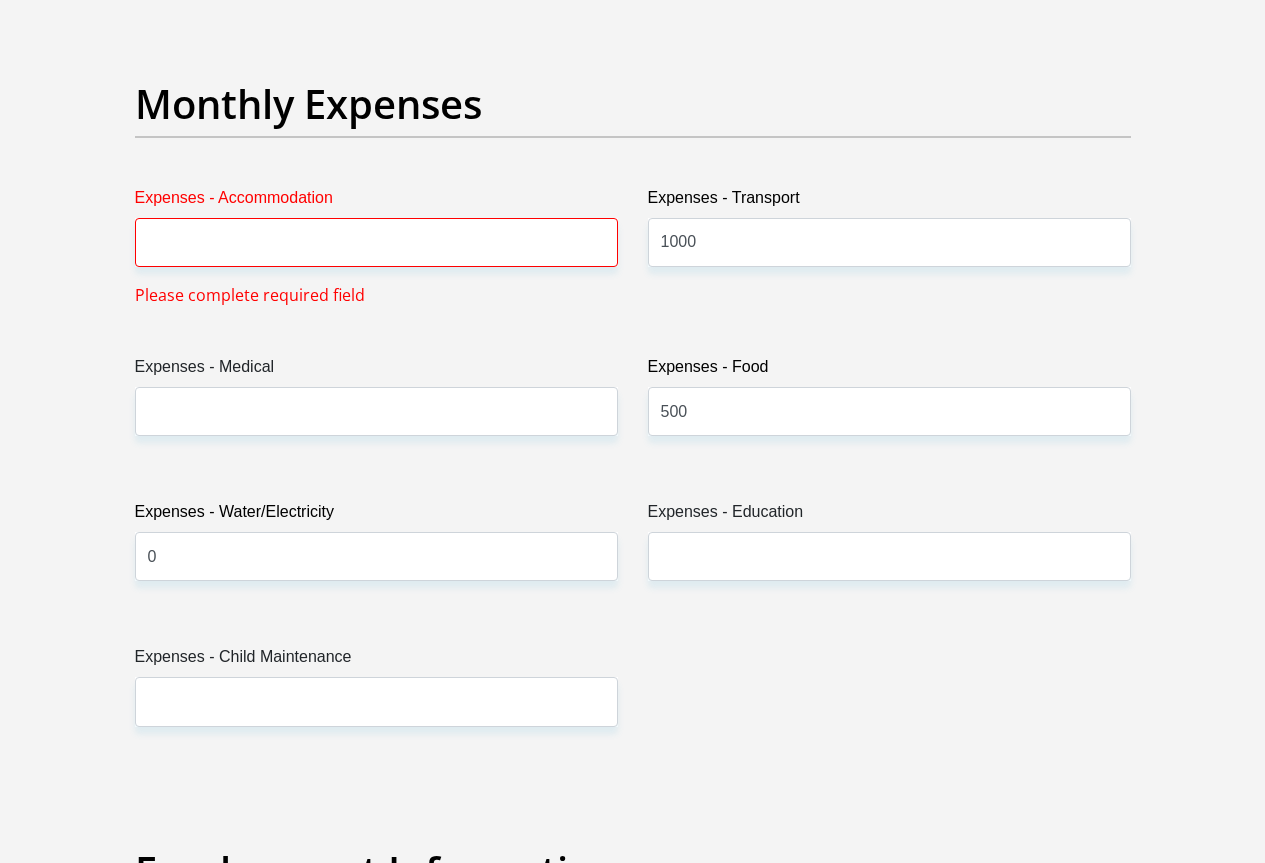 click on "Expenses - Accommodation" at bounding box center (376, 202) 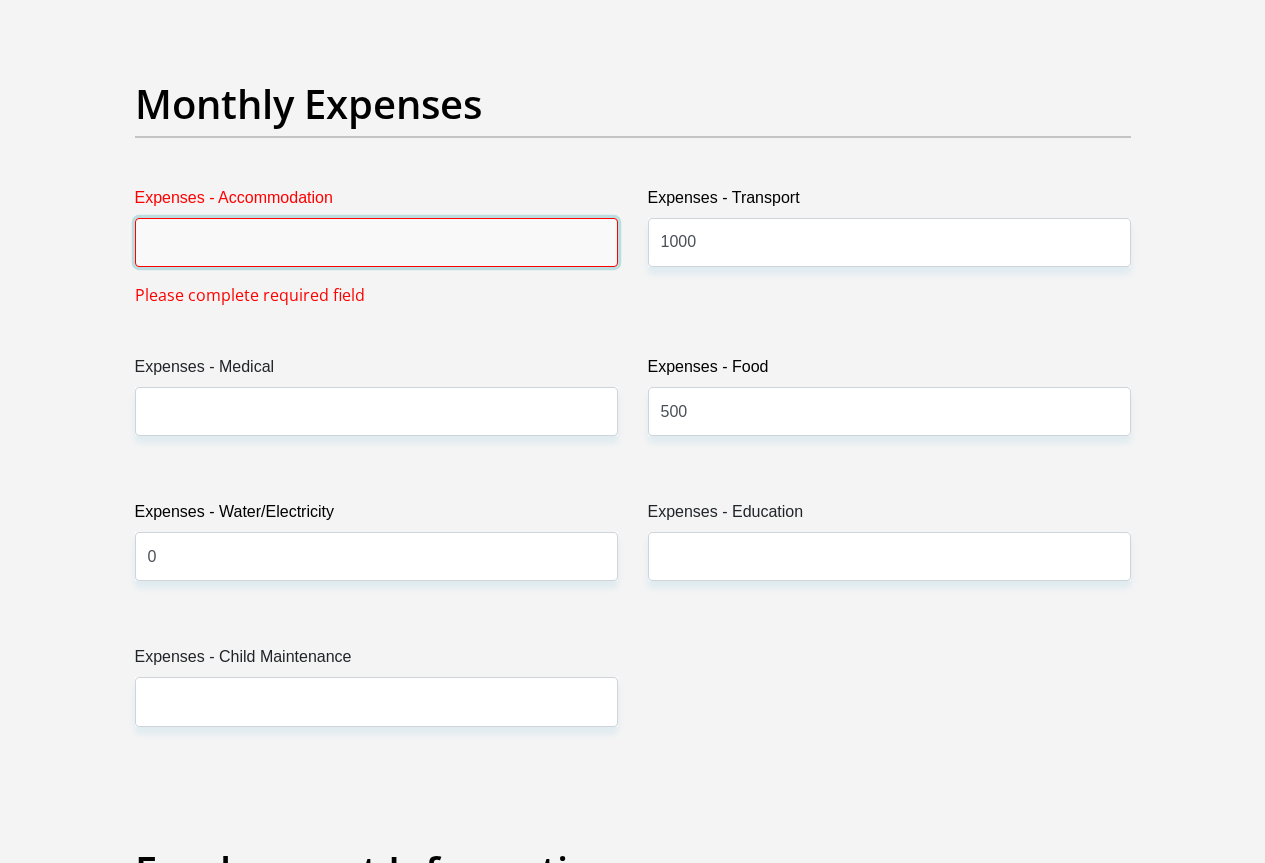 click on "Expenses - Accommodation" at bounding box center [376, 242] 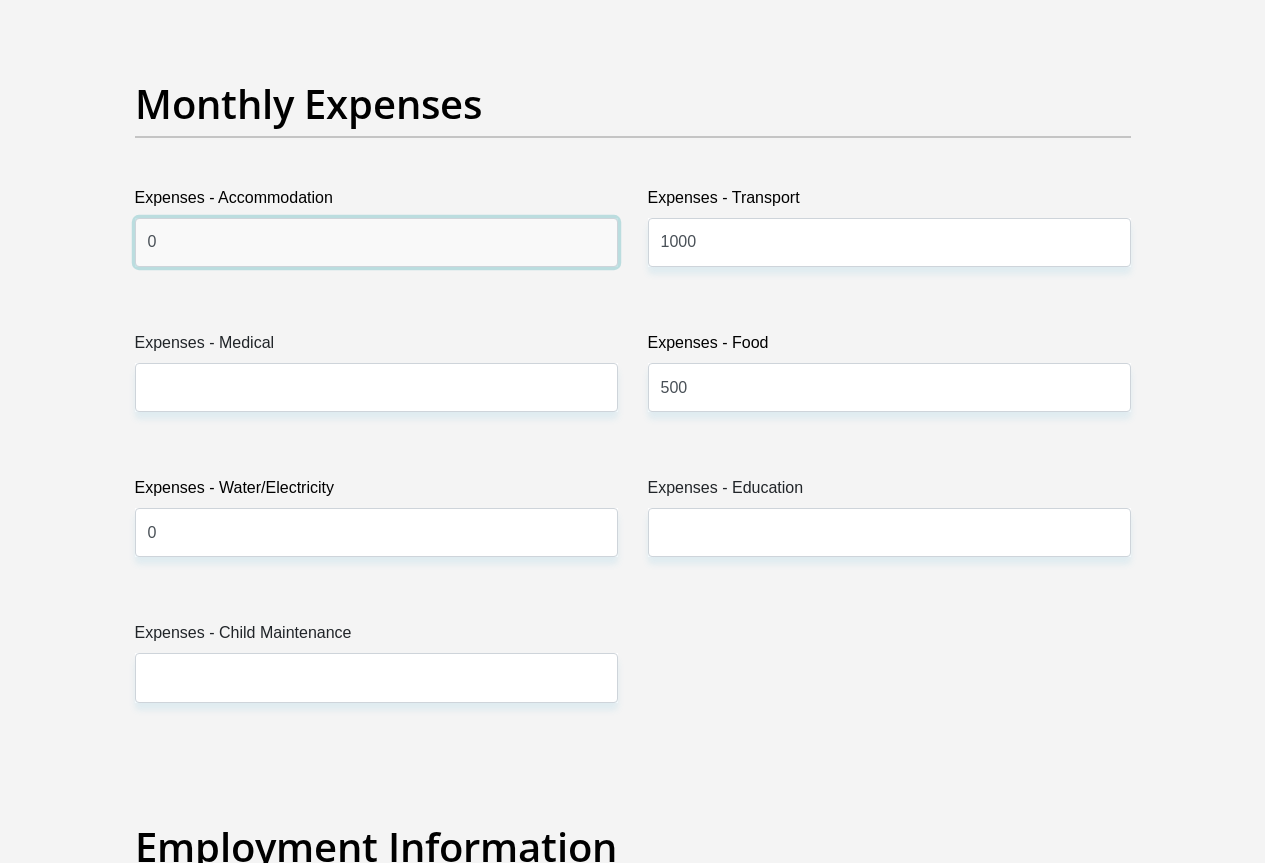 type on "0" 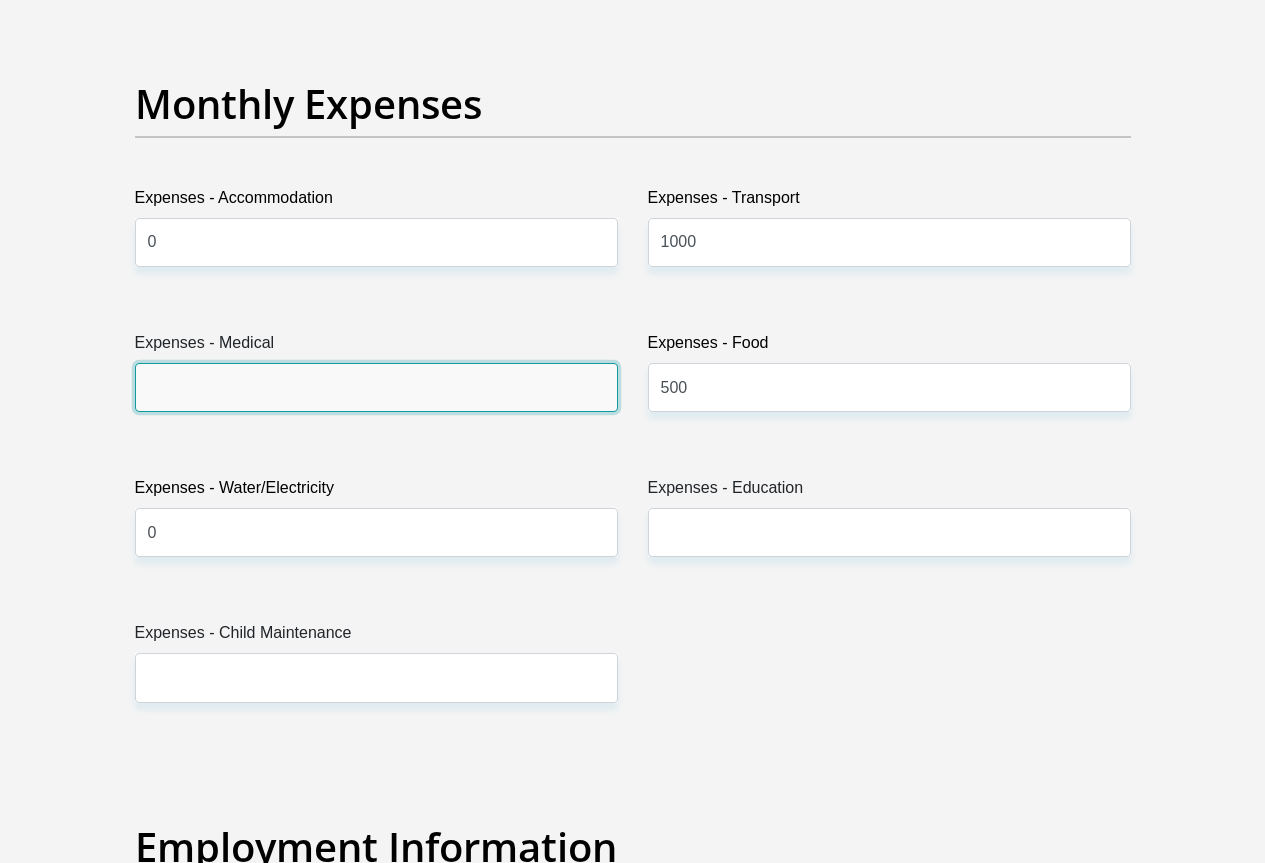 click on "Expenses - Medical" at bounding box center (376, 387) 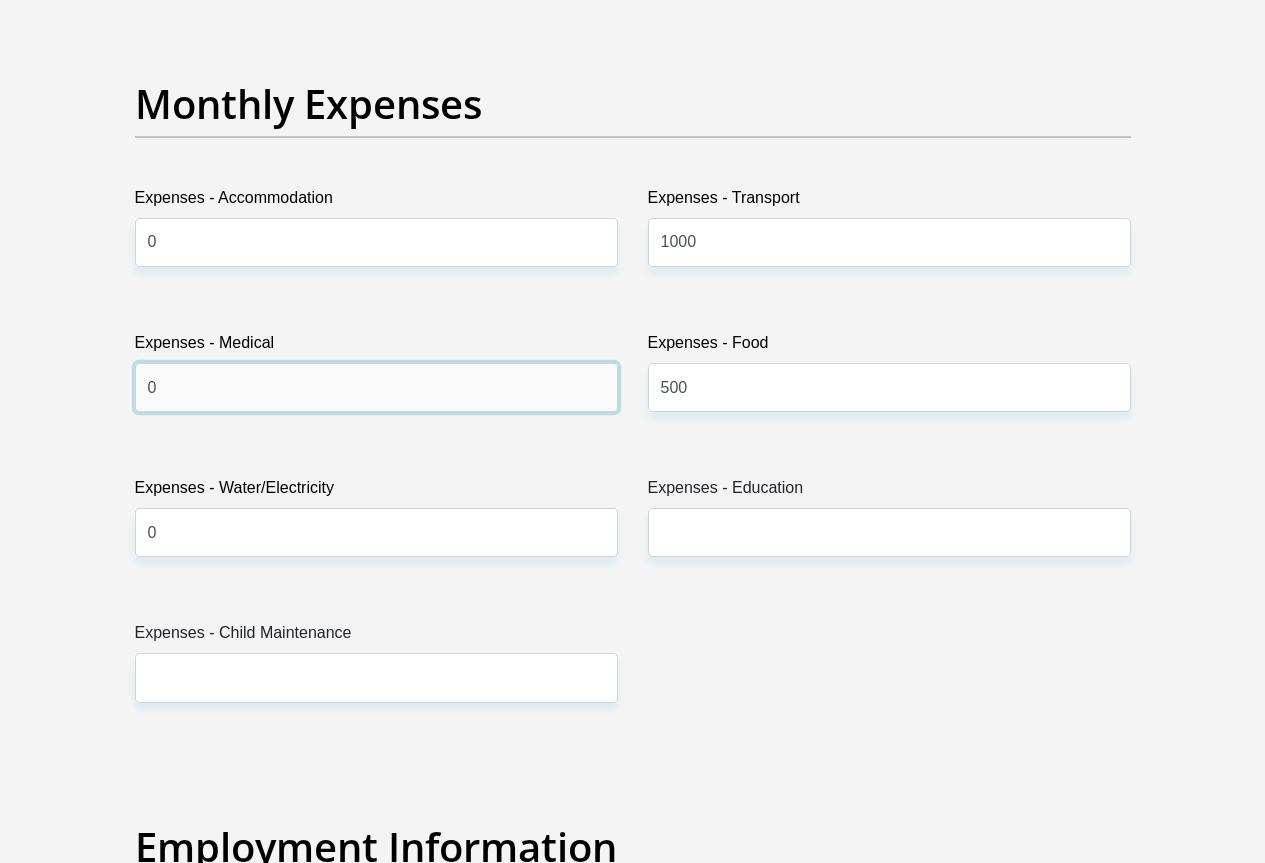 type on "0" 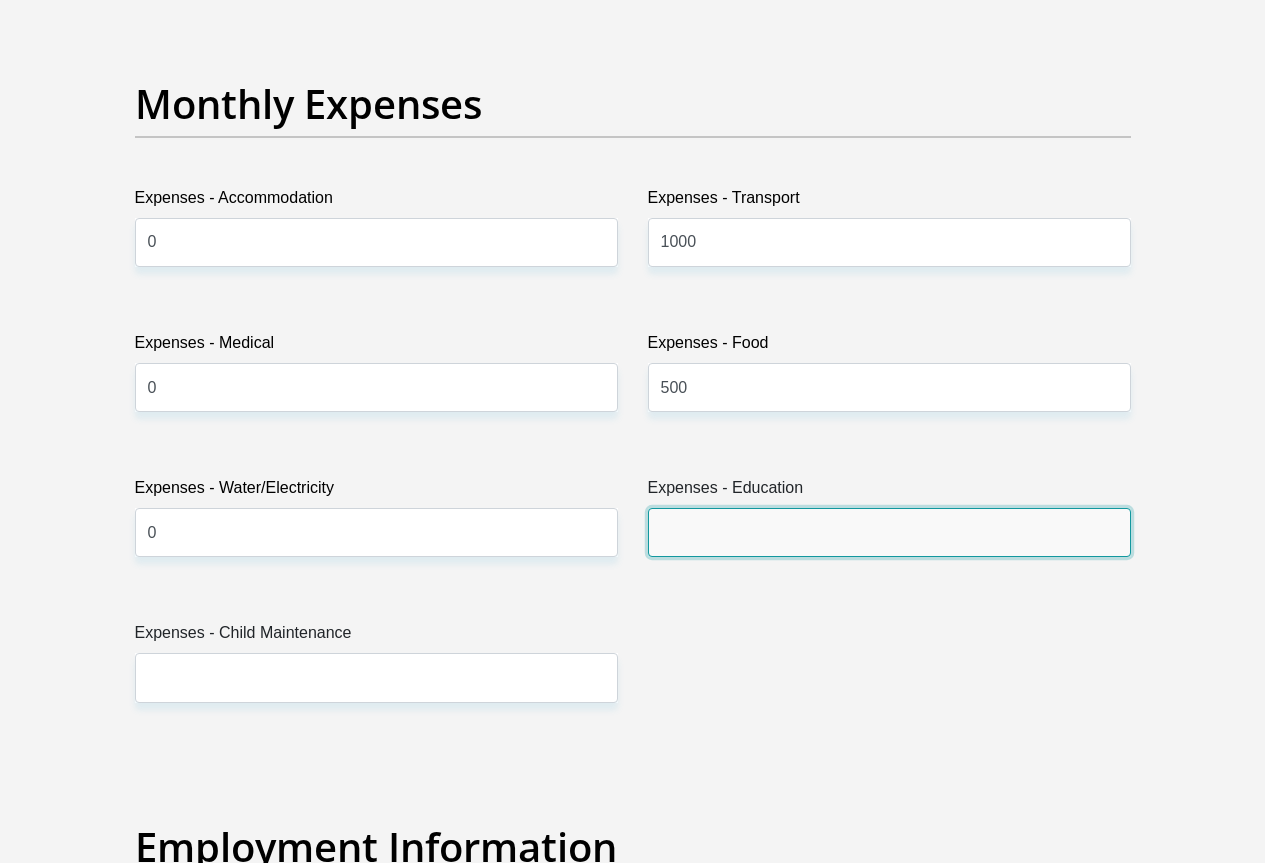 click on "Expenses - Education" at bounding box center [889, 532] 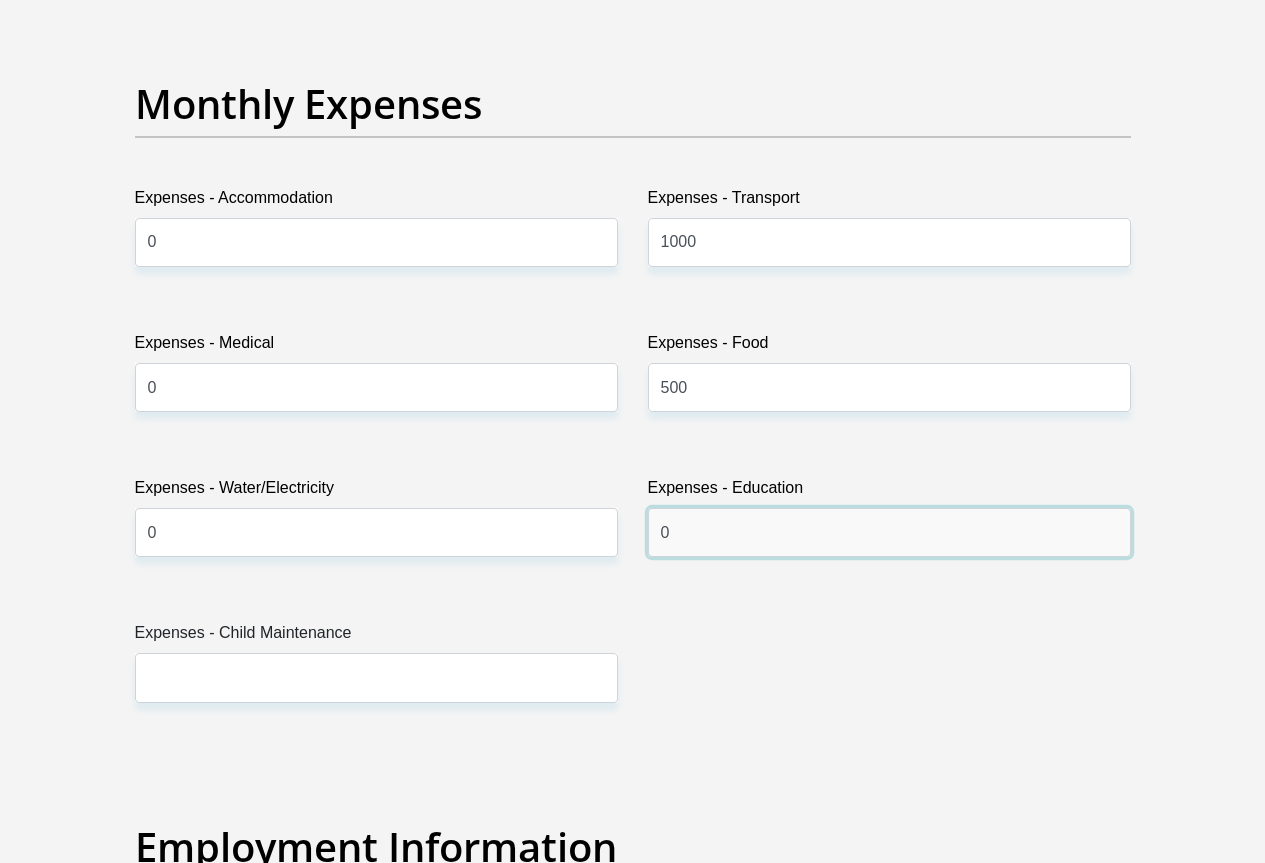 type on "0" 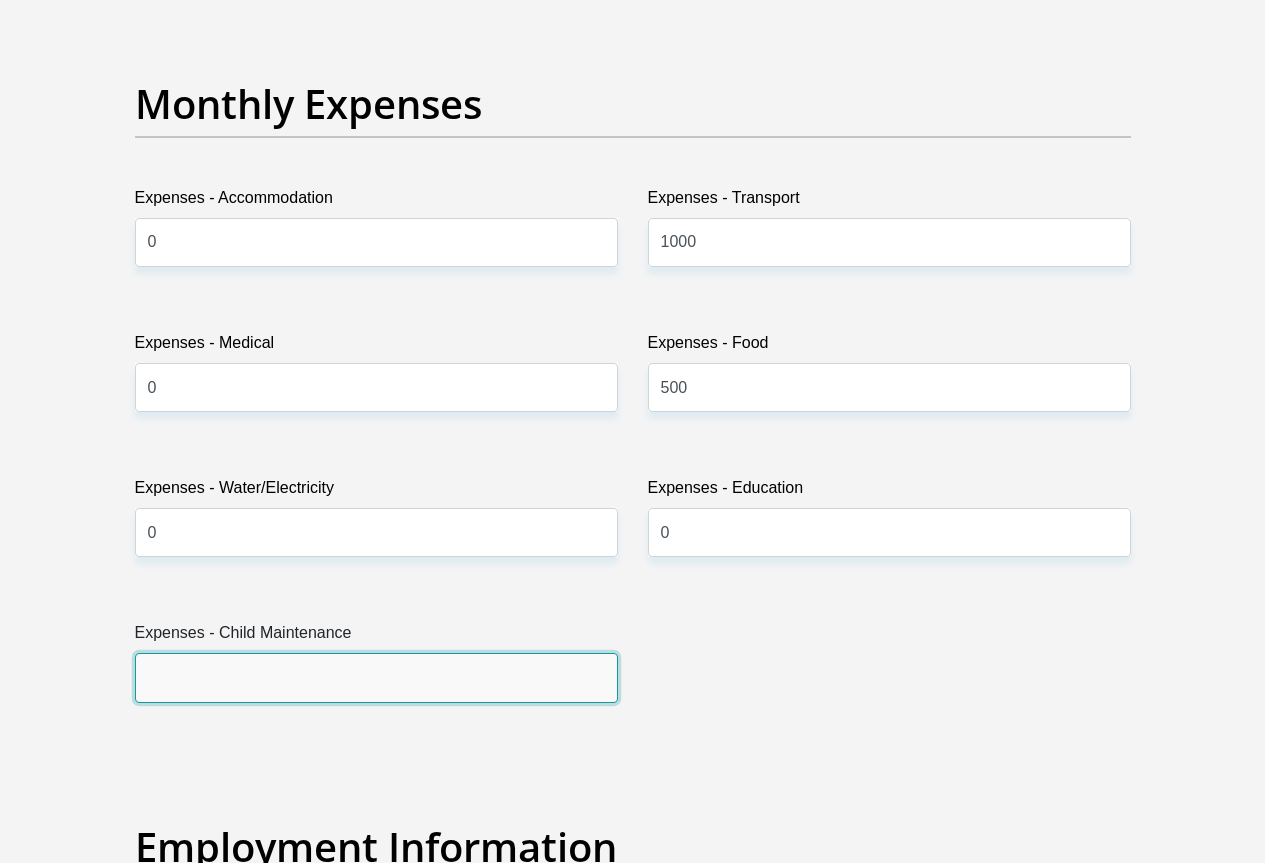 click on "Expenses - Child Maintenance" at bounding box center [376, 677] 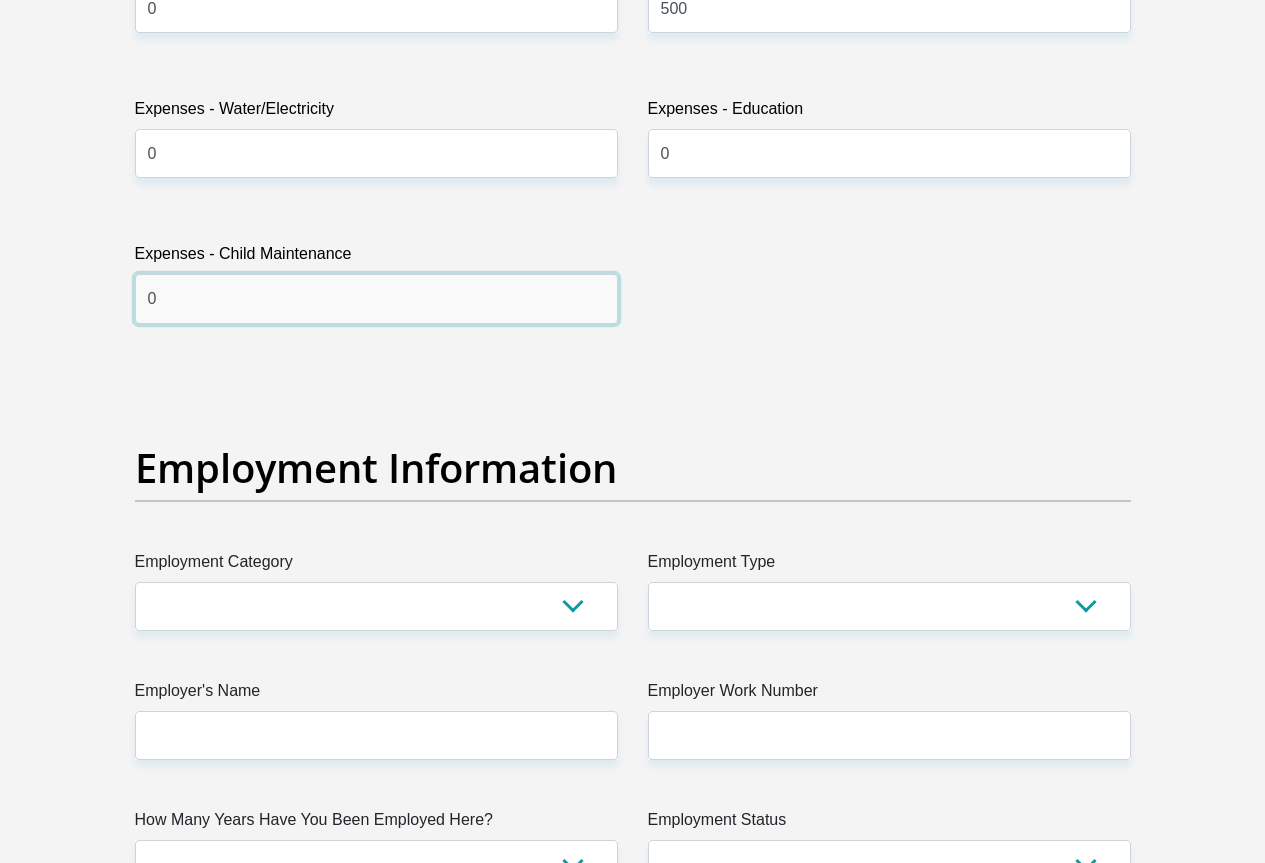 scroll, scrollTop: 3400, scrollLeft: 0, axis: vertical 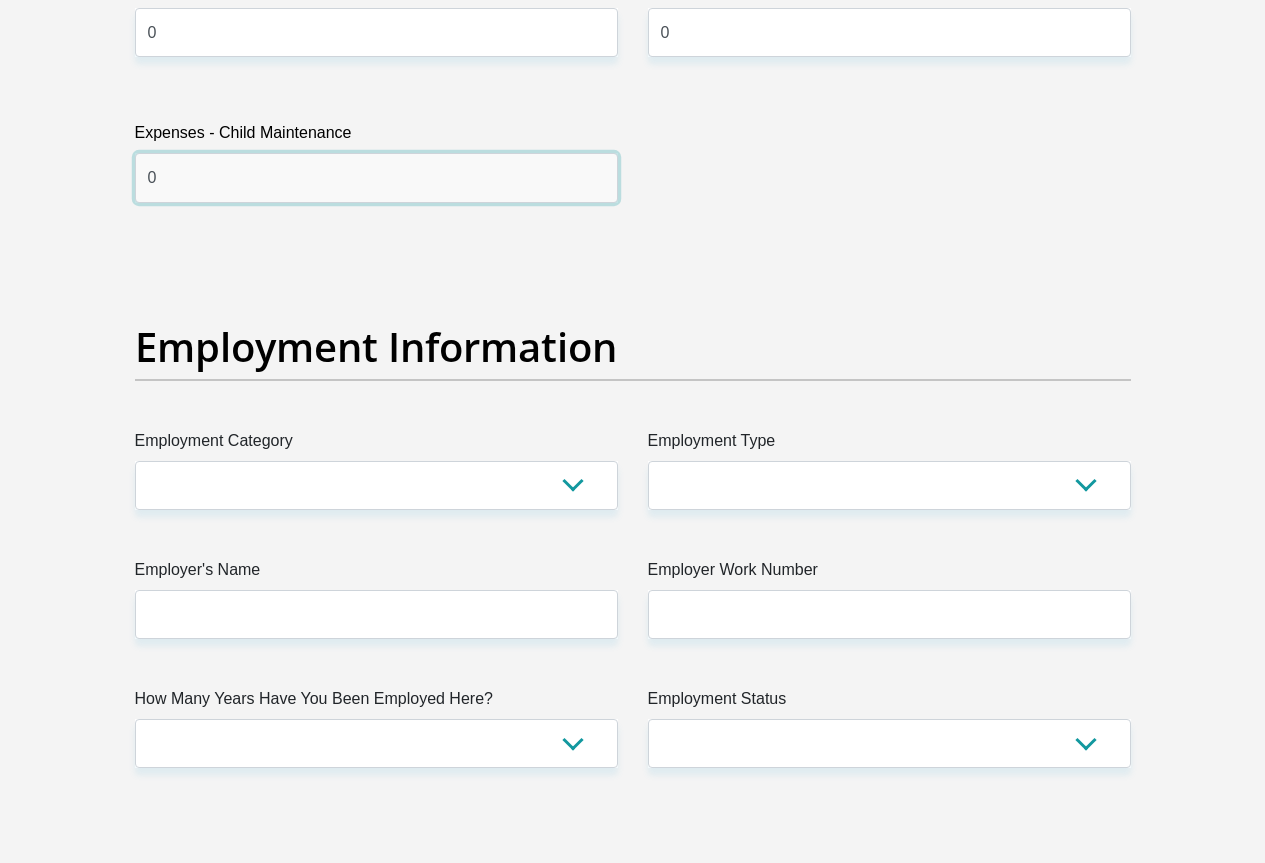 type on "0" 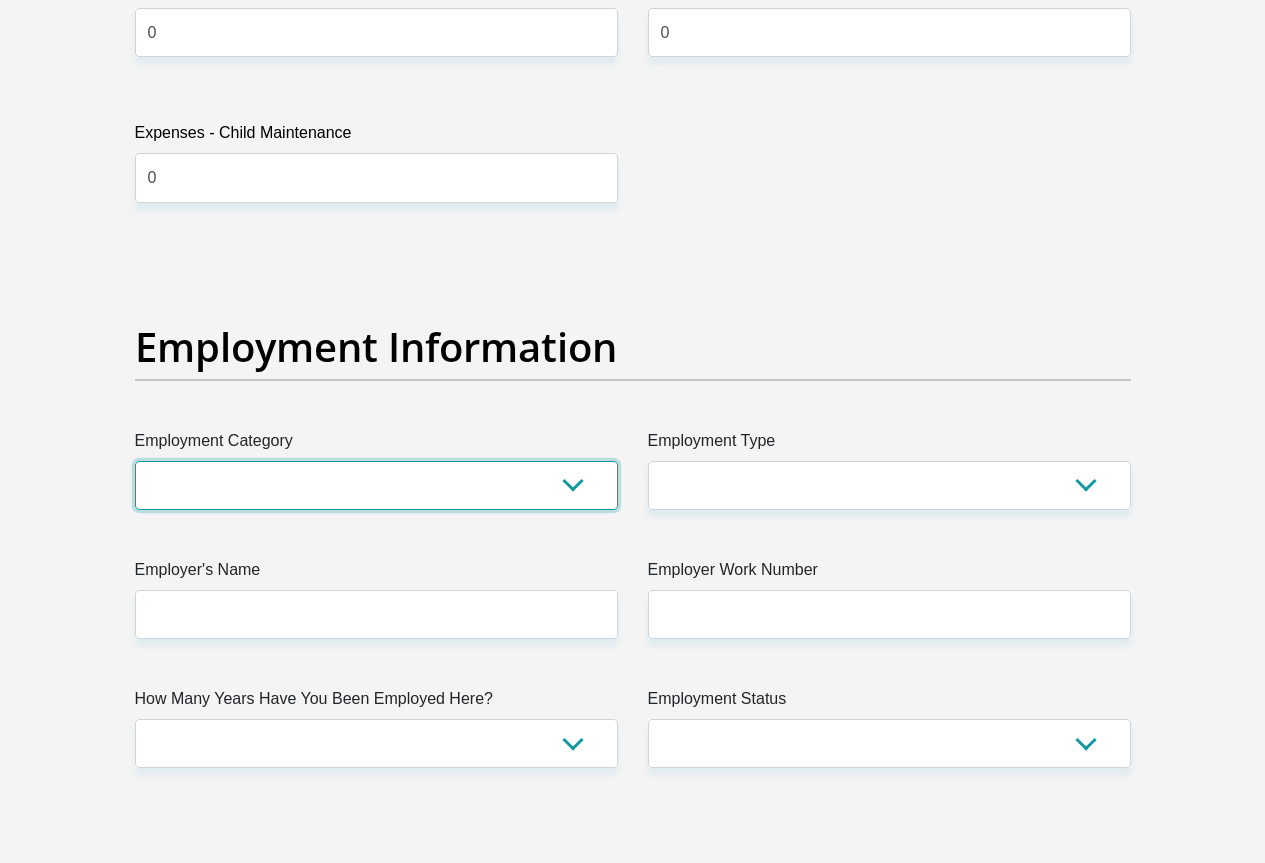 click on "AGRICULTURE
ALCOHOL & TOBACCO
CONSTRUCTION MATERIALS
METALLURGY
EQUIPMENT FOR RENEWABLE ENERGY
SPECIALIZED CONTRACTORS
CAR
GAMING (INCL. INTERNET
OTHER WHOLESALE
UNLICENSED PHARMACEUTICALS
CURRENCY EXCHANGE HOUSES
OTHER FINANCIAL INSTITUTIONS & INSURANCE
REAL ESTATE AGENTS
OIL & GAS
OTHER MATERIALS (E.G. IRON ORE)
PRECIOUS STONES & PRECIOUS METALS
POLITICAL ORGANIZATIONS
RELIGIOUS ORGANIZATIONS(NOT SECTS)
ACTI. HAVING BUSINESS DEAL WITH PUBLIC ADMINISTRATION
LAUNDROMATS" at bounding box center [376, 485] 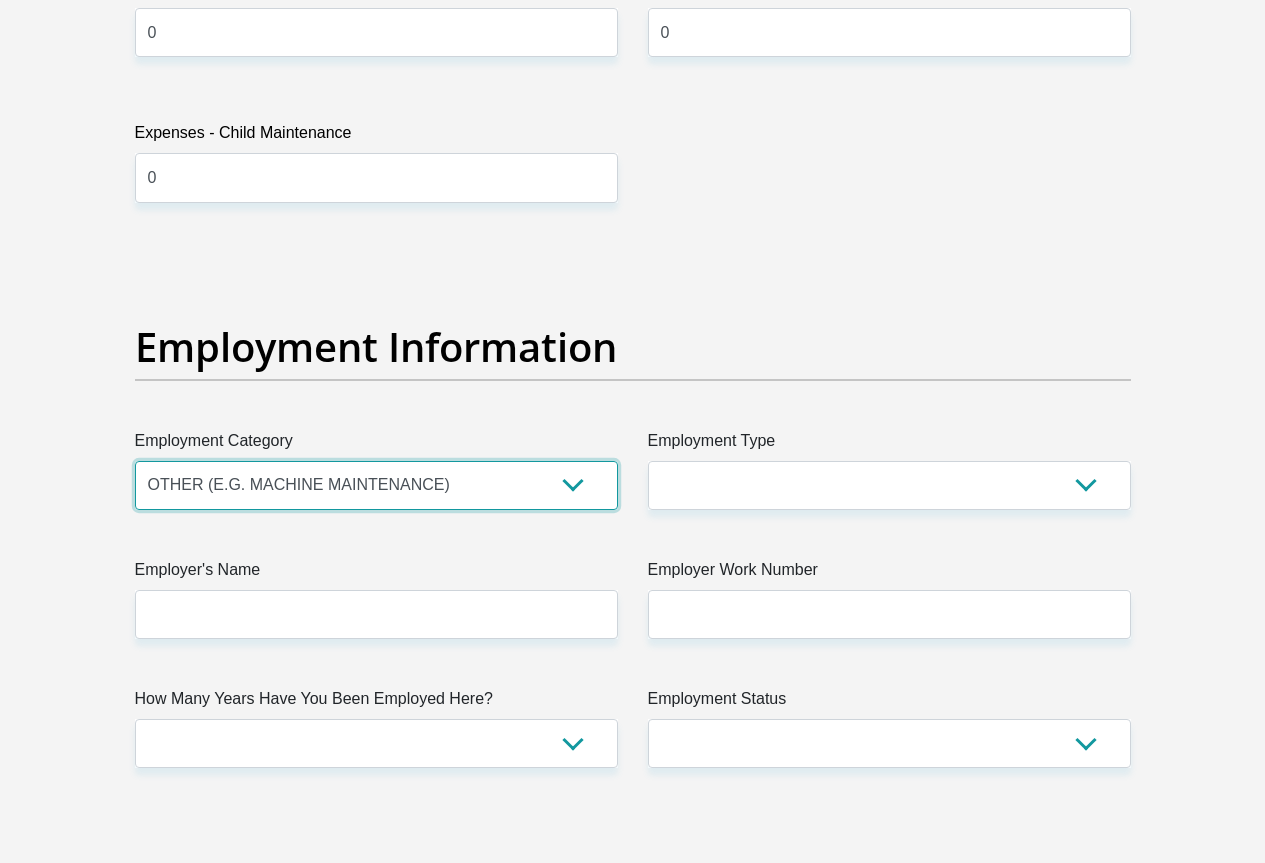 click on "AGRICULTURE
ALCOHOL & TOBACCO
CONSTRUCTION MATERIALS
METALLURGY
EQUIPMENT FOR RENEWABLE ENERGY
SPECIALIZED CONTRACTORS
CAR
GAMING (INCL. INTERNET
OTHER WHOLESALE
UNLICENSED PHARMACEUTICALS
CURRENCY EXCHANGE HOUSES
OTHER FINANCIAL INSTITUTIONS & INSURANCE
REAL ESTATE AGENTS
OIL & GAS
OTHER MATERIALS (E.G. IRON ORE)
PRECIOUS STONES & PRECIOUS METALS
POLITICAL ORGANIZATIONS
RELIGIOUS ORGANIZATIONS(NOT SECTS)
ACTI. HAVING BUSINESS DEAL WITH PUBLIC ADMINISTRATION
LAUNDROMATS" at bounding box center (376, 485) 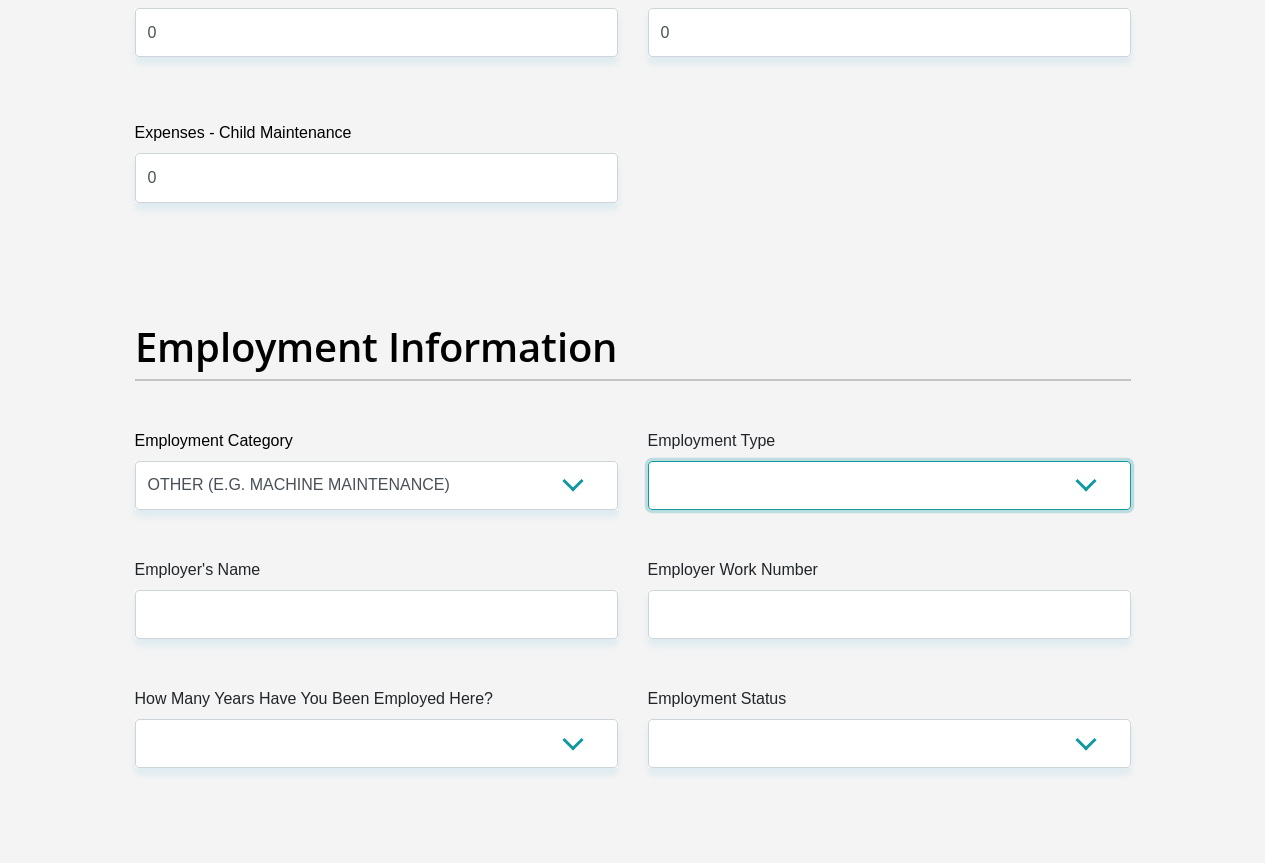 click on "College/Lecturer
Craft Seller
Creative
Driver
Executive
Farmer
Forces - Non Commissioned
Forces - Officer
Hawker
Housewife
Labourer
Licenced Professional
Manager
Miner
Non Licenced Professional
Office Staff/Clerk
Outside Worker
Pensioner
Permanent Teacher
Production/Manufacturing
Sales
Self-Employed
Semi-Professional Worker
Service Industry  Social Worker  Student" at bounding box center (889, 485) 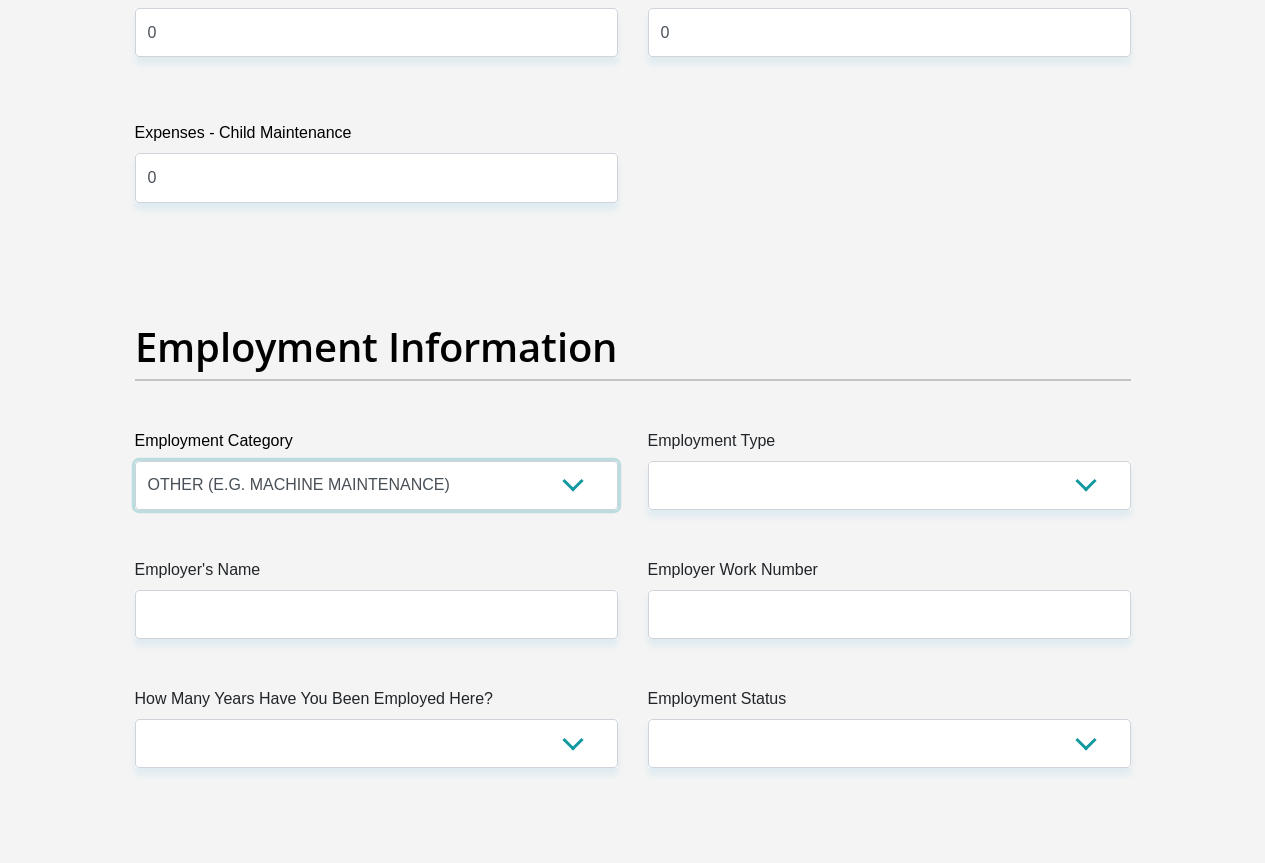 click on "AGRICULTURE
ALCOHOL & TOBACCO
CONSTRUCTION MATERIALS
METALLURGY
EQUIPMENT FOR RENEWABLE ENERGY
SPECIALIZED CONTRACTORS
CAR
GAMING (INCL. INTERNET
OTHER WHOLESALE
UNLICENSED PHARMACEUTICALS
CURRENCY EXCHANGE HOUSES
OTHER FINANCIAL INSTITUTIONS & INSURANCE
REAL ESTATE AGENTS
OIL & GAS
OTHER MATERIALS (E.G. IRON ORE)
PRECIOUS STONES & PRECIOUS METALS
POLITICAL ORGANIZATIONS
RELIGIOUS ORGANIZATIONS(NOT SECTS)
ACTI. HAVING BUSINESS DEAL WITH PUBLIC ADMINISTRATION
LAUNDROMATS" at bounding box center (376, 485) 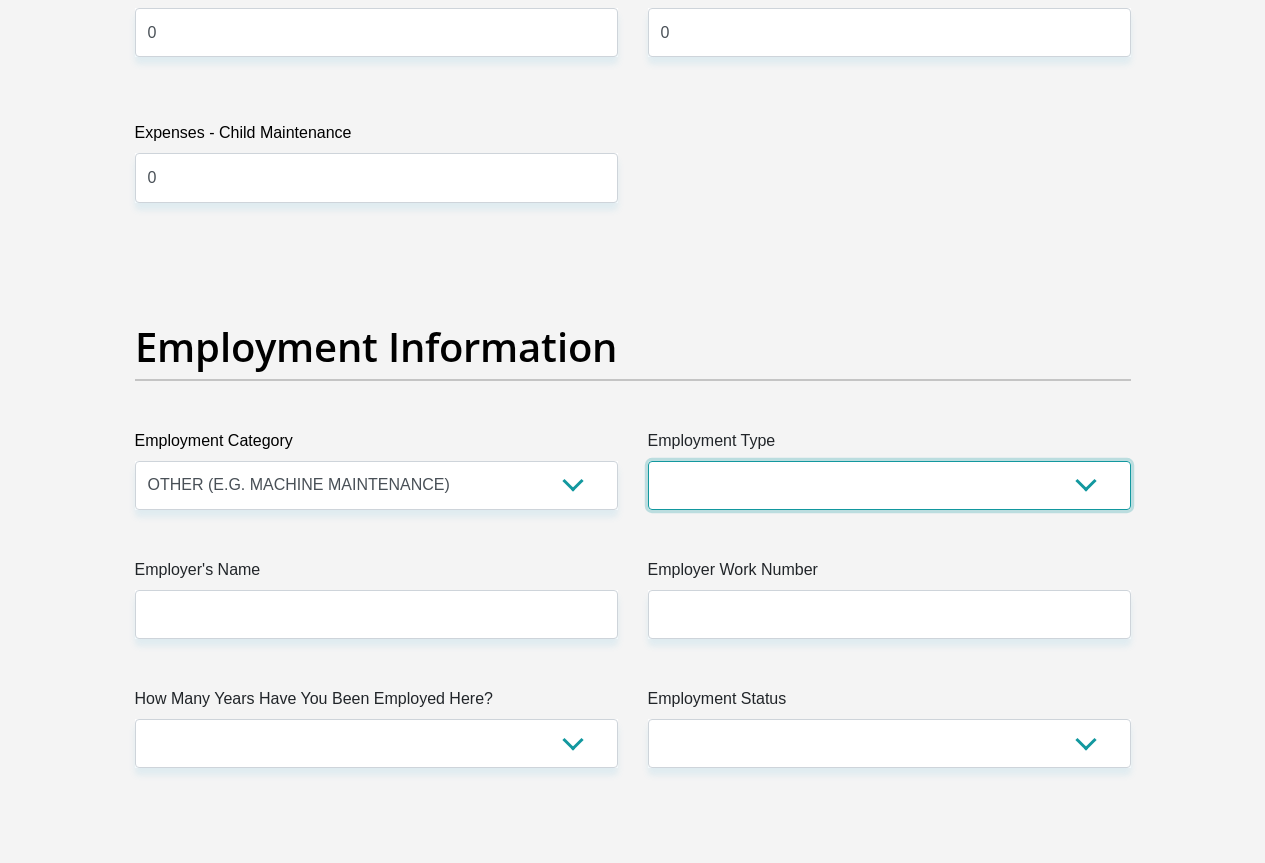 click on "College/Lecturer
Craft Seller
Creative
Driver
Executive
Farmer
Forces - Non Commissioned
Forces - Officer
Hawker
Housewife
Labourer
Licenced Professional
Manager
Miner
Non Licenced Professional
Office Staff/Clerk
Outside Worker
Pensioner
Permanent Teacher
Production/Manufacturing
Sales
Self-Employed
Semi-Professional Worker
Service Industry  Social Worker  Student" at bounding box center (889, 485) 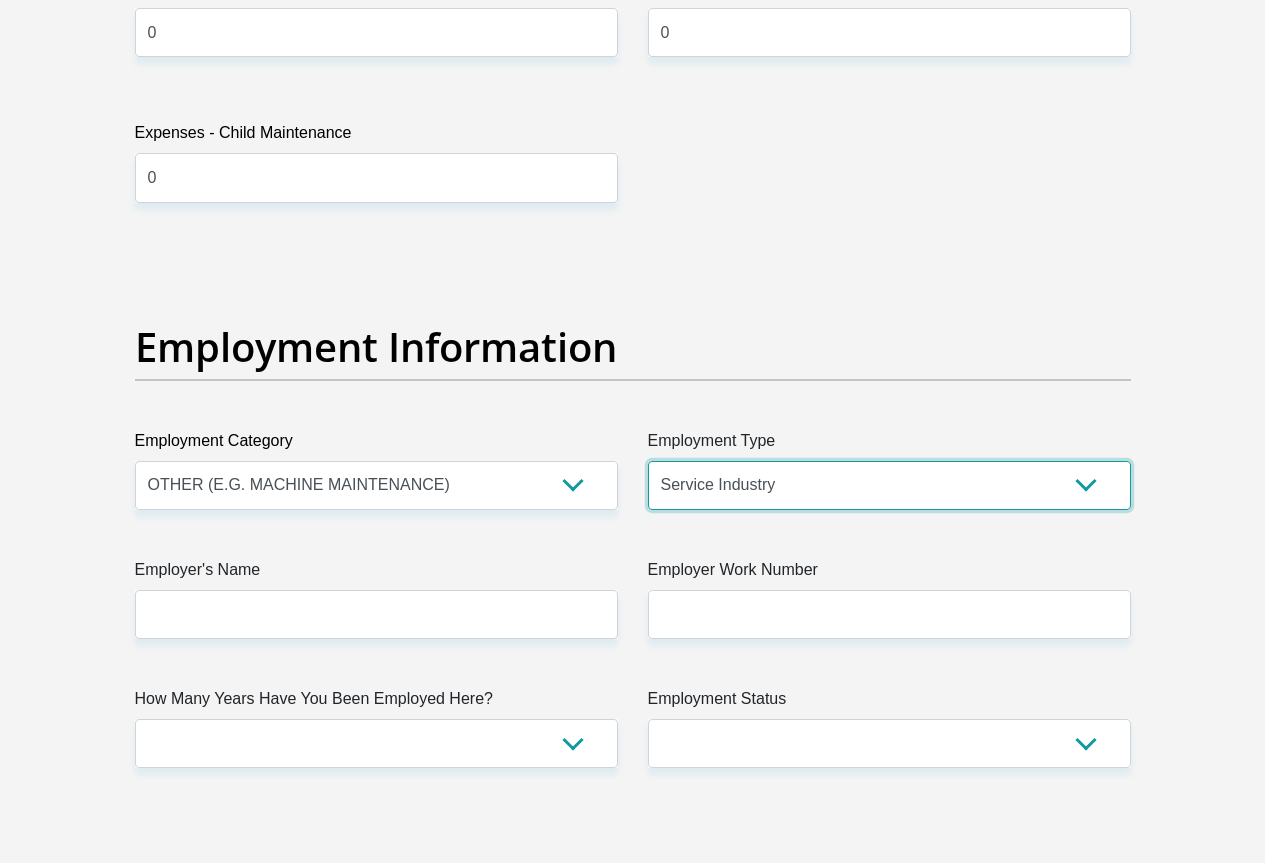 click on "College/Lecturer
Craft Seller
Creative
Driver
Executive
Farmer
Forces - Non Commissioned
Forces - Officer
Hawker
Housewife
Labourer
Licenced Professional
Manager
Miner
Non Licenced Professional
Office Staff/Clerk
Outside Worker
Pensioner
Permanent Teacher
Production/Manufacturing
Sales
Self-Employed
Semi-Professional Worker
Service Industry  Social Worker  Student" at bounding box center [889, 485] 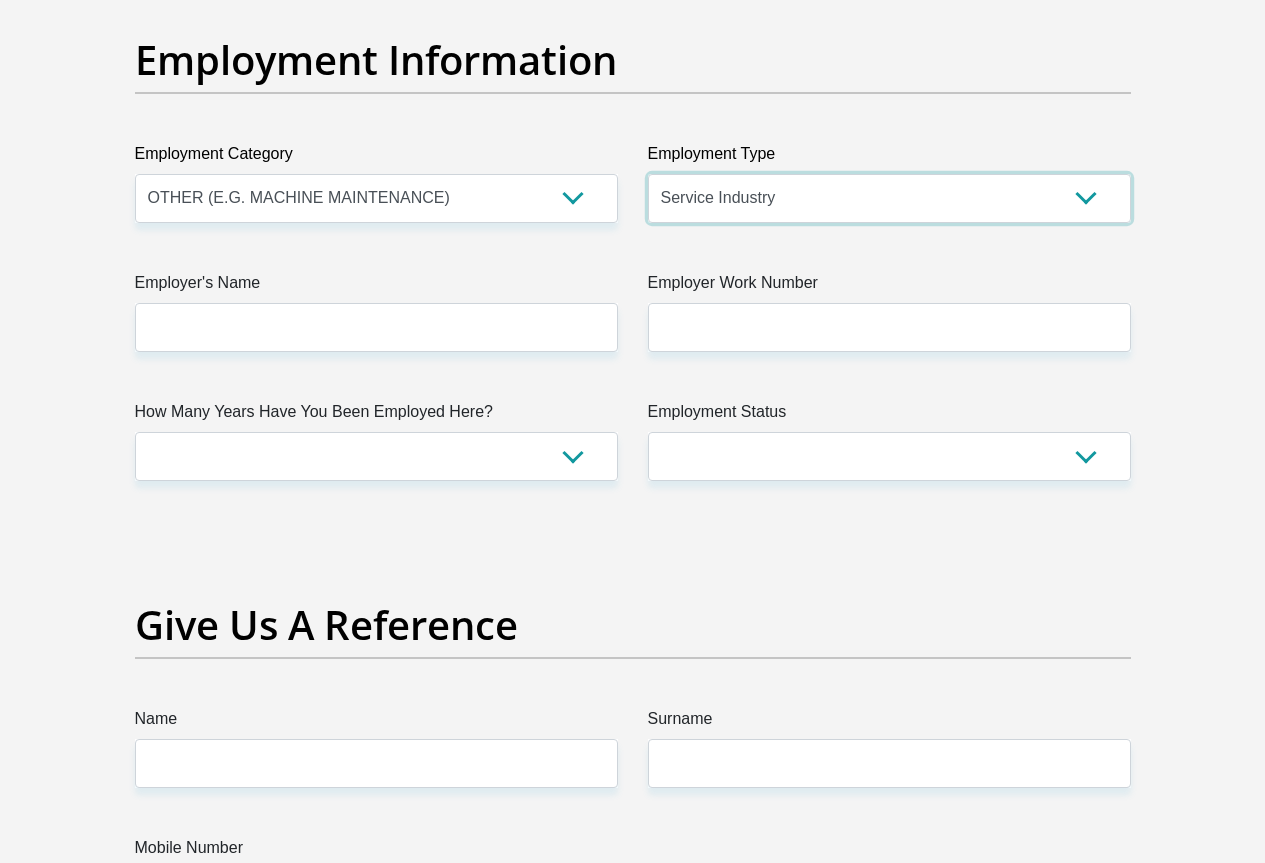scroll, scrollTop: 3700, scrollLeft: 0, axis: vertical 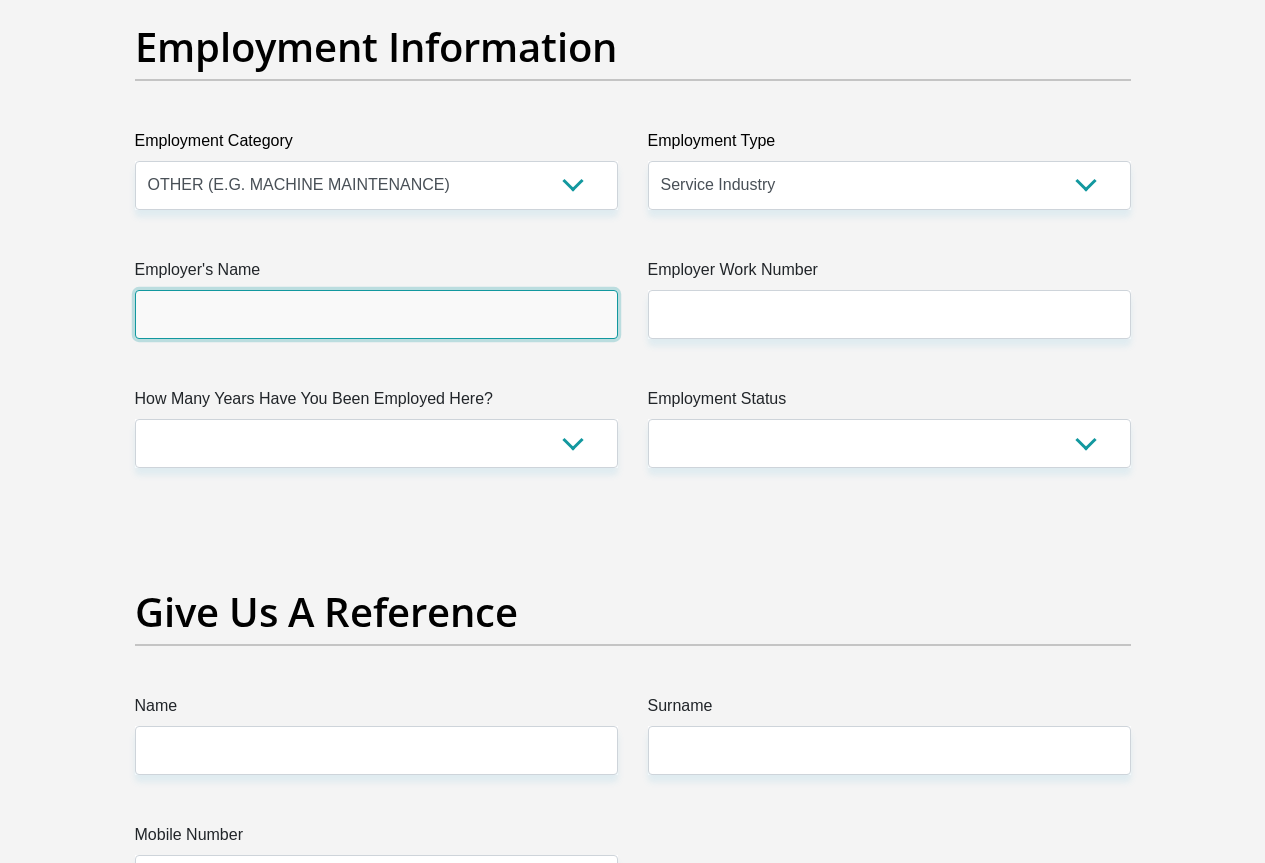 click on "Employer's Name" at bounding box center [376, 314] 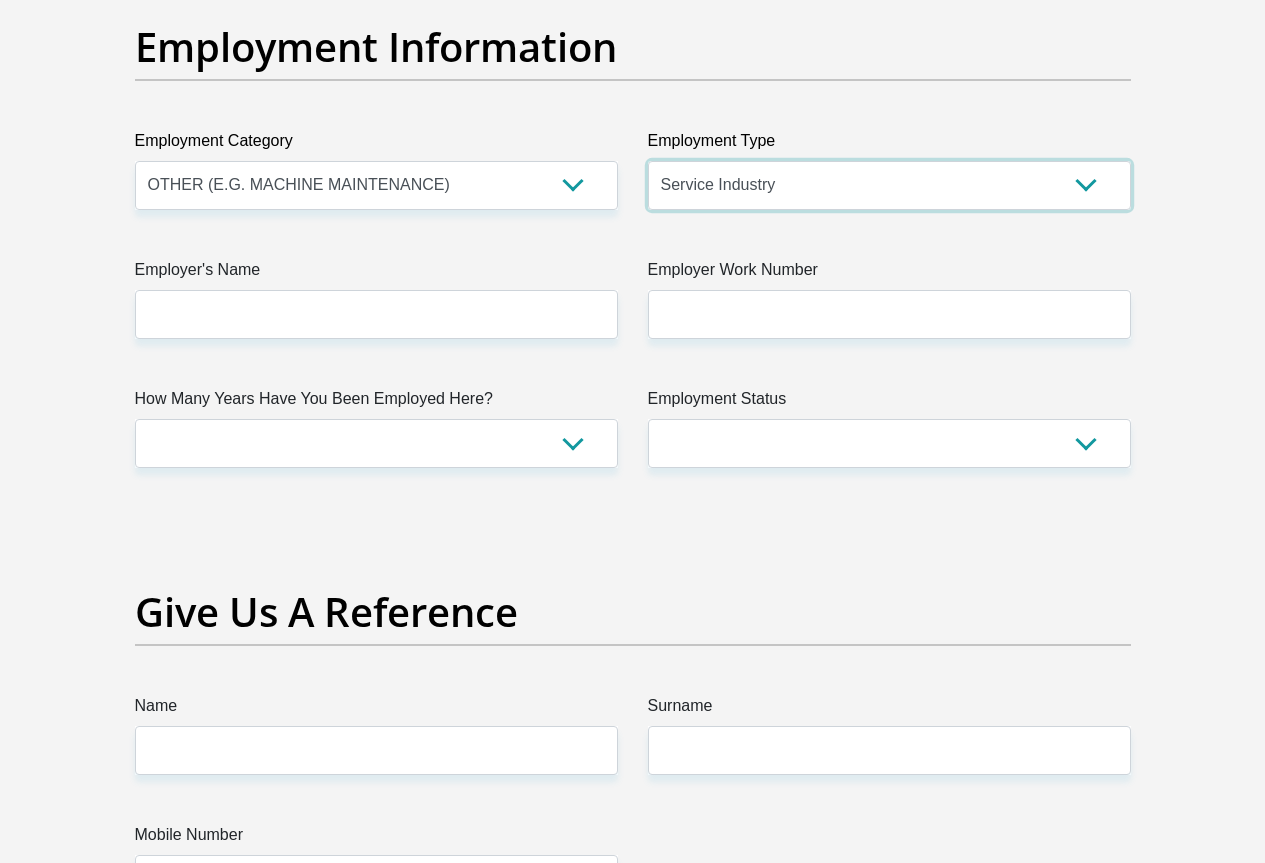 click on "College/Lecturer
Craft Seller
Creative
Driver
Executive
Farmer
Forces - Non Commissioned
Forces - Officer
Hawker
Housewife
Labourer
Licenced Professional
Manager
Miner
Non Licenced Professional
Office Staff/Clerk
Outside Worker
Pensioner
Permanent Teacher
Production/Manufacturing
Sales
Self-Employed
Semi-Professional Worker
Service Industry  Social Worker  Student" at bounding box center (889, 185) 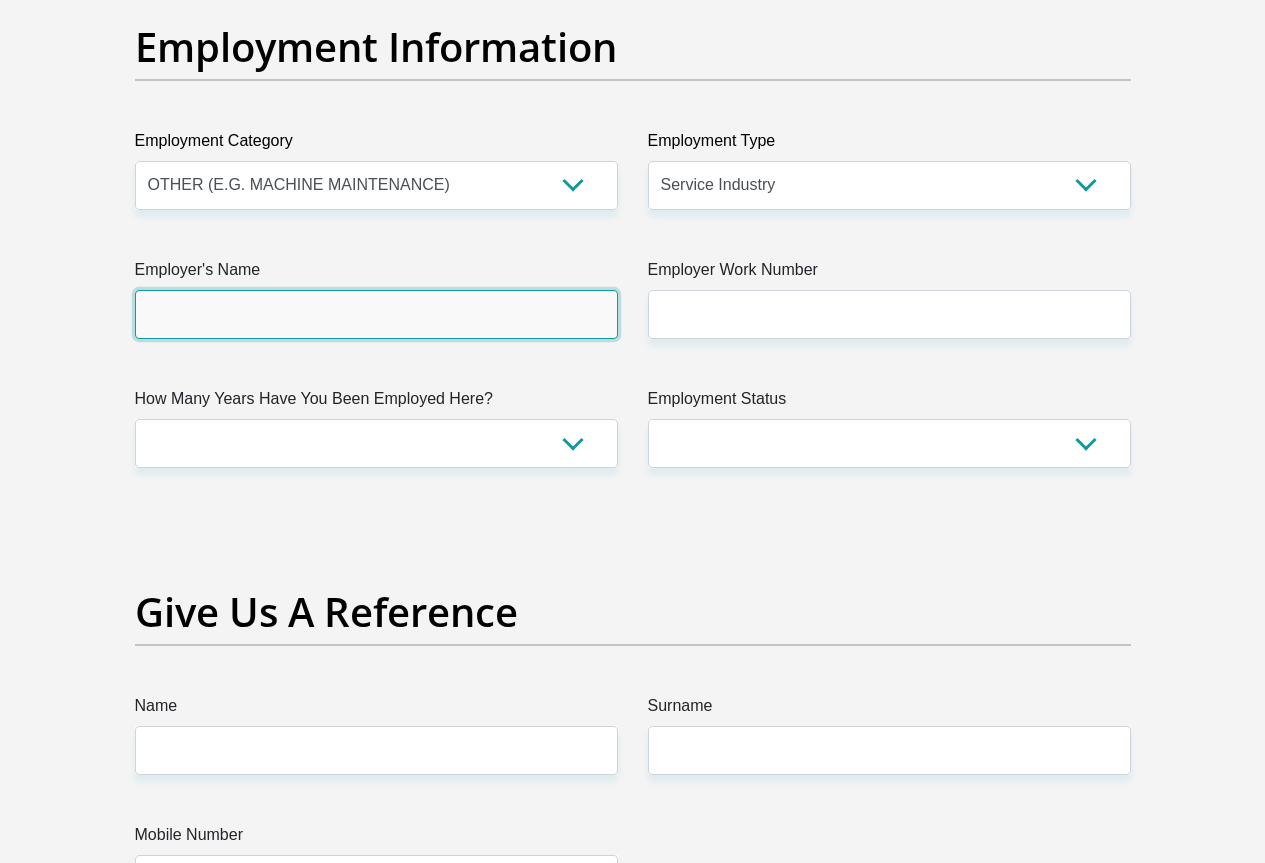 click on "Employer's Name" at bounding box center (376, 314) 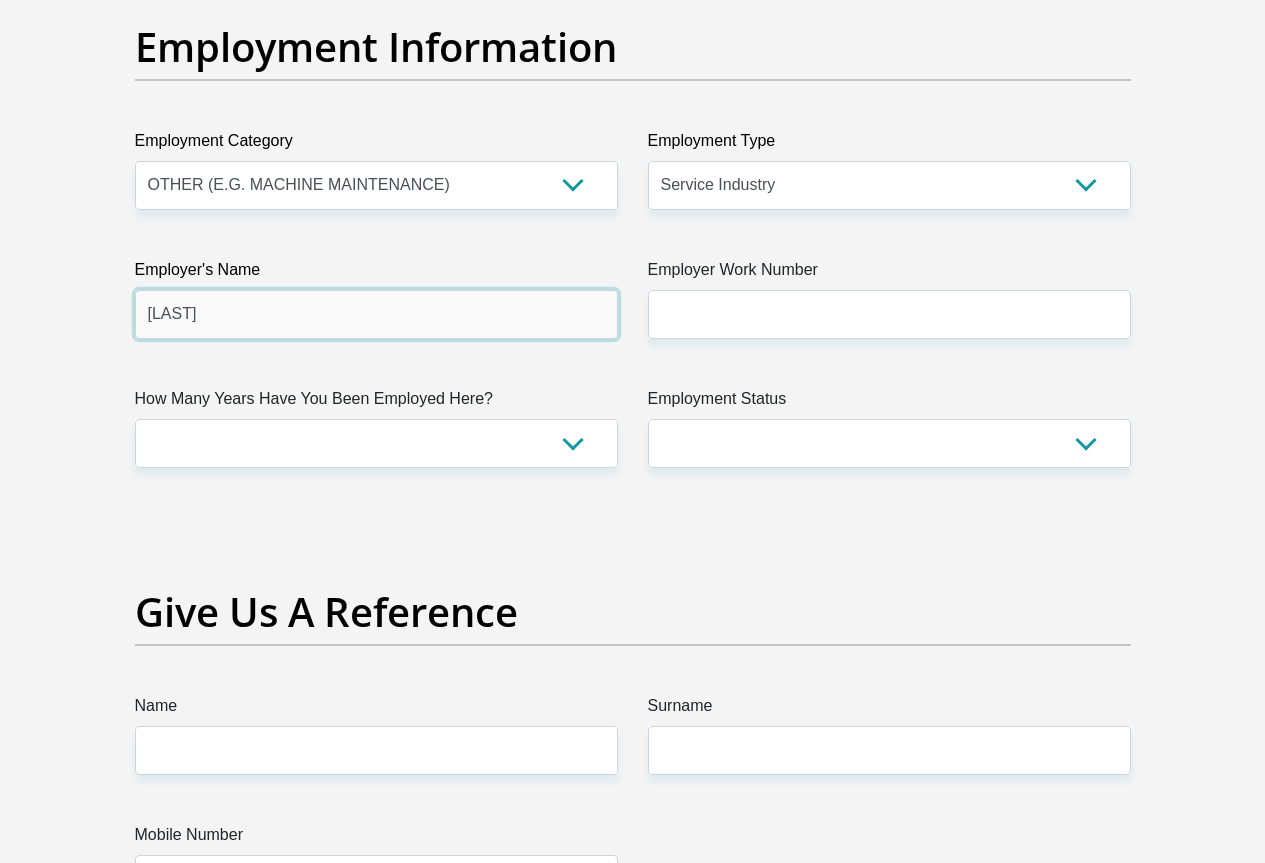 click on "[LAST]" at bounding box center [376, 314] 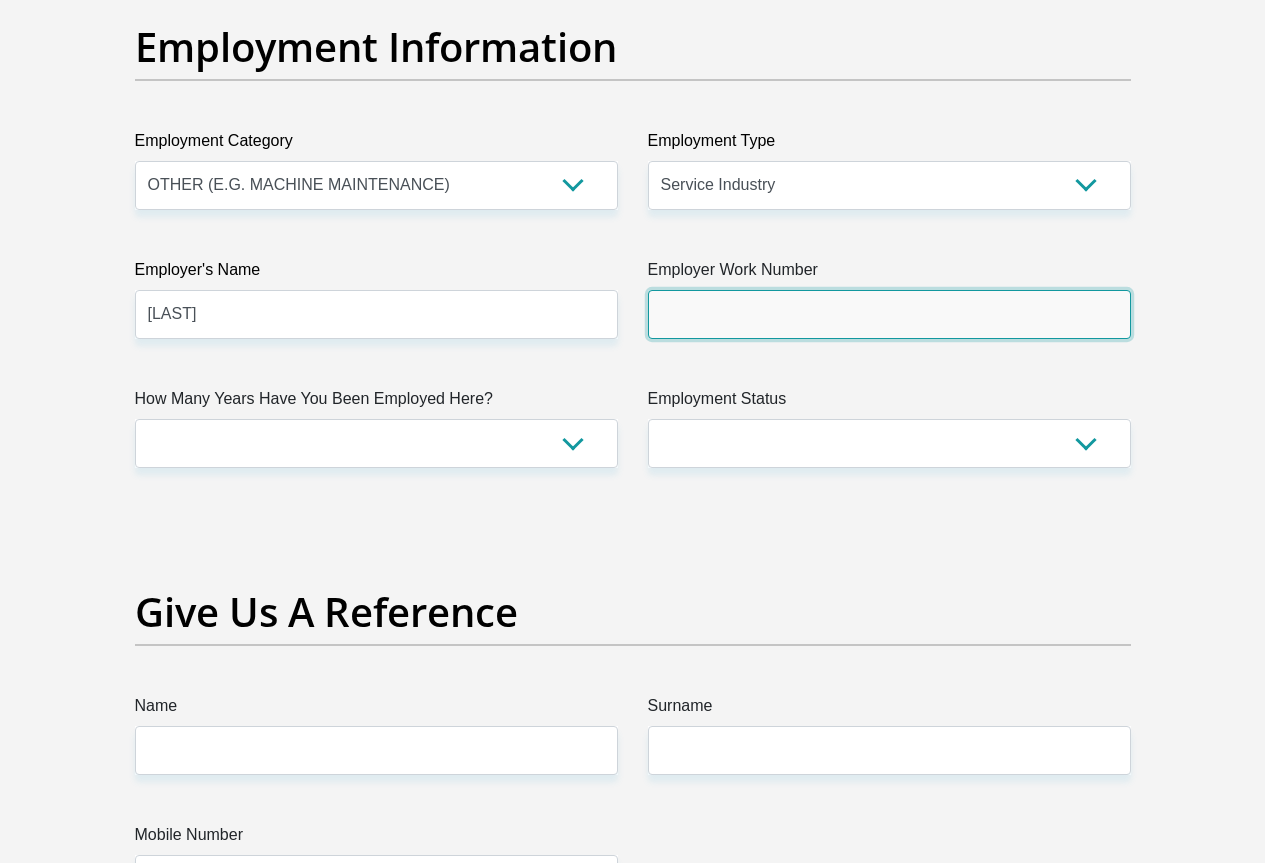 drag, startPoint x: 791, startPoint y: 242, endPoint x: 800, endPoint y: 237, distance: 10.29563 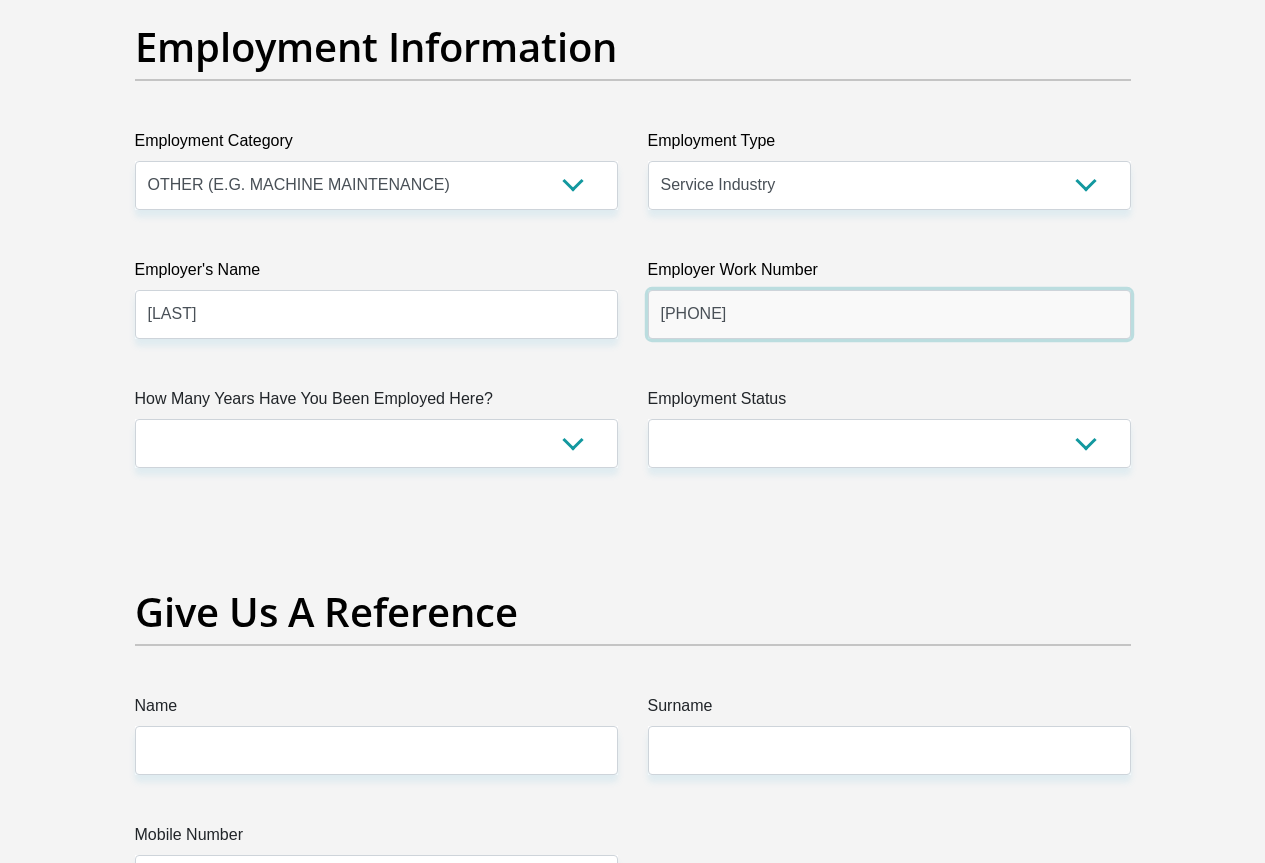 type on "[PHONE]" 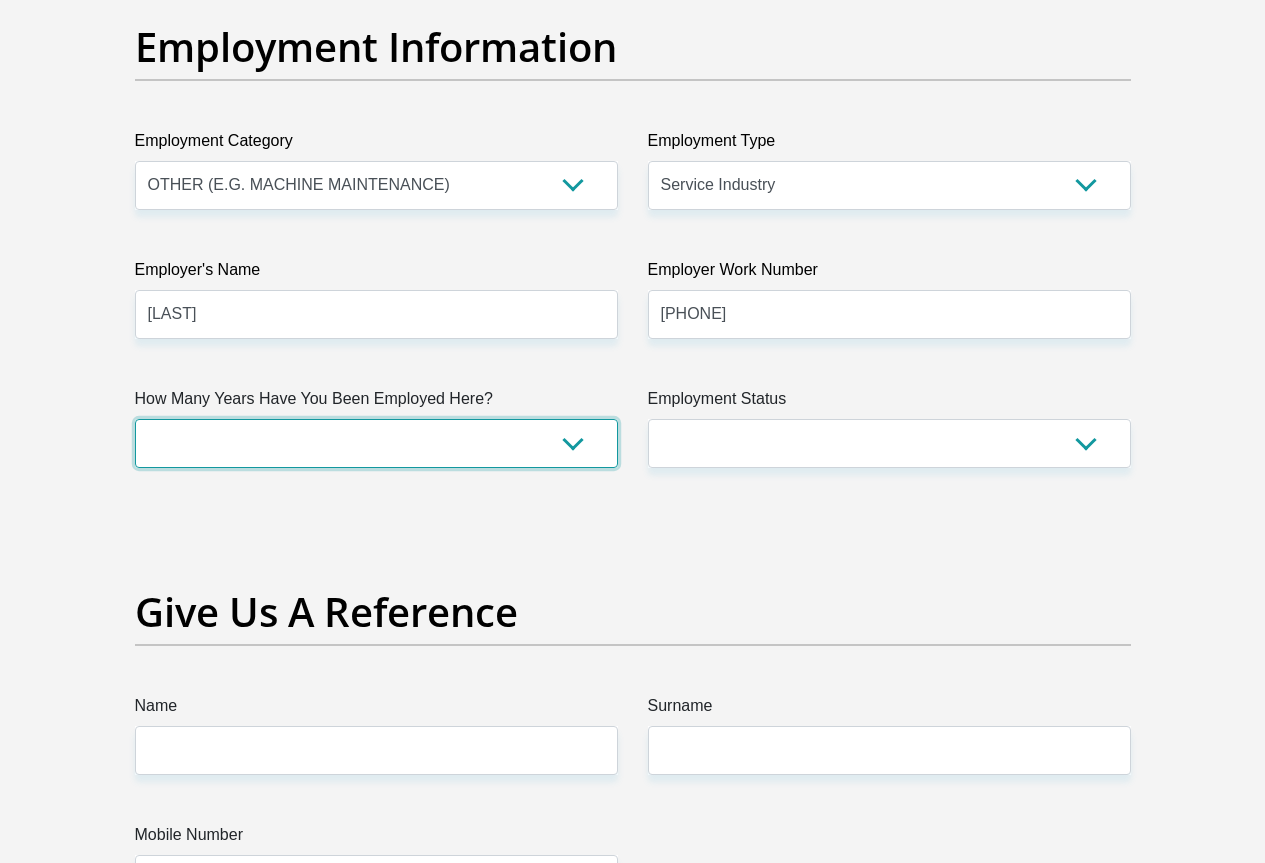 click on "less than 1 year
1-3 years
3-5 years
5+ years" at bounding box center (376, 443) 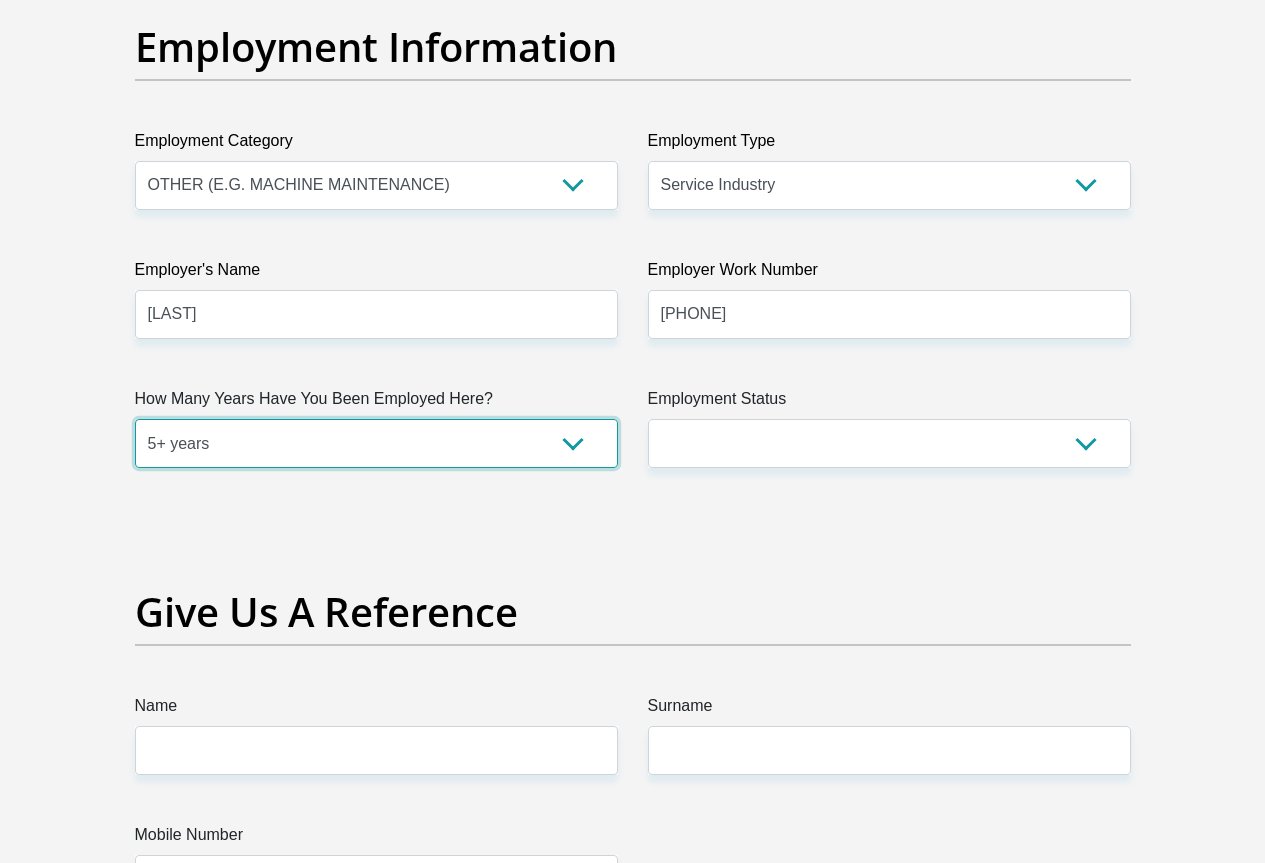 click on "less than 1 year
1-3 years
3-5 years
5+ years" at bounding box center [376, 443] 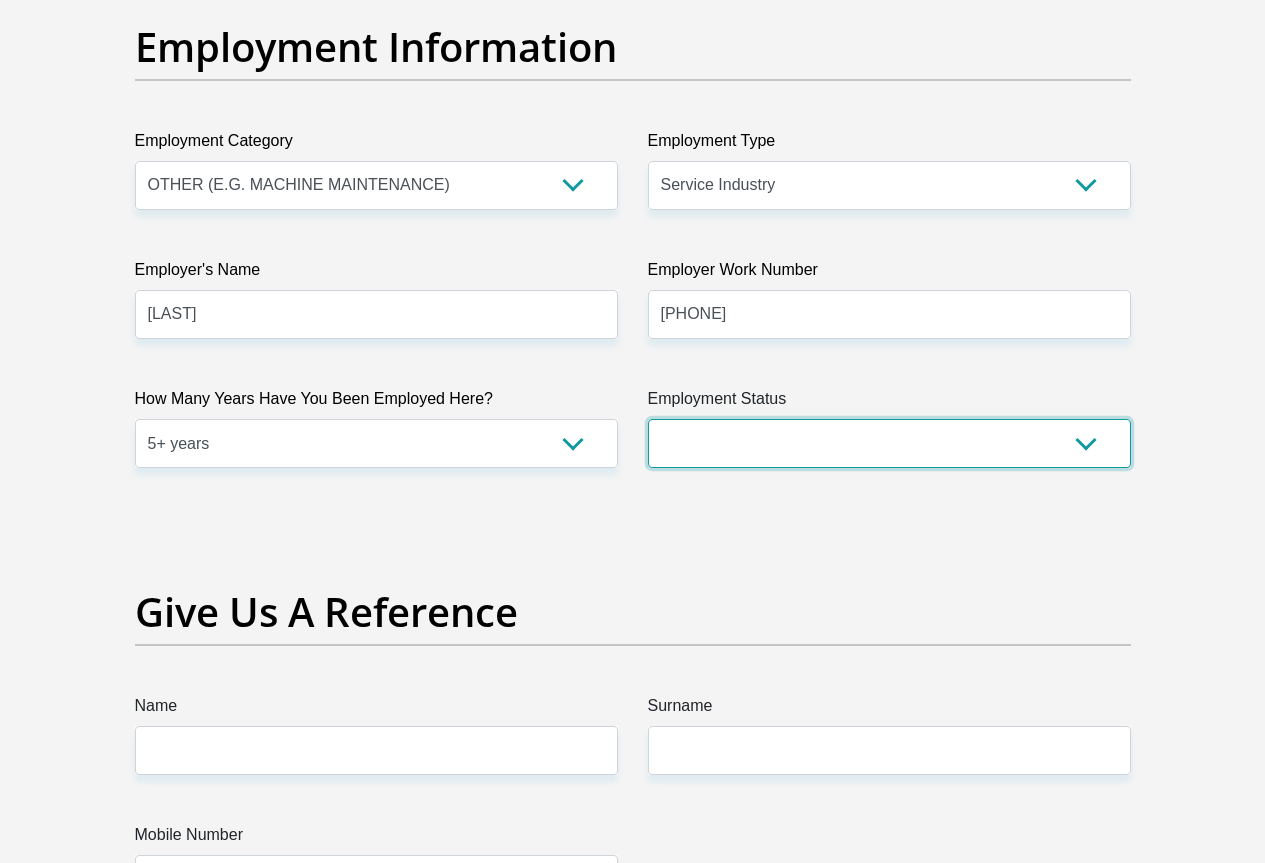 click on "Permanent/Full-time
Part-time/Casual
Contract Worker
Self-Employed
Housewife
Retired
Student
Medically Boarded
Disability
Unemployed" at bounding box center [889, 443] 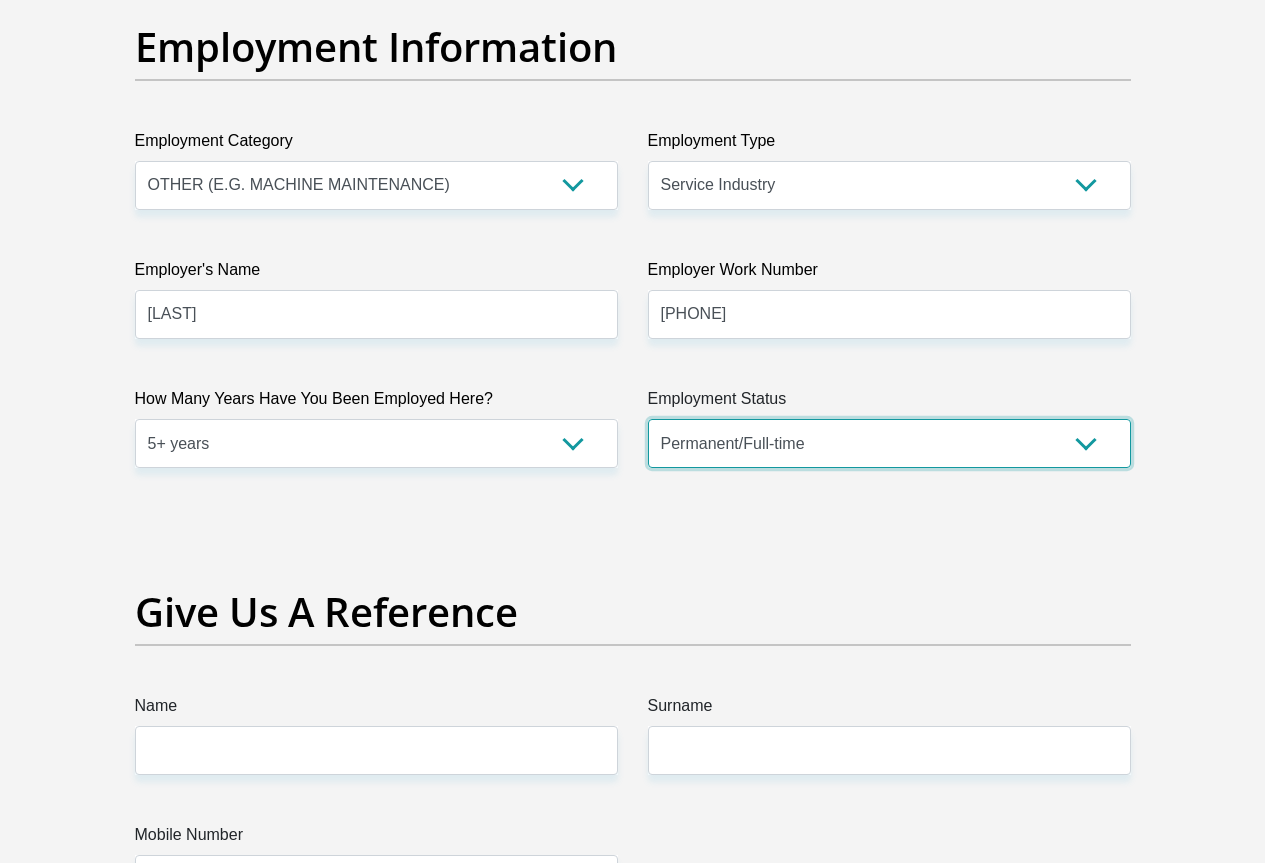click on "Permanent/Full-time
Part-time/Casual
Contract Worker
Self-Employed
Housewife
Retired
Student
Medically Boarded
Disability
Unemployed" at bounding box center [889, 443] 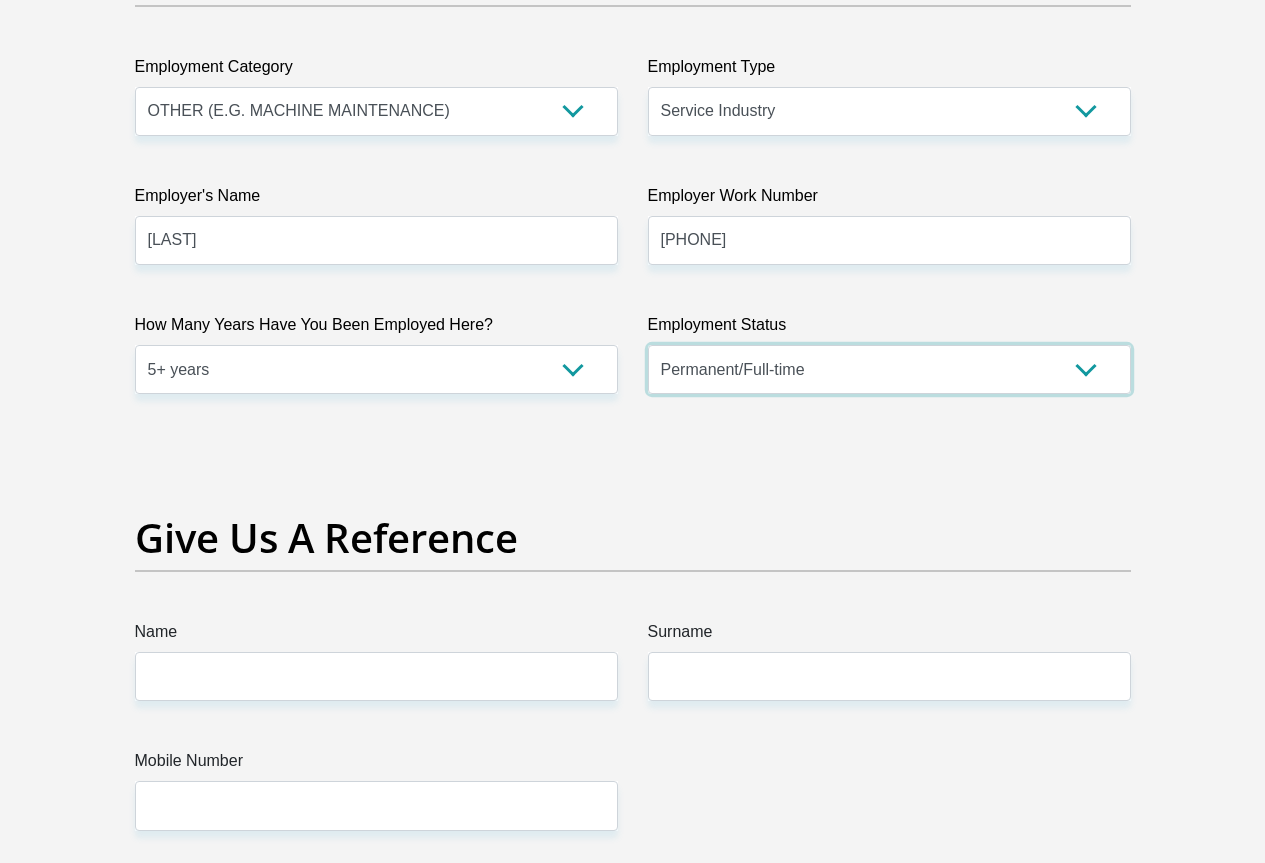 scroll, scrollTop: 3900, scrollLeft: 0, axis: vertical 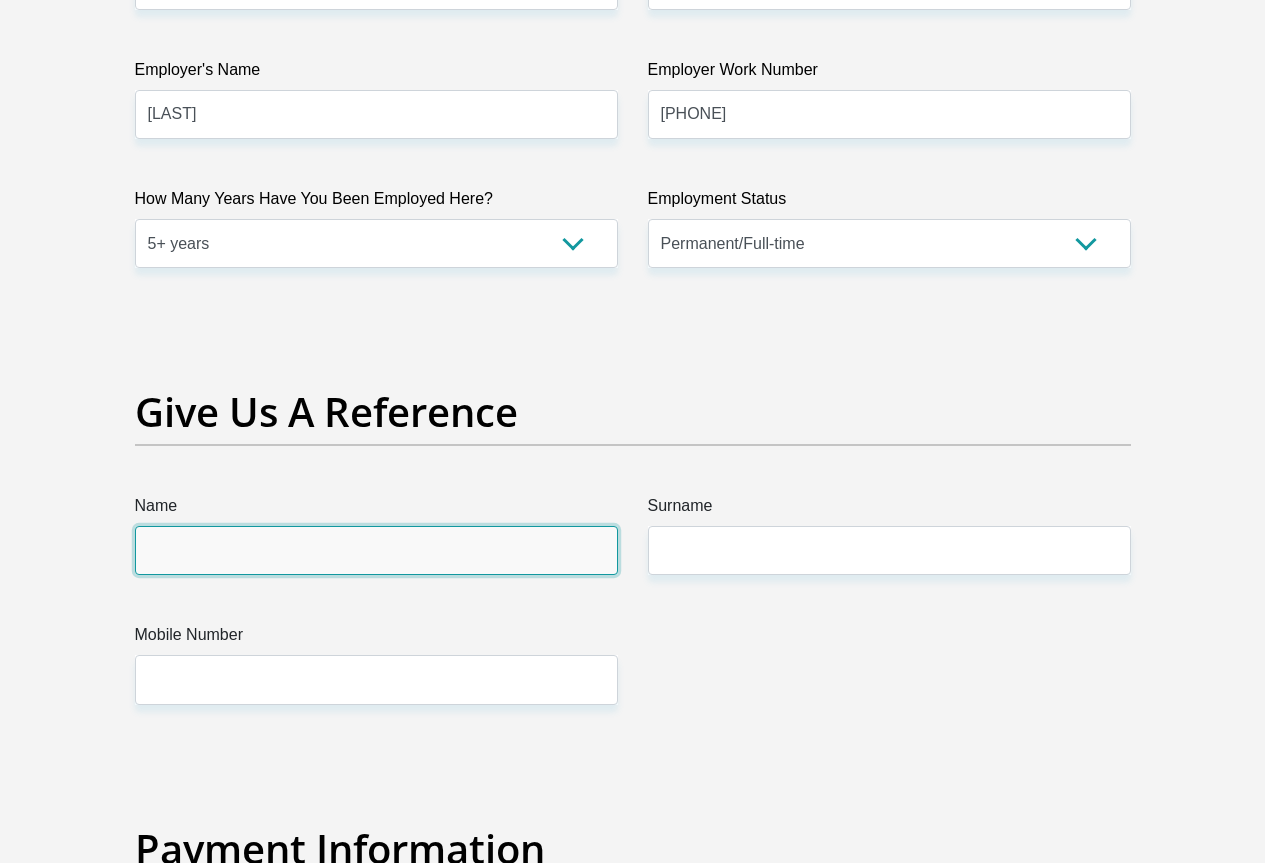 click on "Name" at bounding box center (376, 550) 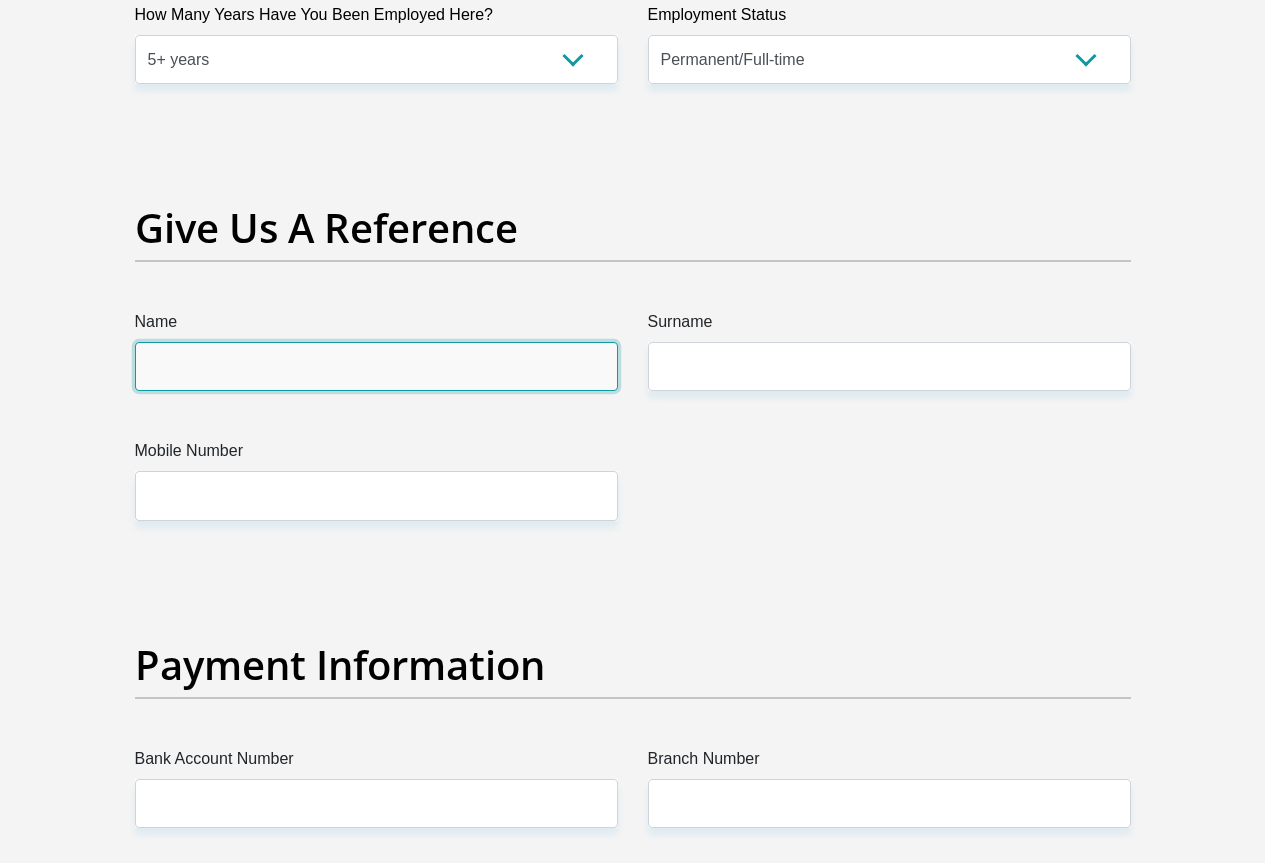scroll, scrollTop: 4100, scrollLeft: 0, axis: vertical 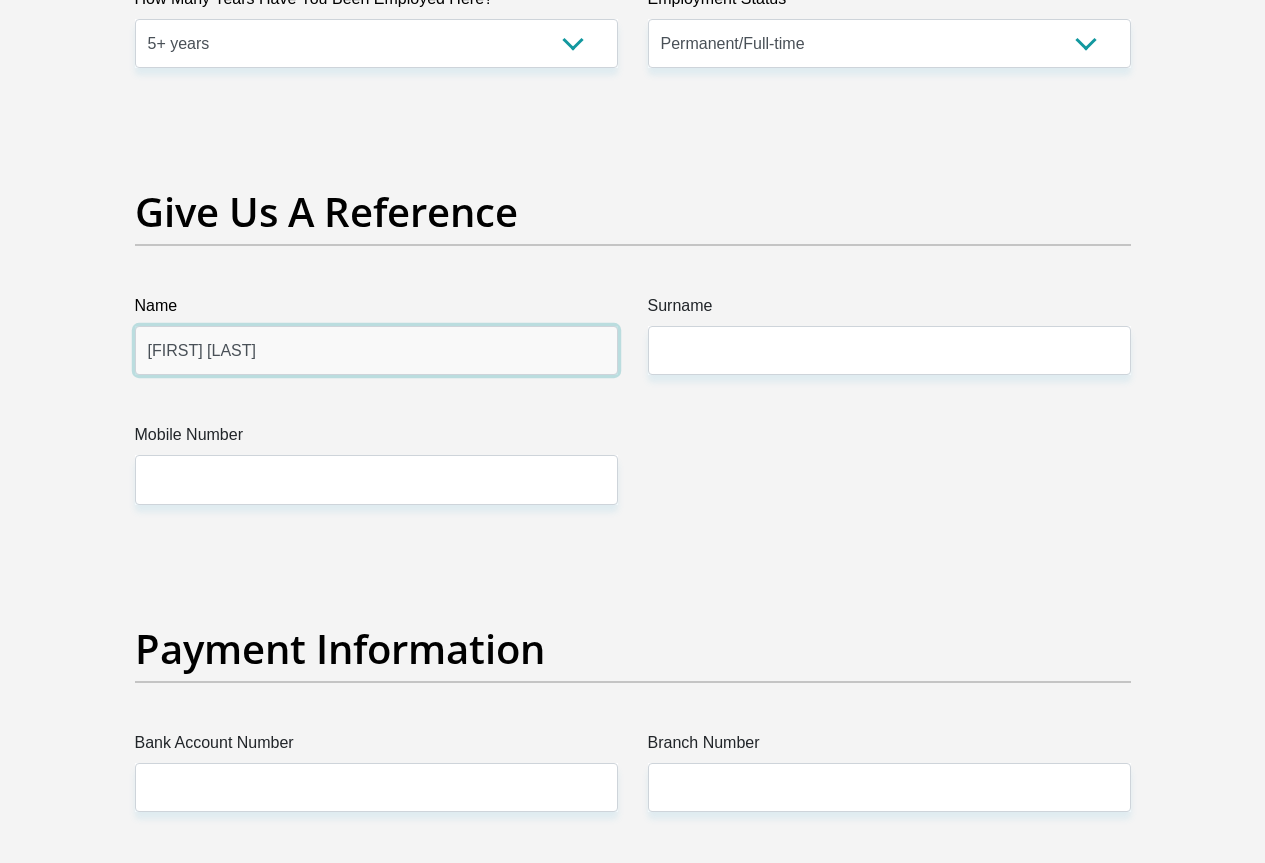 click on "[FIRST] [LAST]" at bounding box center (376, 350) 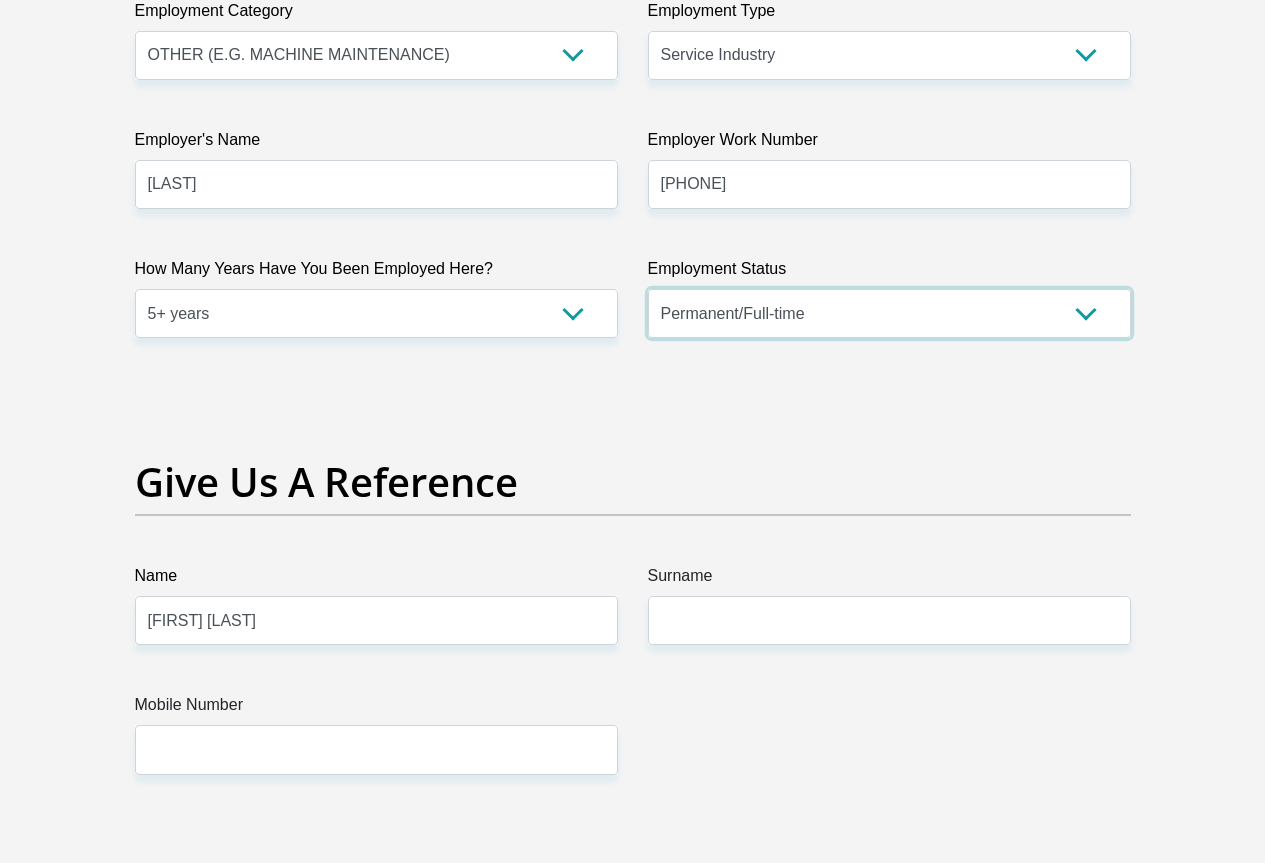 scroll, scrollTop: 3838, scrollLeft: 0, axis: vertical 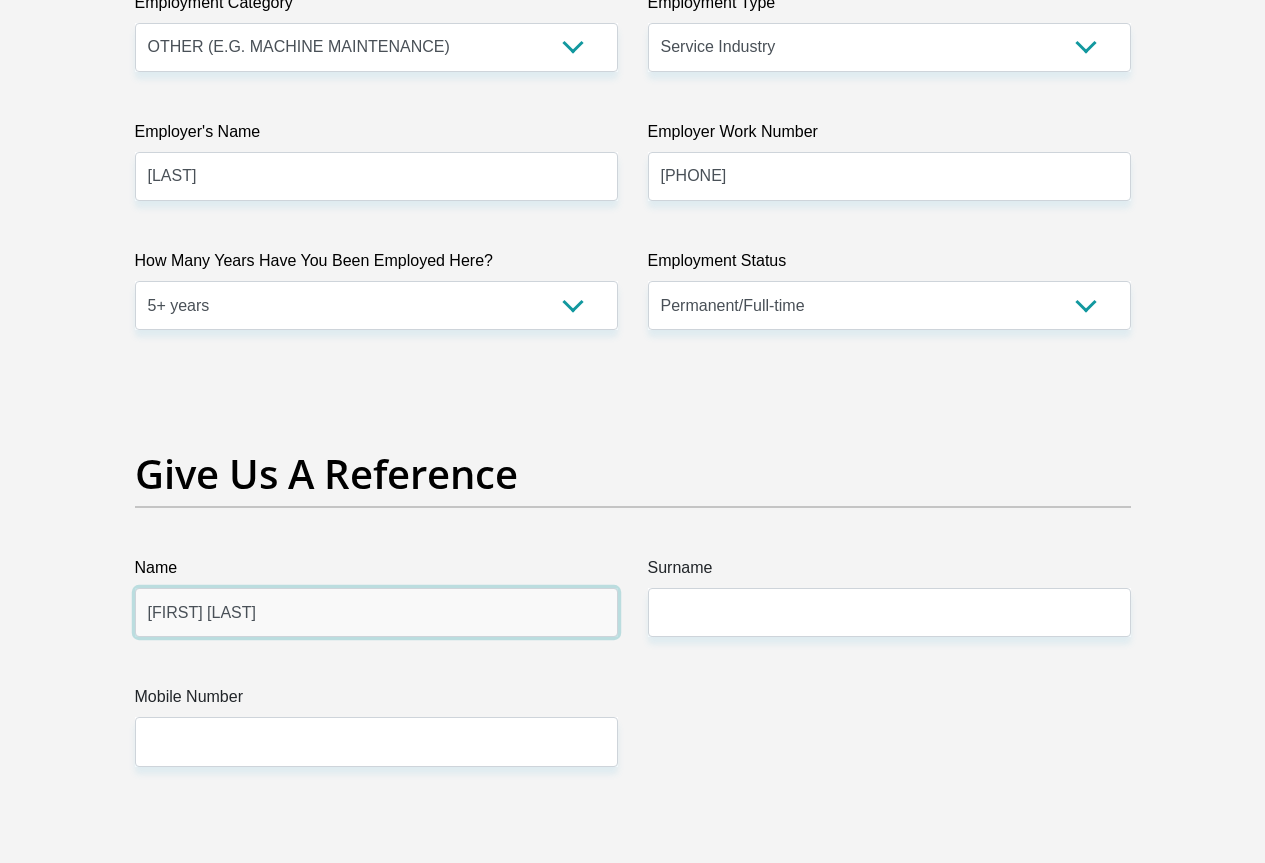 click on "[FIRST] [LAST]" at bounding box center [376, 612] 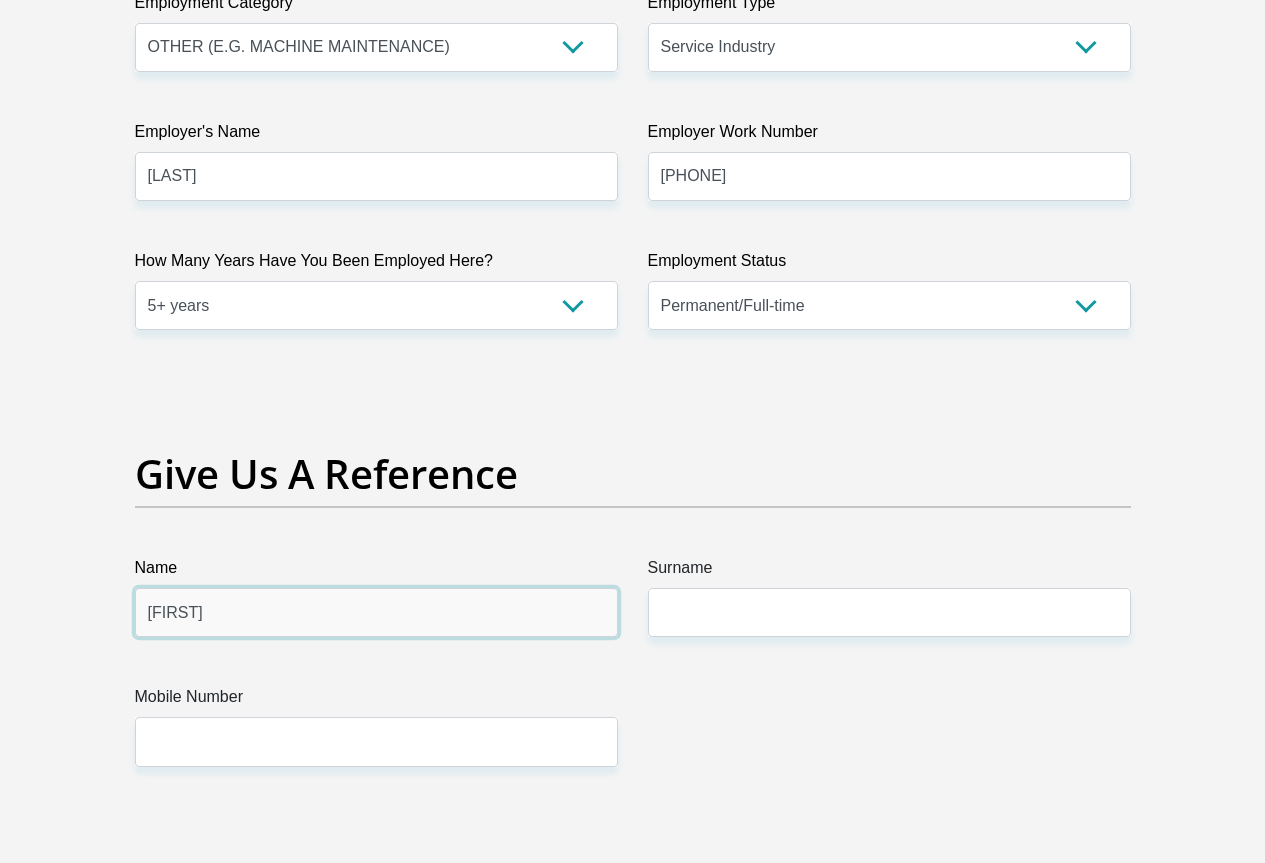 type on "[FIRST]" 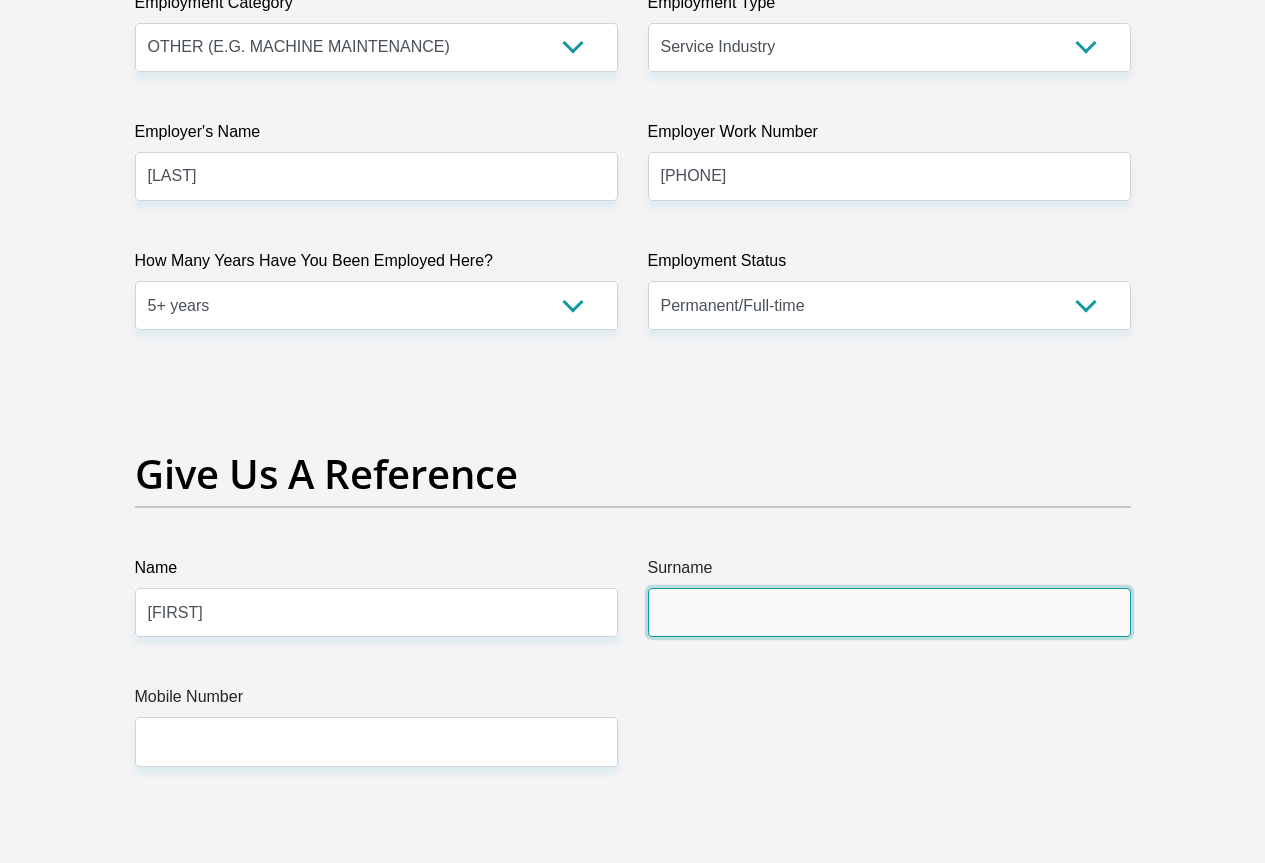 click on "Surname" at bounding box center (889, 612) 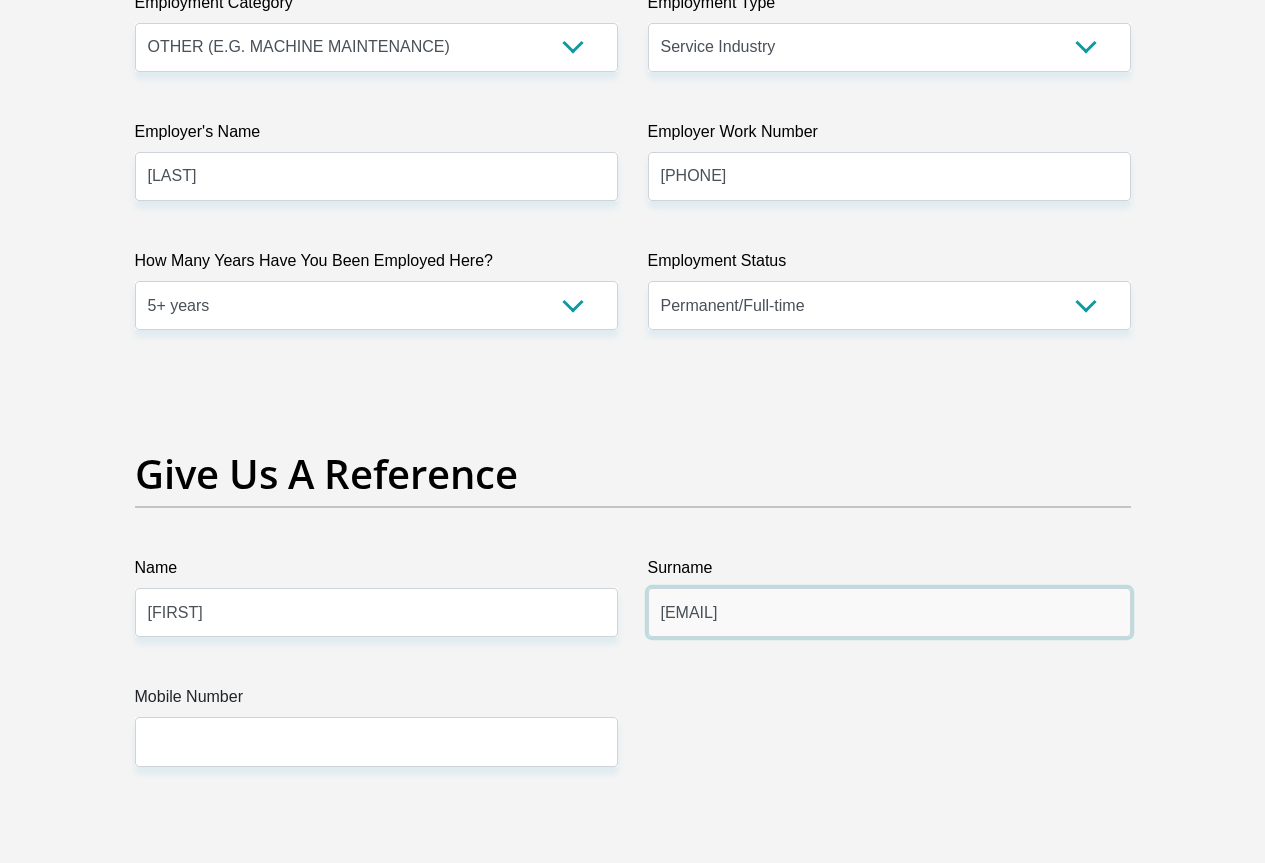 drag, startPoint x: 859, startPoint y: 535, endPoint x: 342, endPoint y: 543, distance: 517.0619 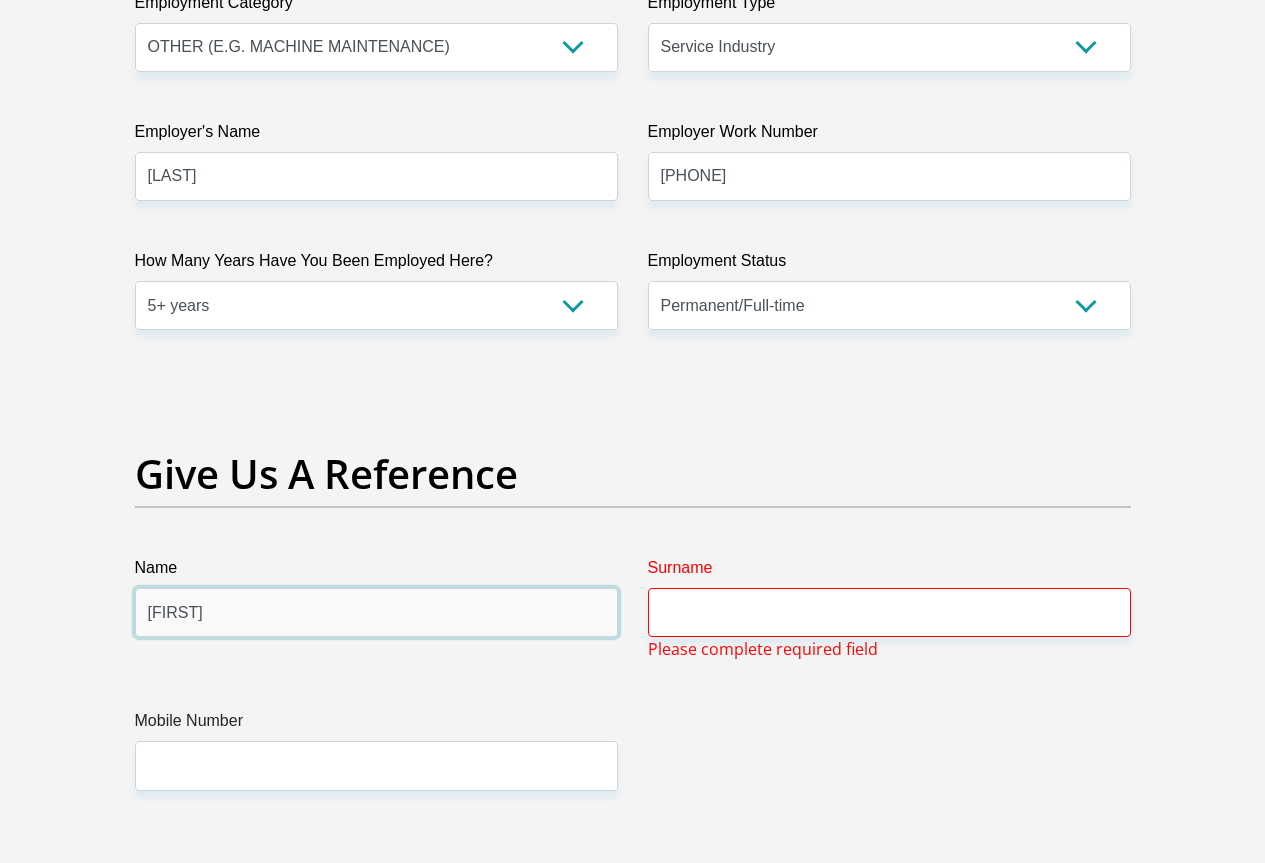 drag, startPoint x: 257, startPoint y: 550, endPoint x: 269, endPoint y: 551, distance: 12.0415945 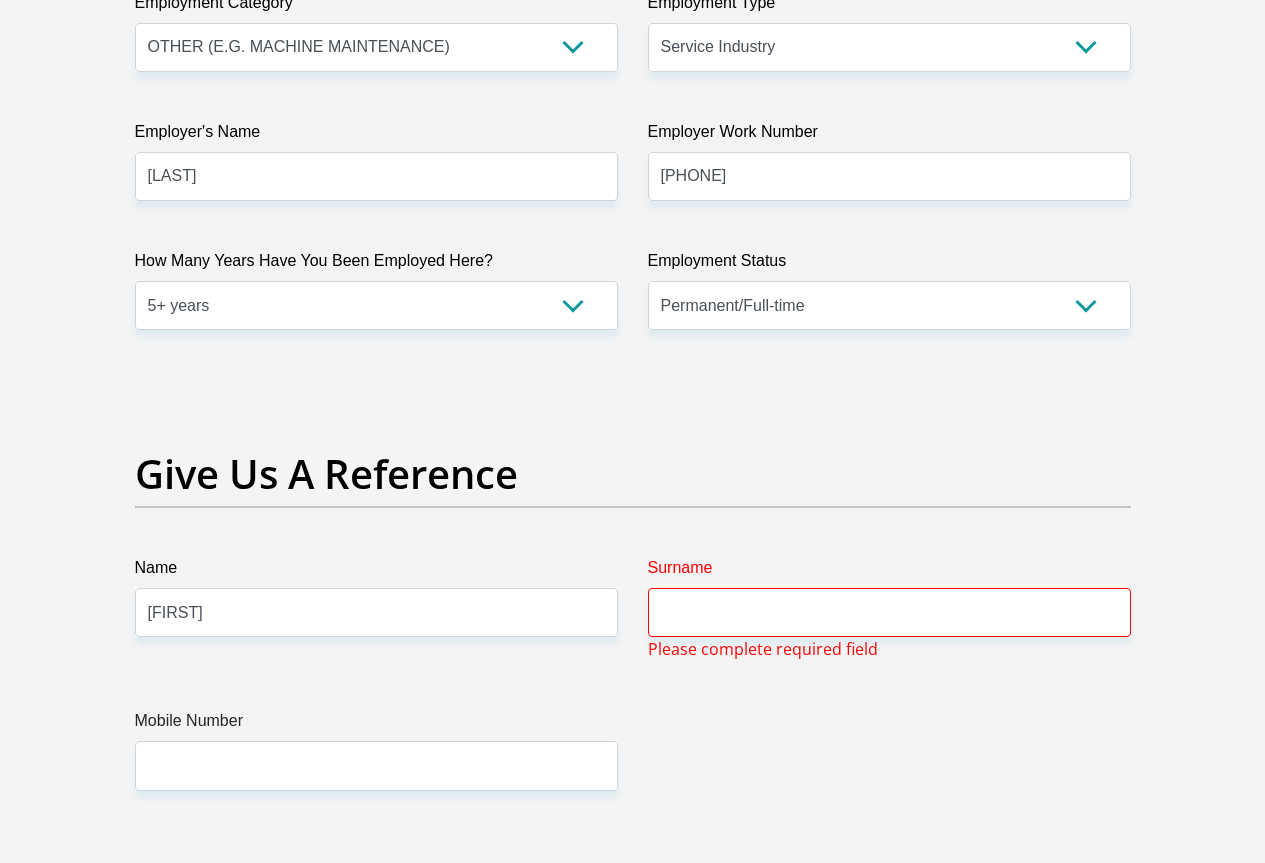 drag, startPoint x: 818, startPoint y: 567, endPoint x: 758, endPoint y: 549, distance: 62.641838 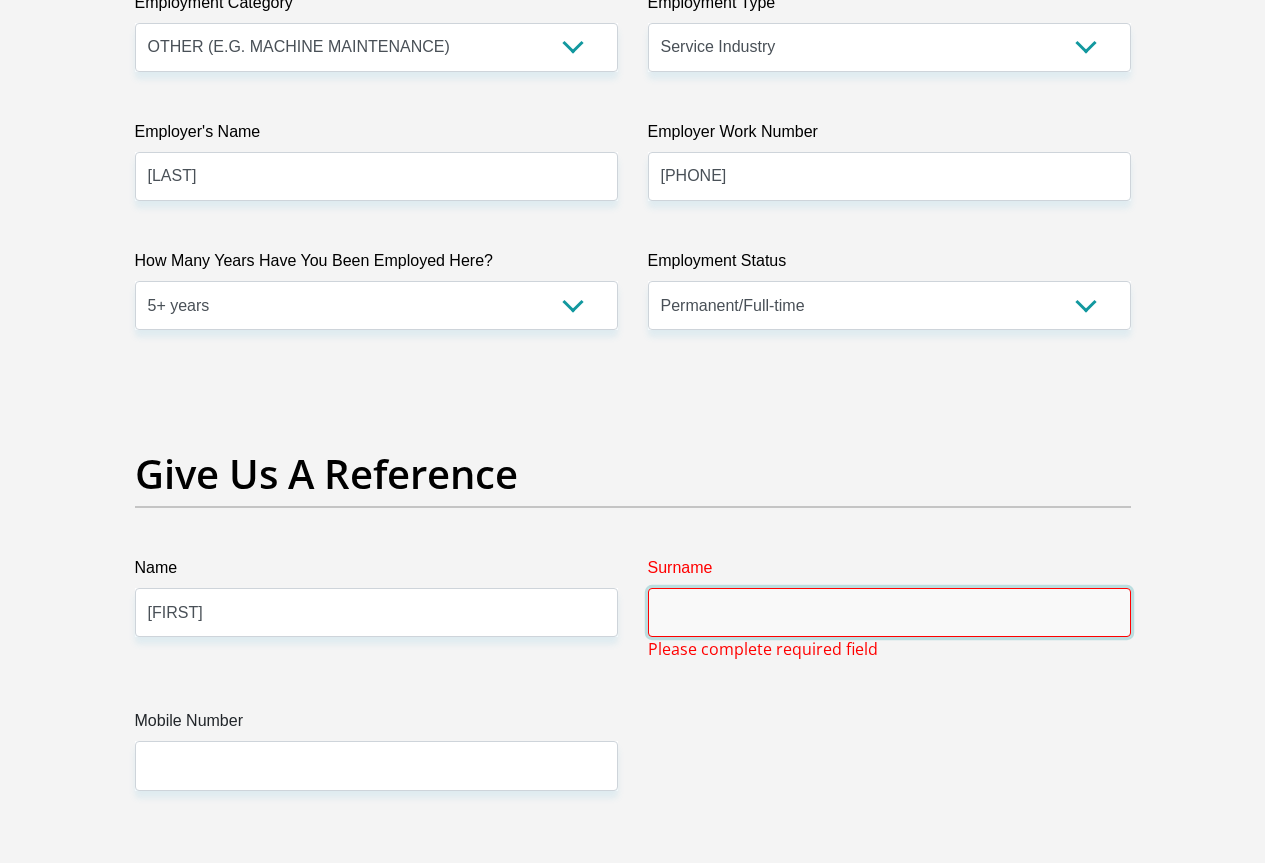click on "Surname" at bounding box center [889, 612] 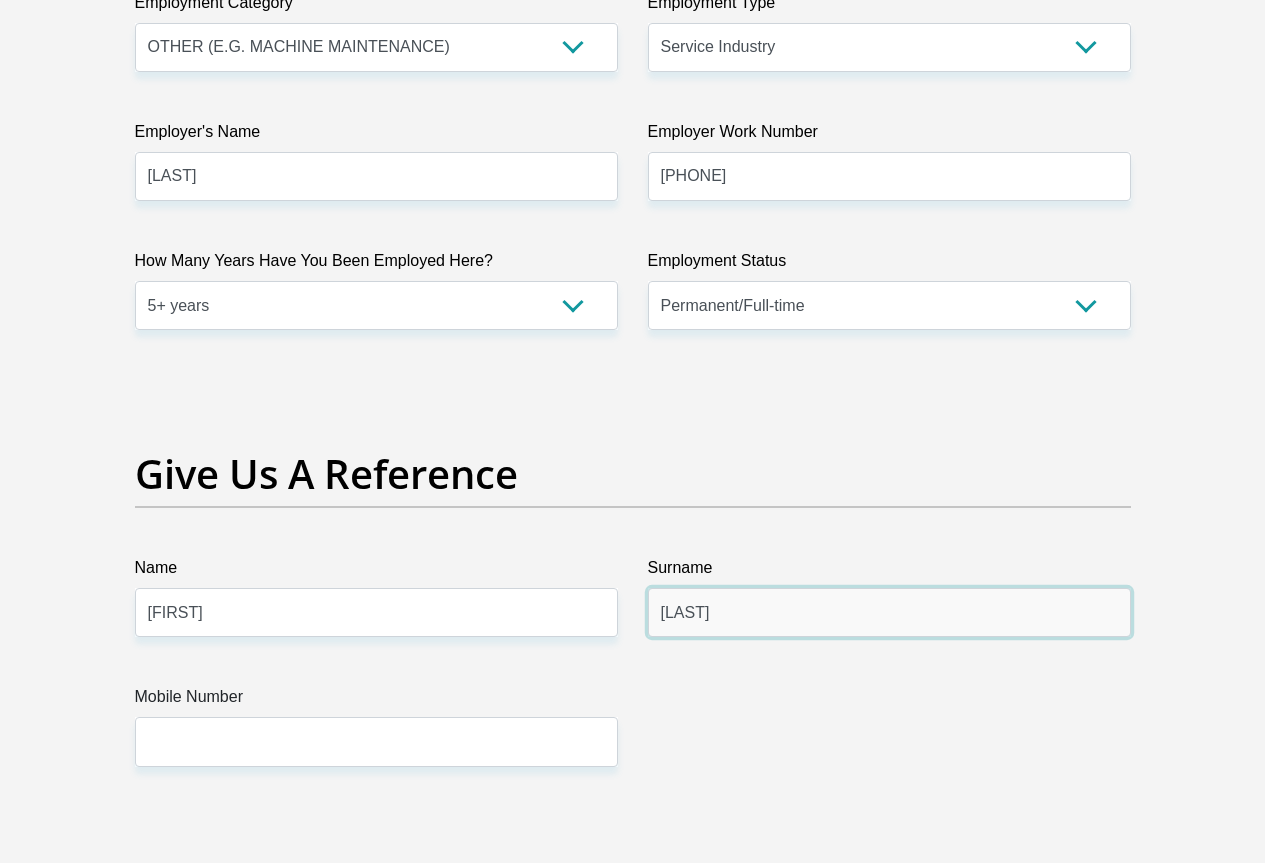 click on "[LAST]" at bounding box center (889, 612) 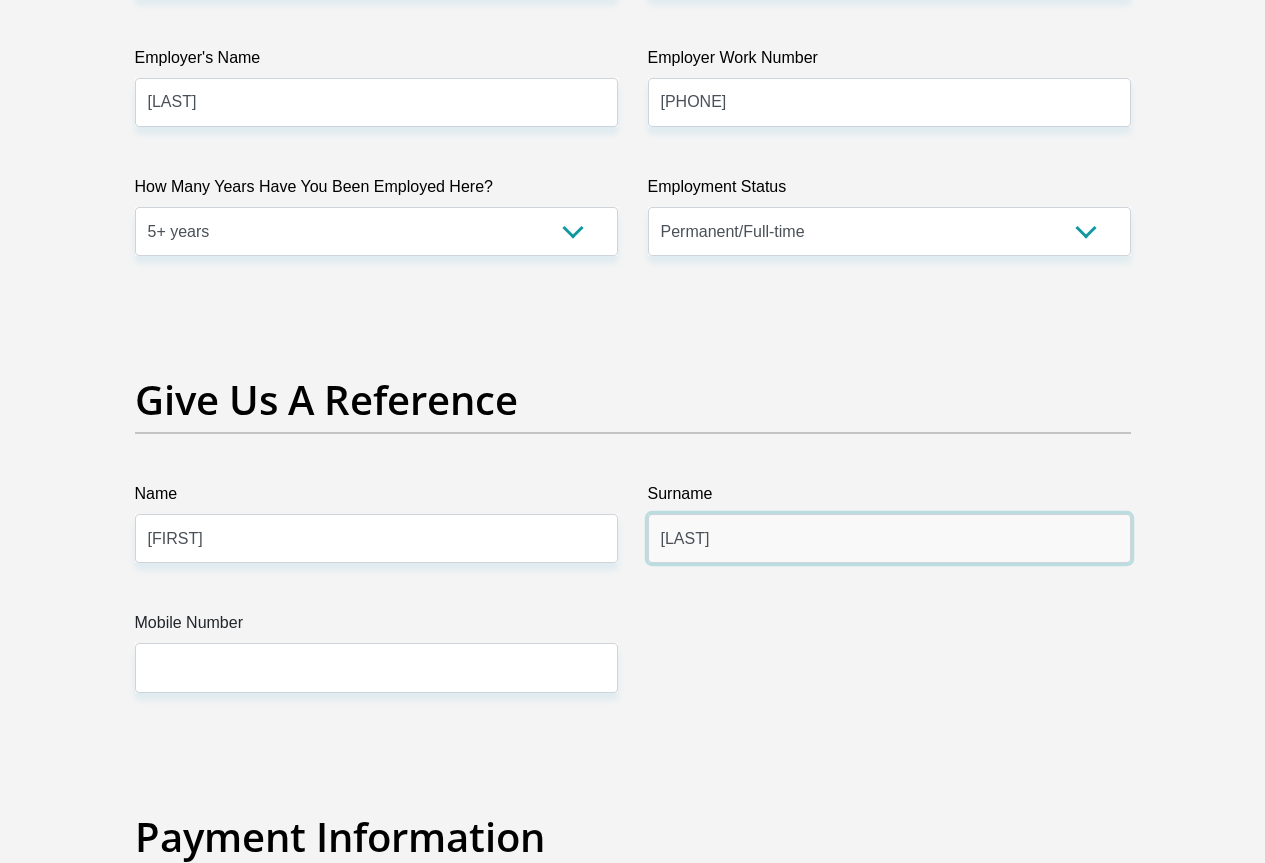 scroll, scrollTop: 4038, scrollLeft: 0, axis: vertical 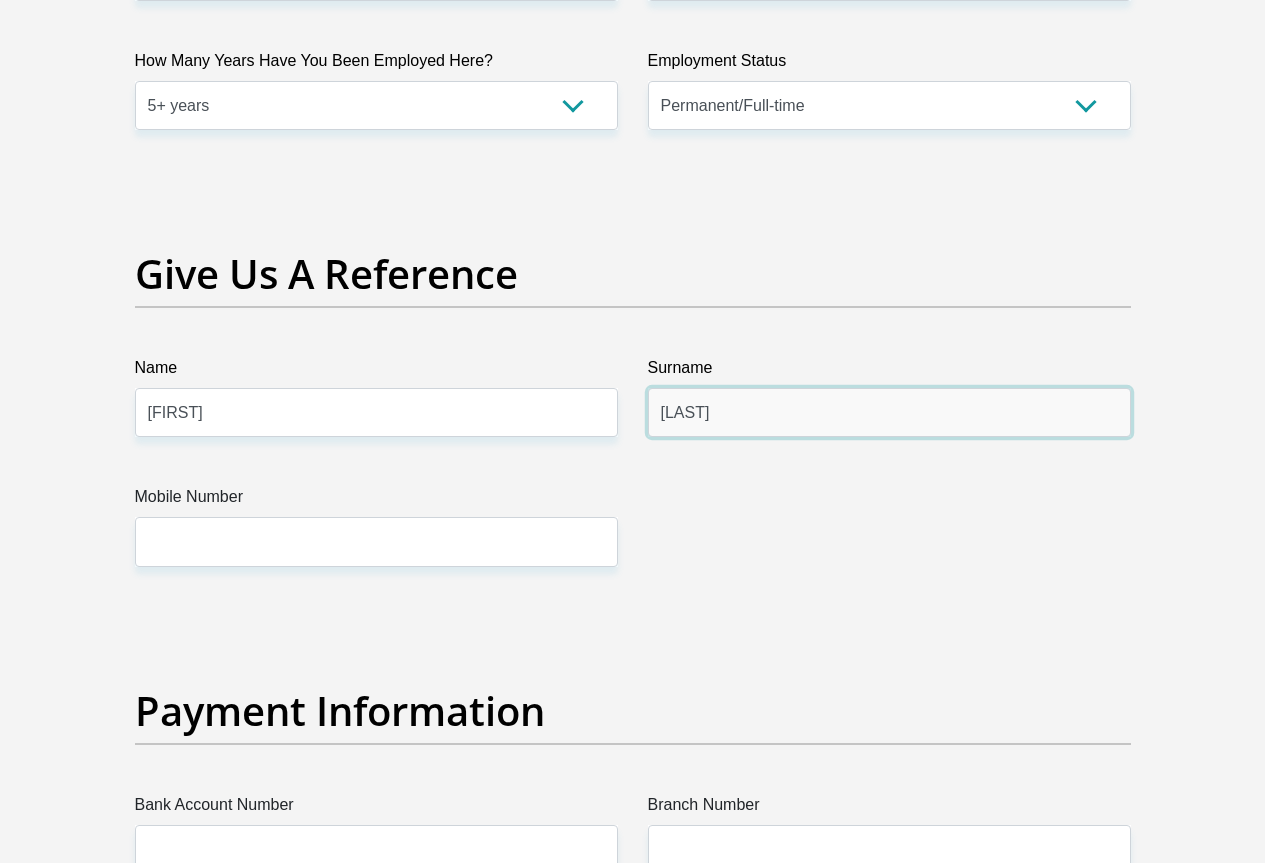 type on "[LAST]" 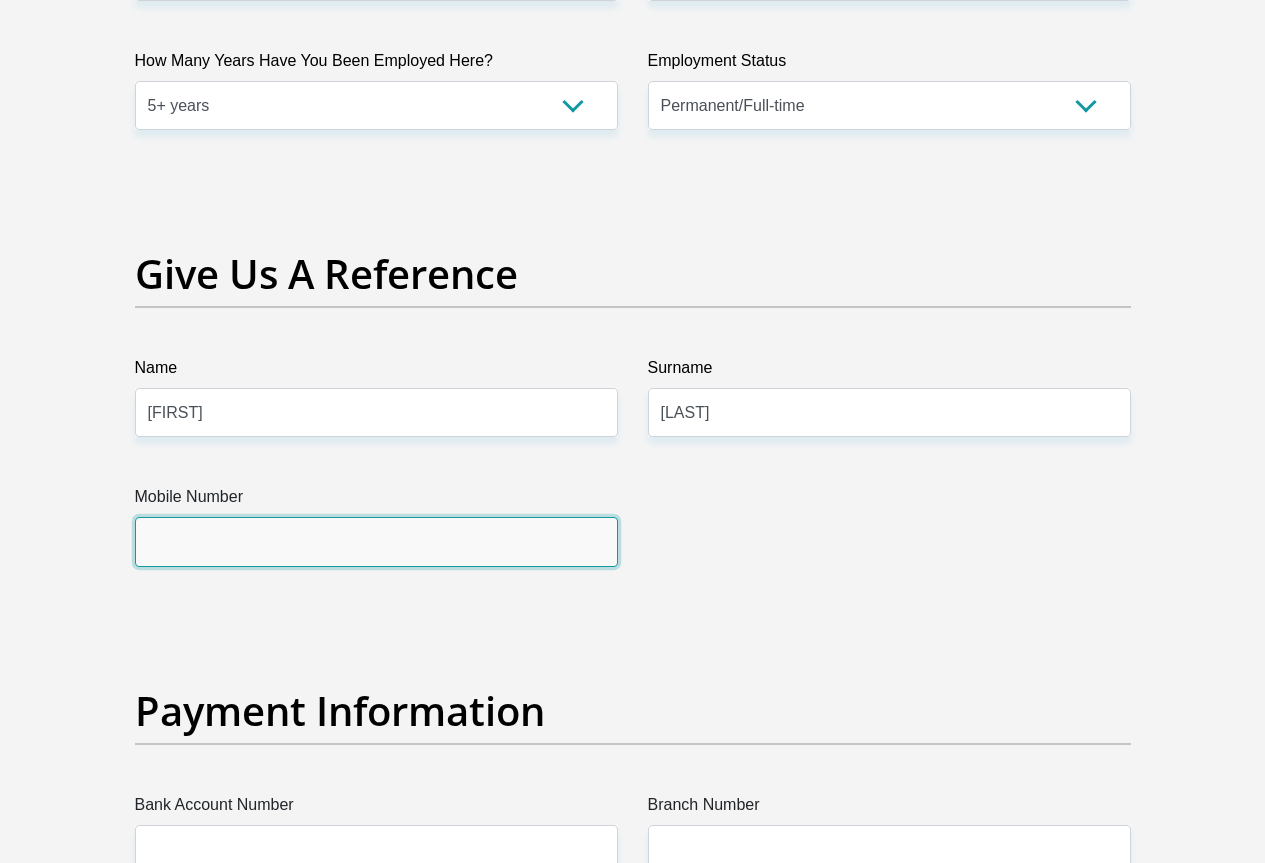 click on "Mobile Number" at bounding box center (376, 541) 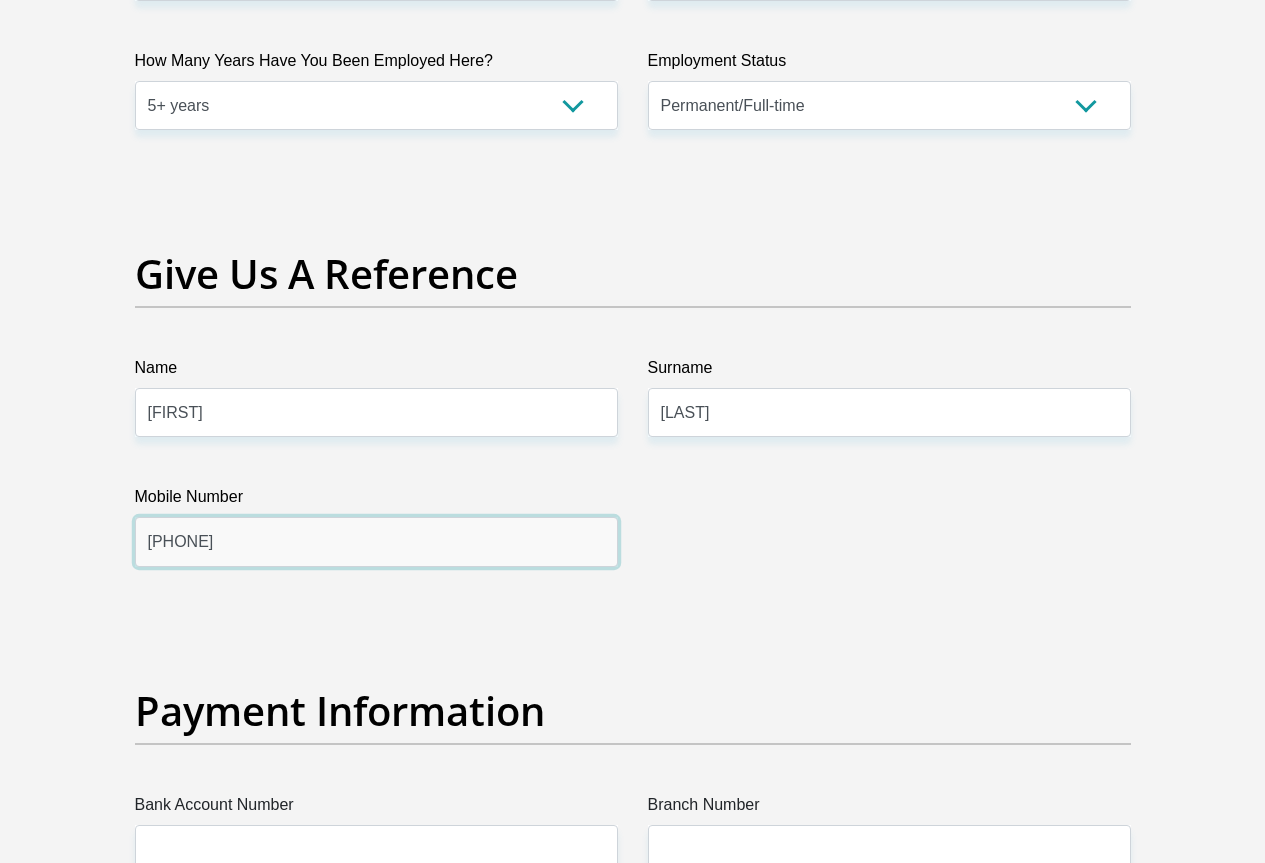 type on "[PHONE]" 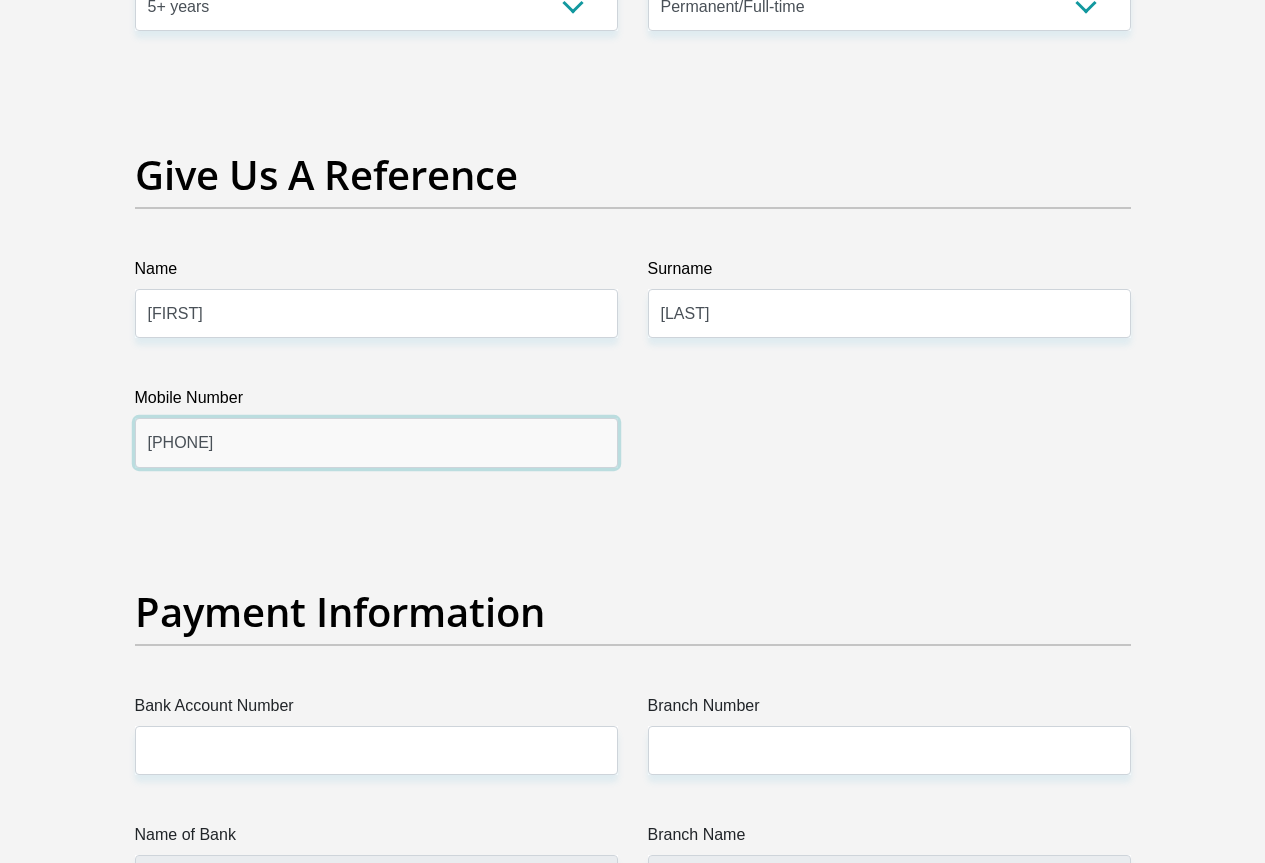 scroll, scrollTop: 4538, scrollLeft: 0, axis: vertical 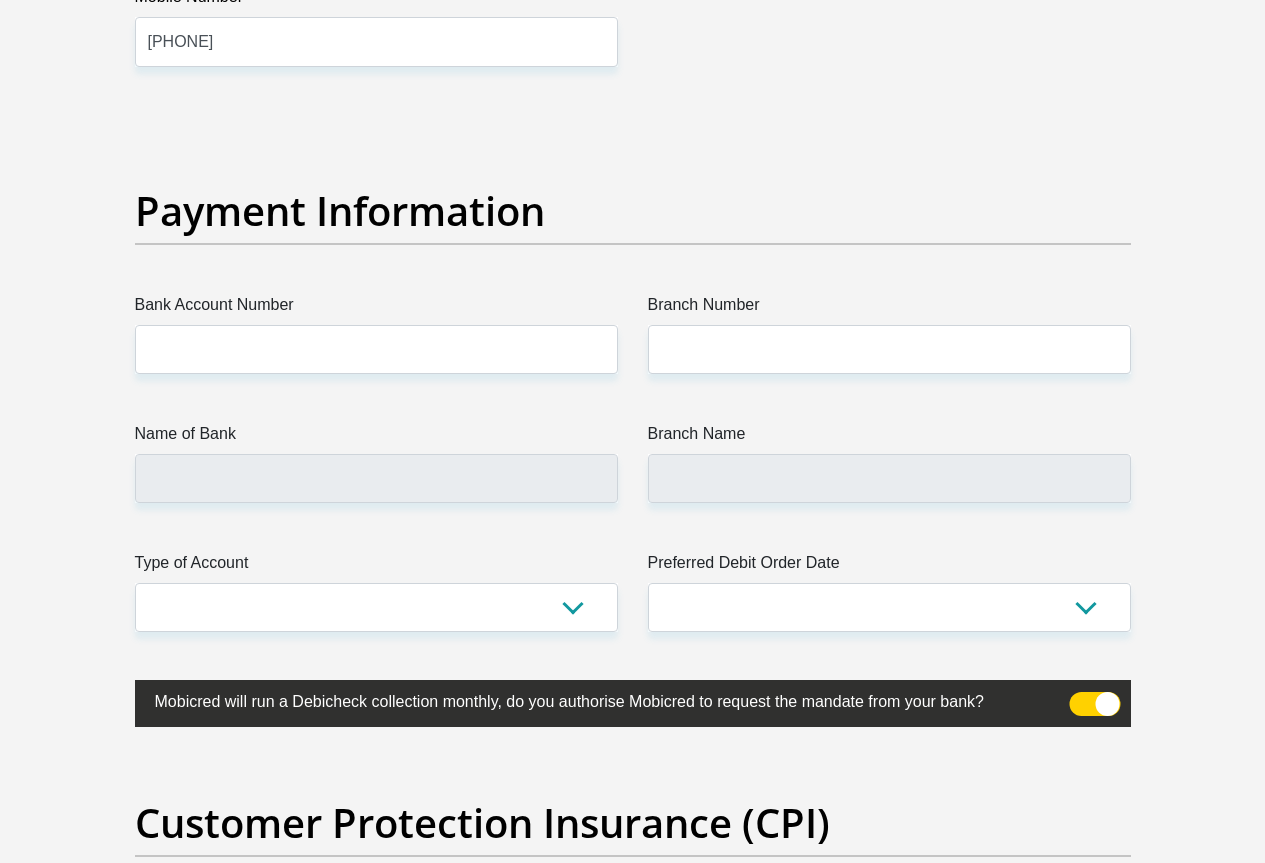 click on "Bank Account Number" at bounding box center (376, 309) 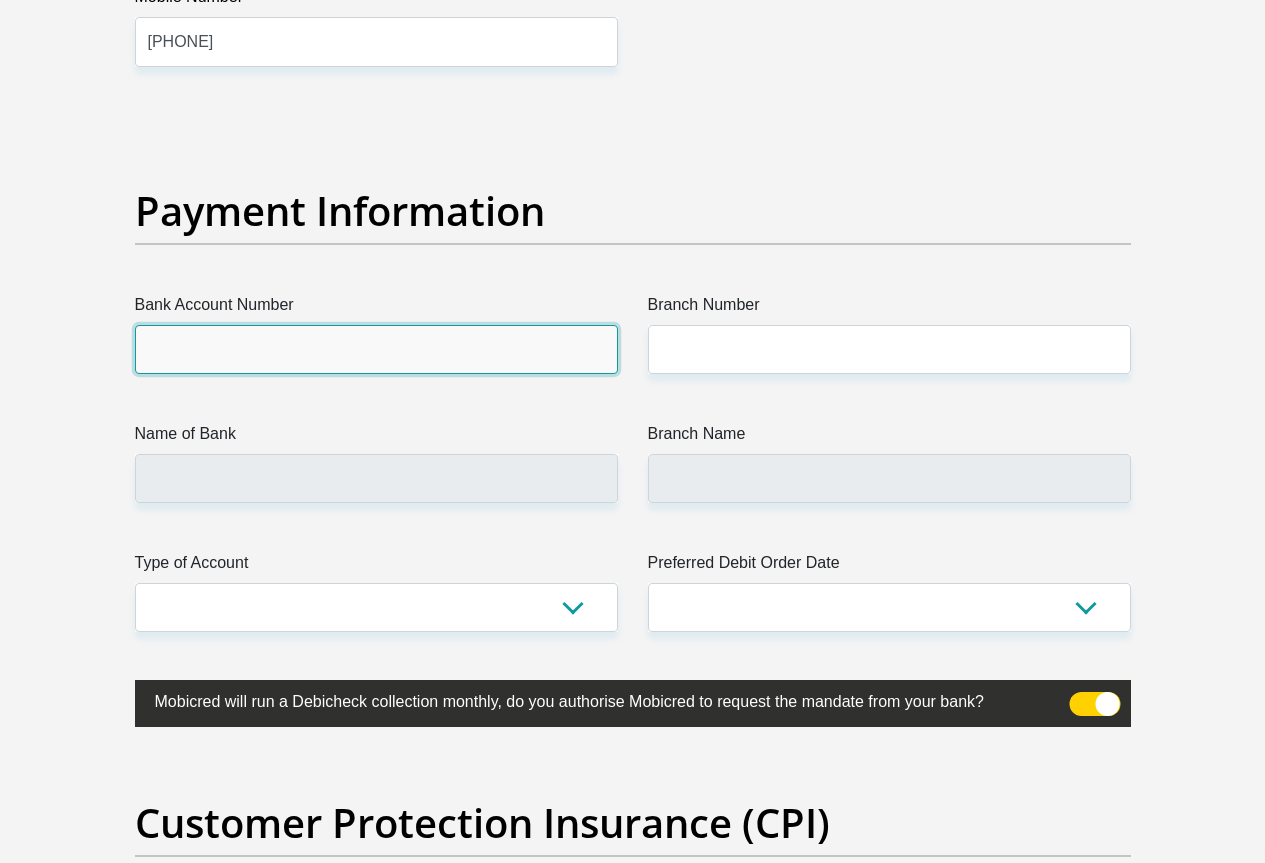 click on "Bank Account Number" at bounding box center (376, 349) 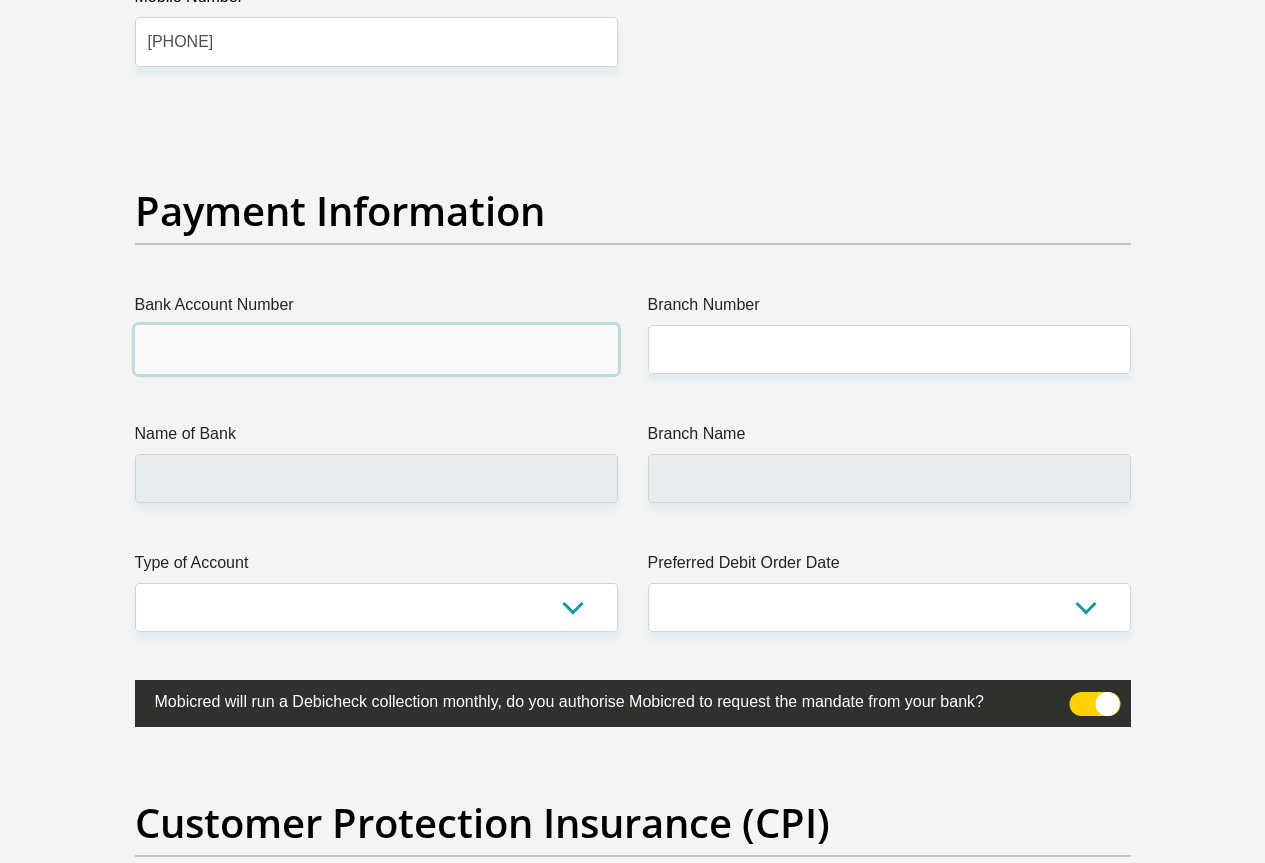 paste on "[ID_NUMBER]" 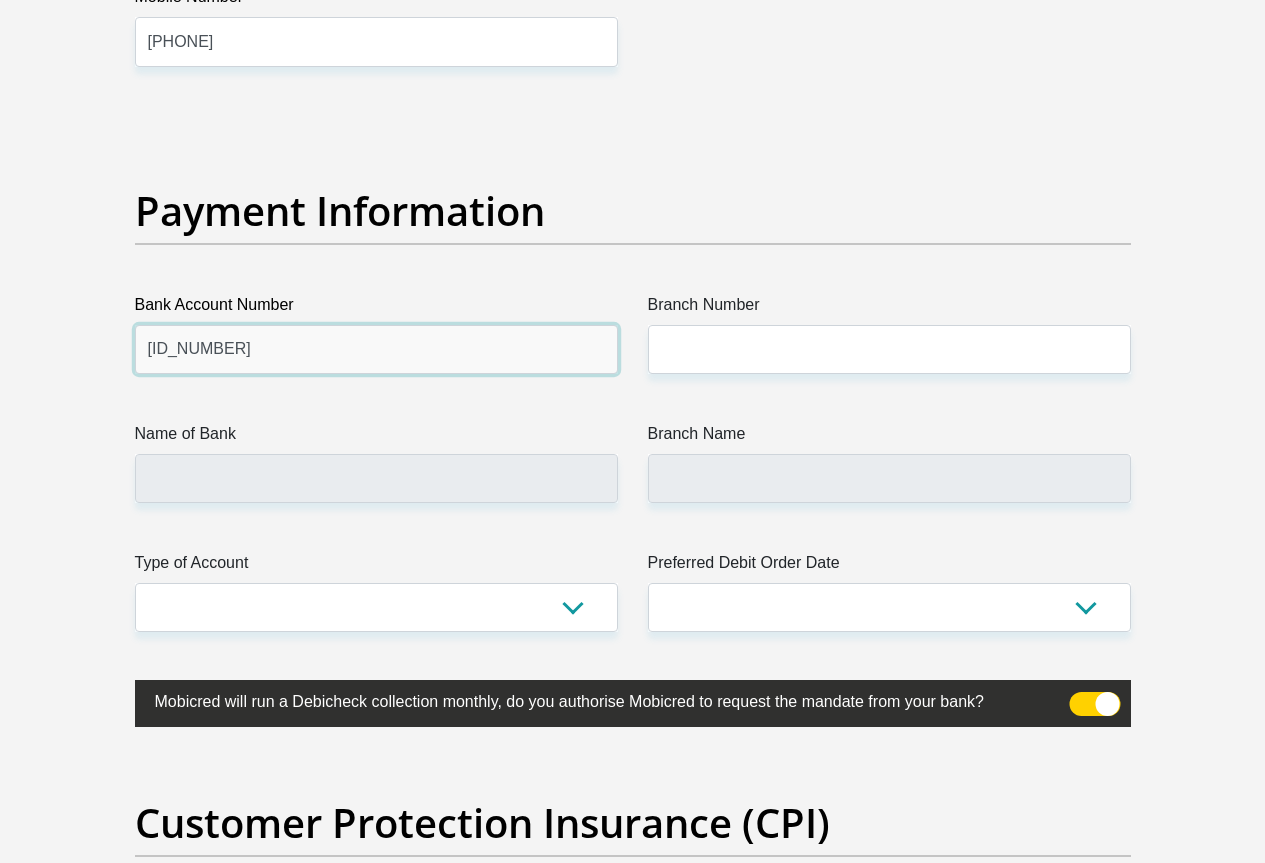 type on "[ID_NUMBER]" 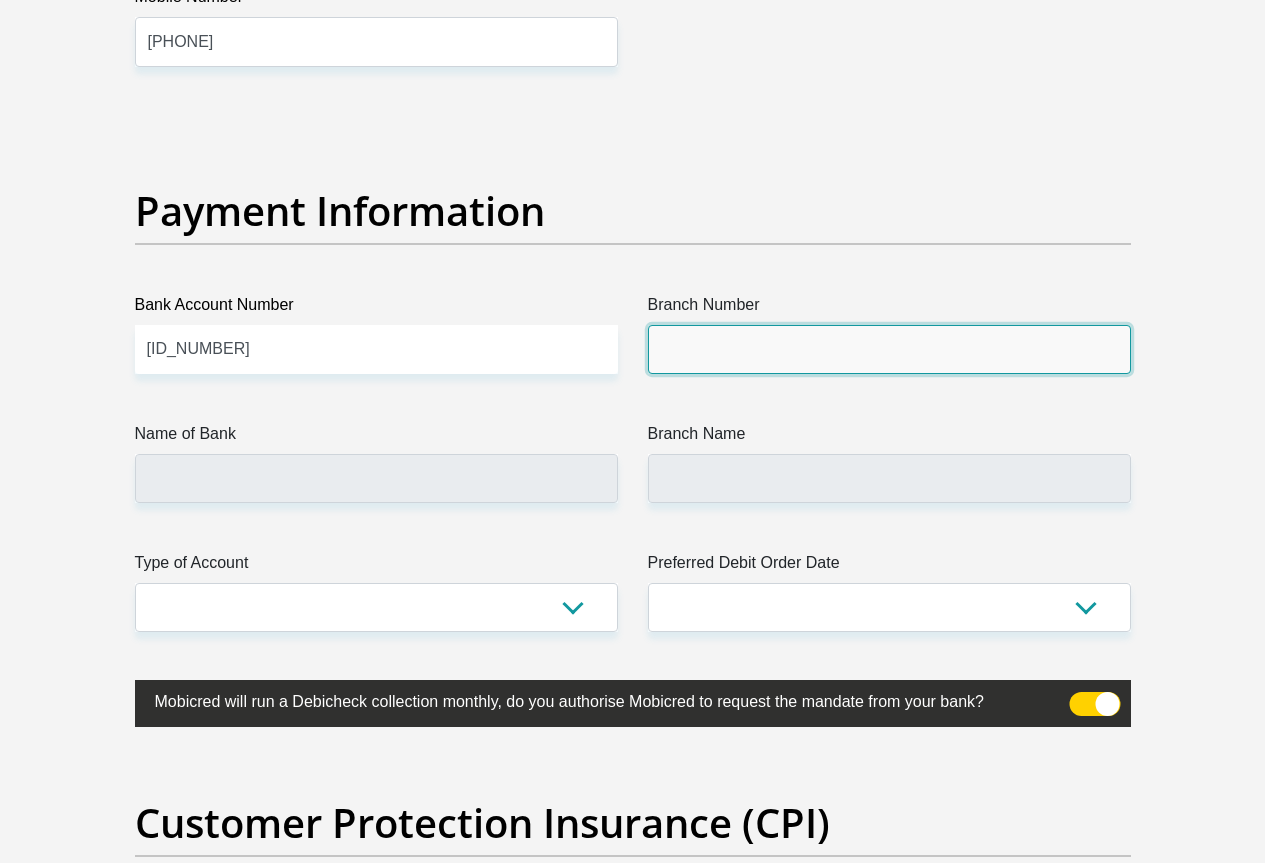 click on "Branch Number" at bounding box center [889, 349] 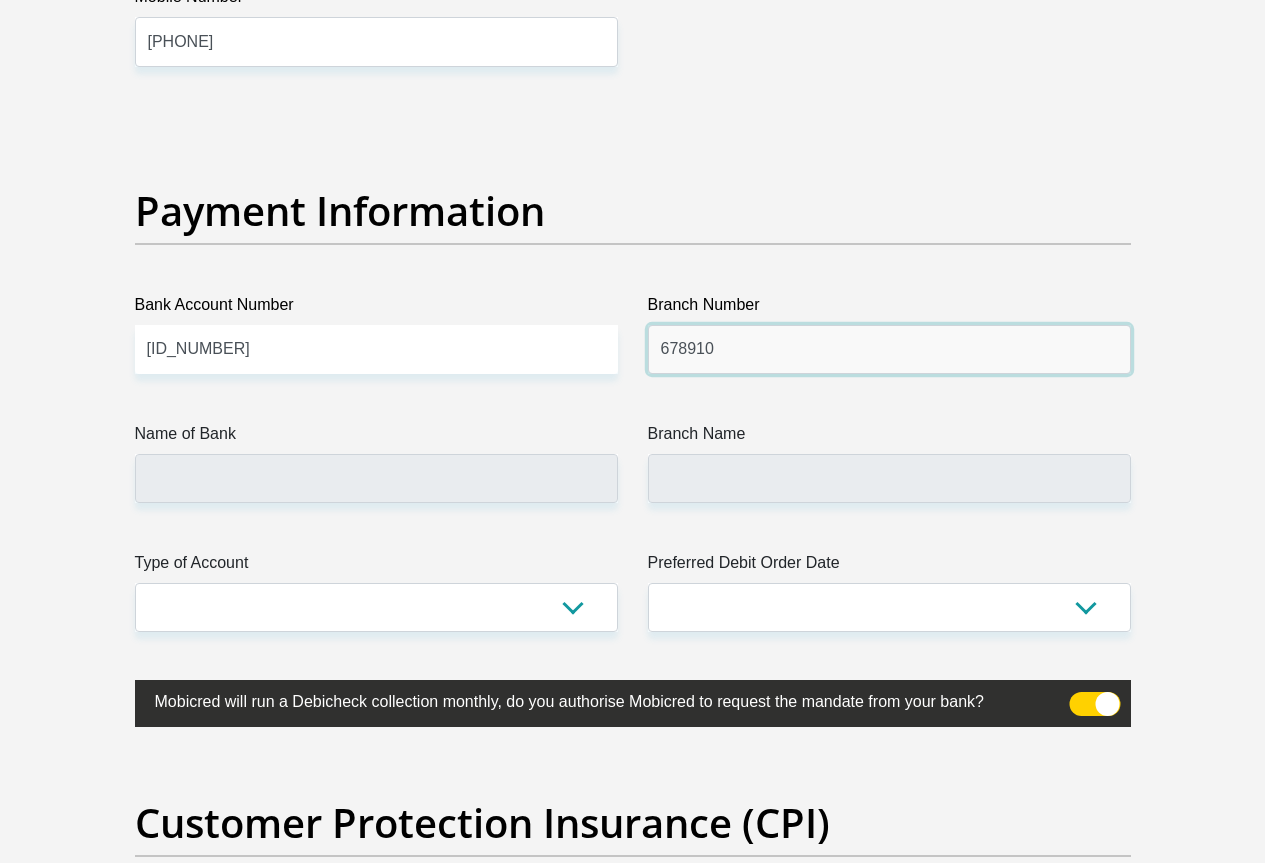 type on "678910" 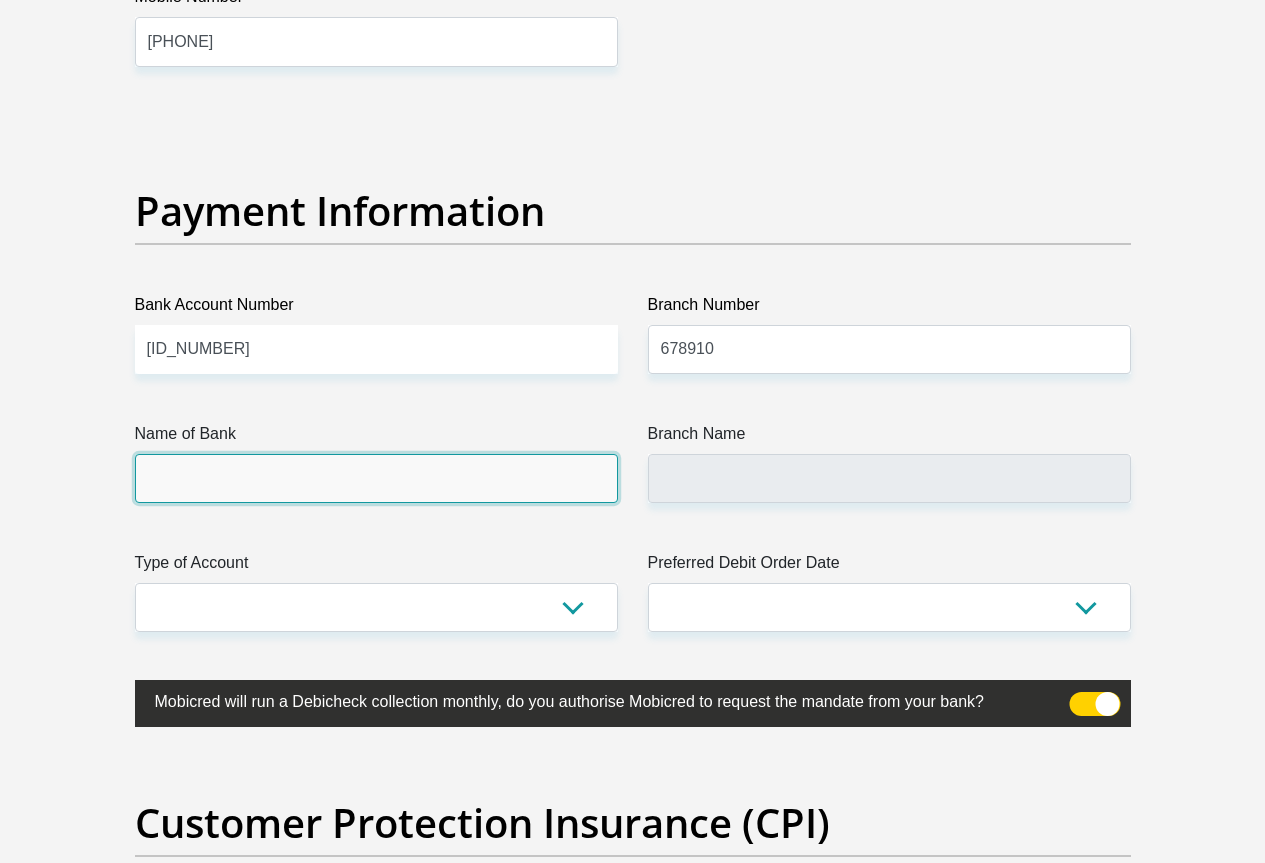click on "Name of Bank" at bounding box center (376, 478) 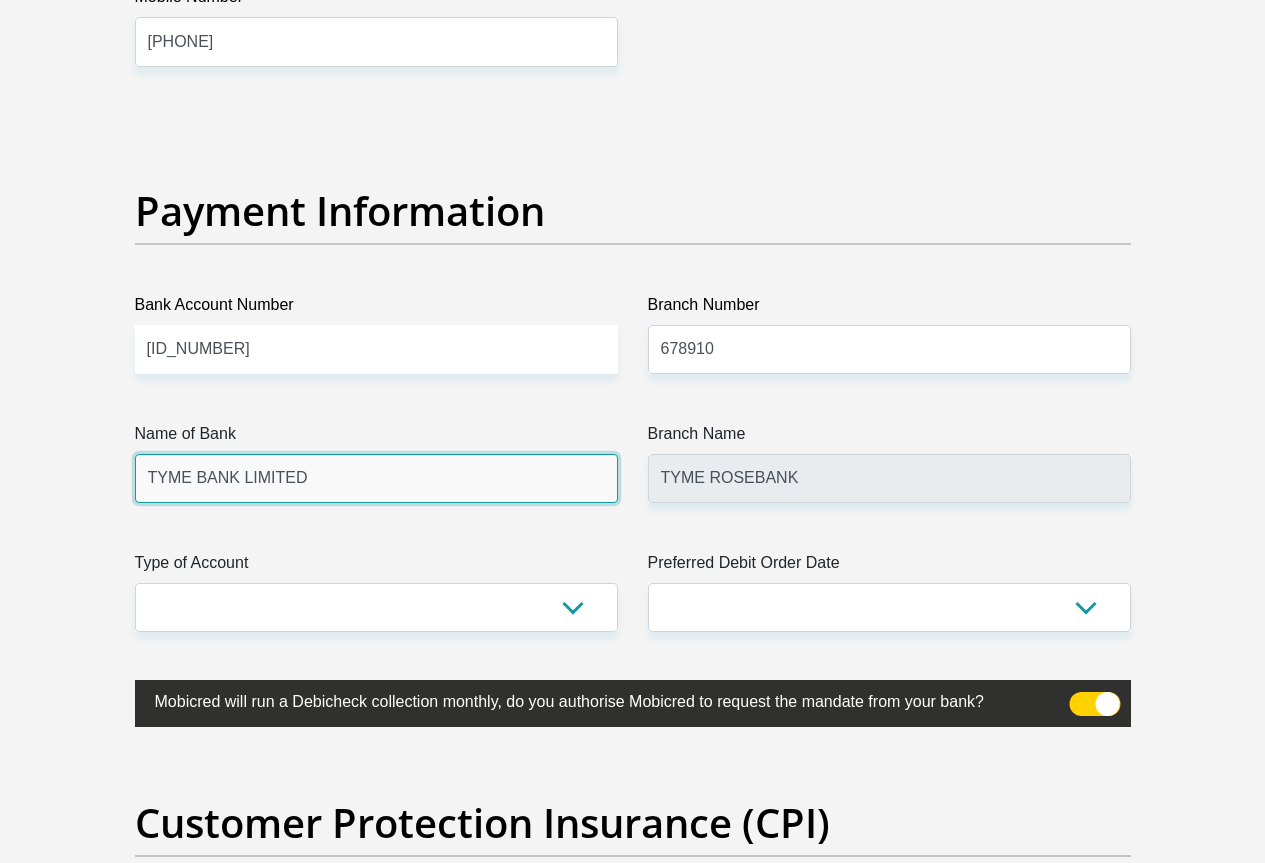 click on "TYME BANK LIMITED" at bounding box center (376, 478) 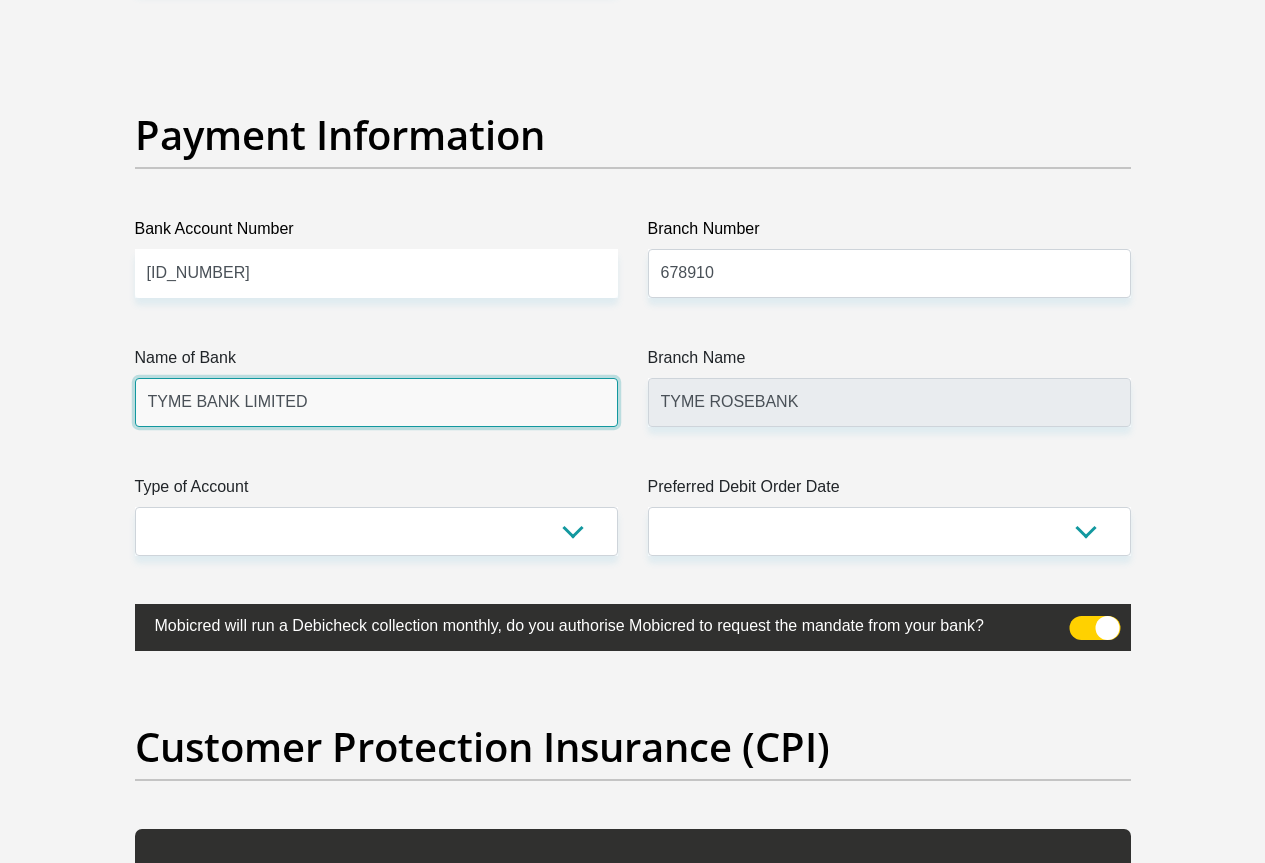scroll, scrollTop: 4738, scrollLeft: 0, axis: vertical 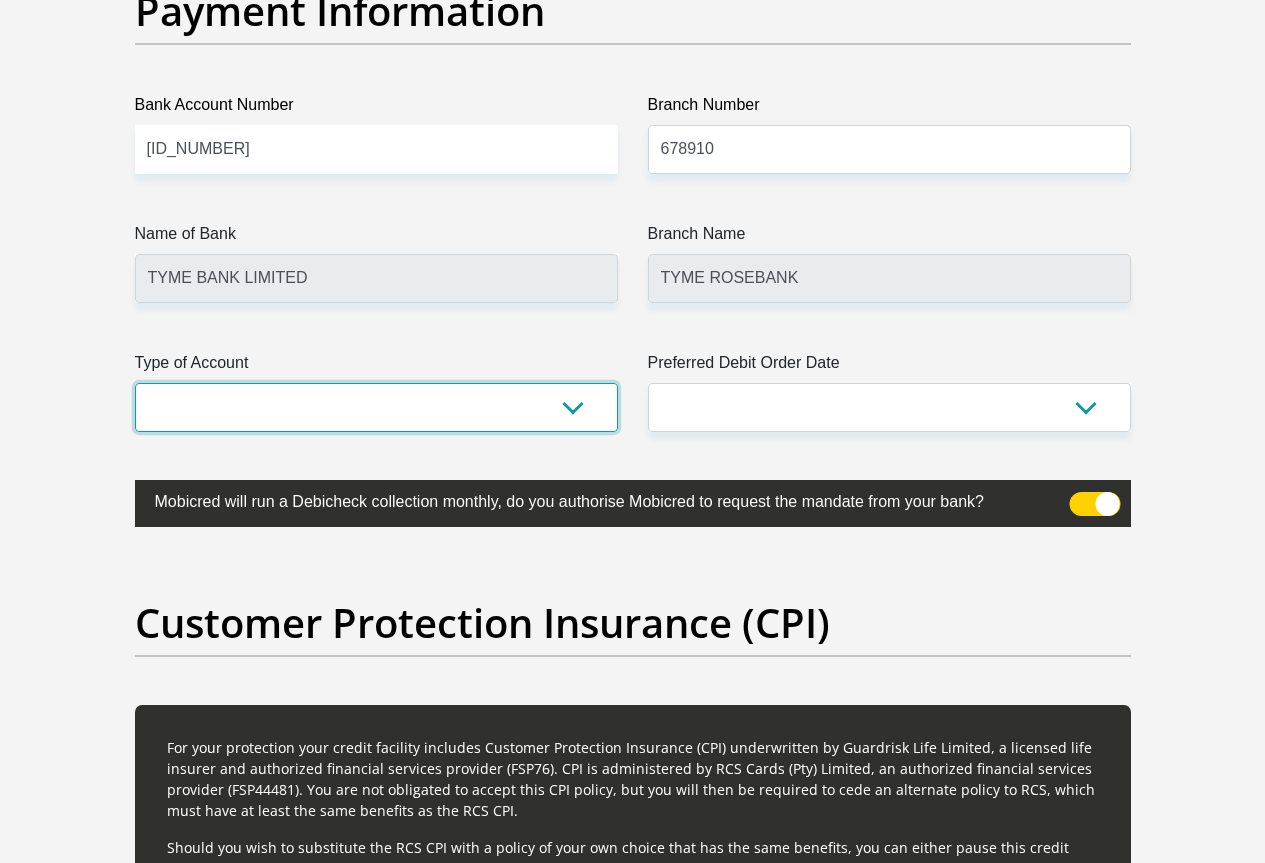 drag, startPoint x: 352, startPoint y: 357, endPoint x: 359, endPoint y: 344, distance: 14.764823 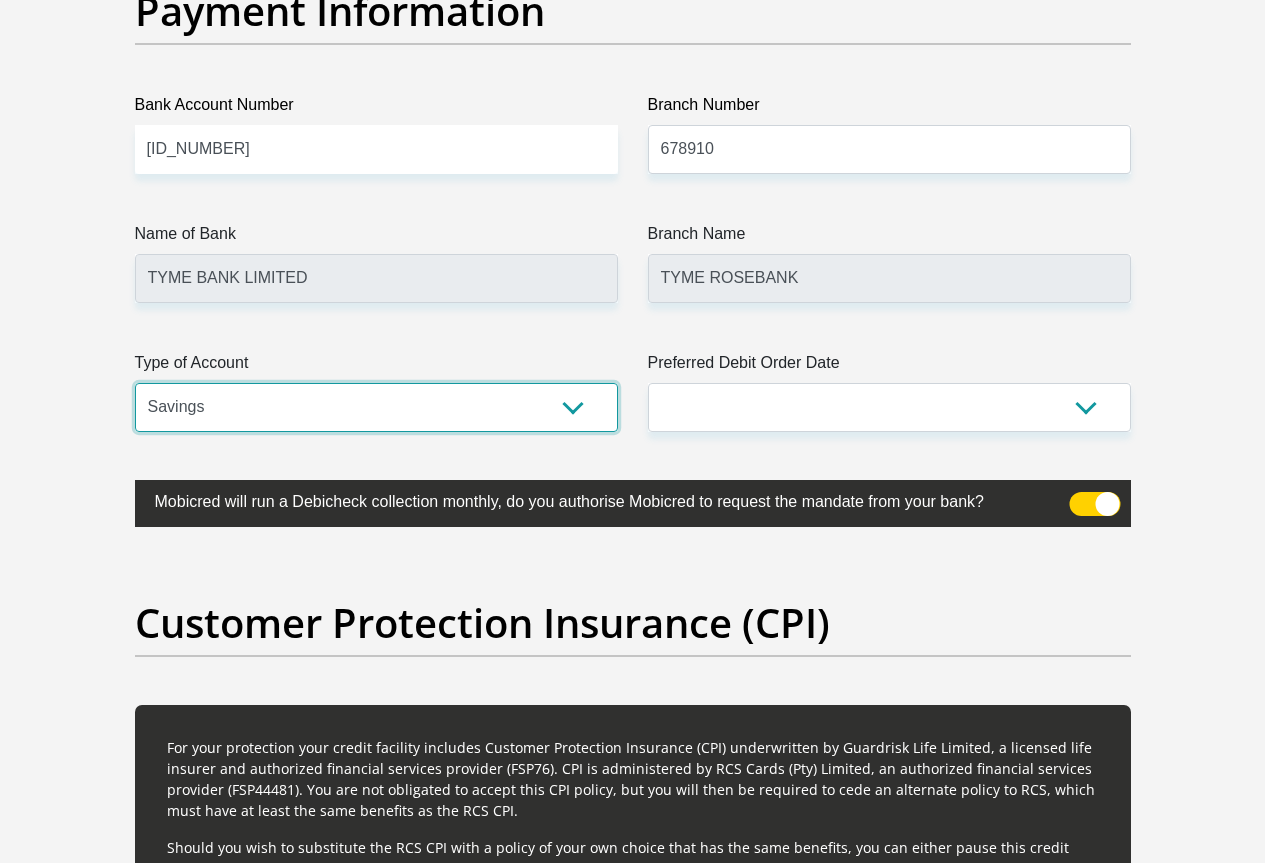 click on "Cheque
Savings" at bounding box center (376, 407) 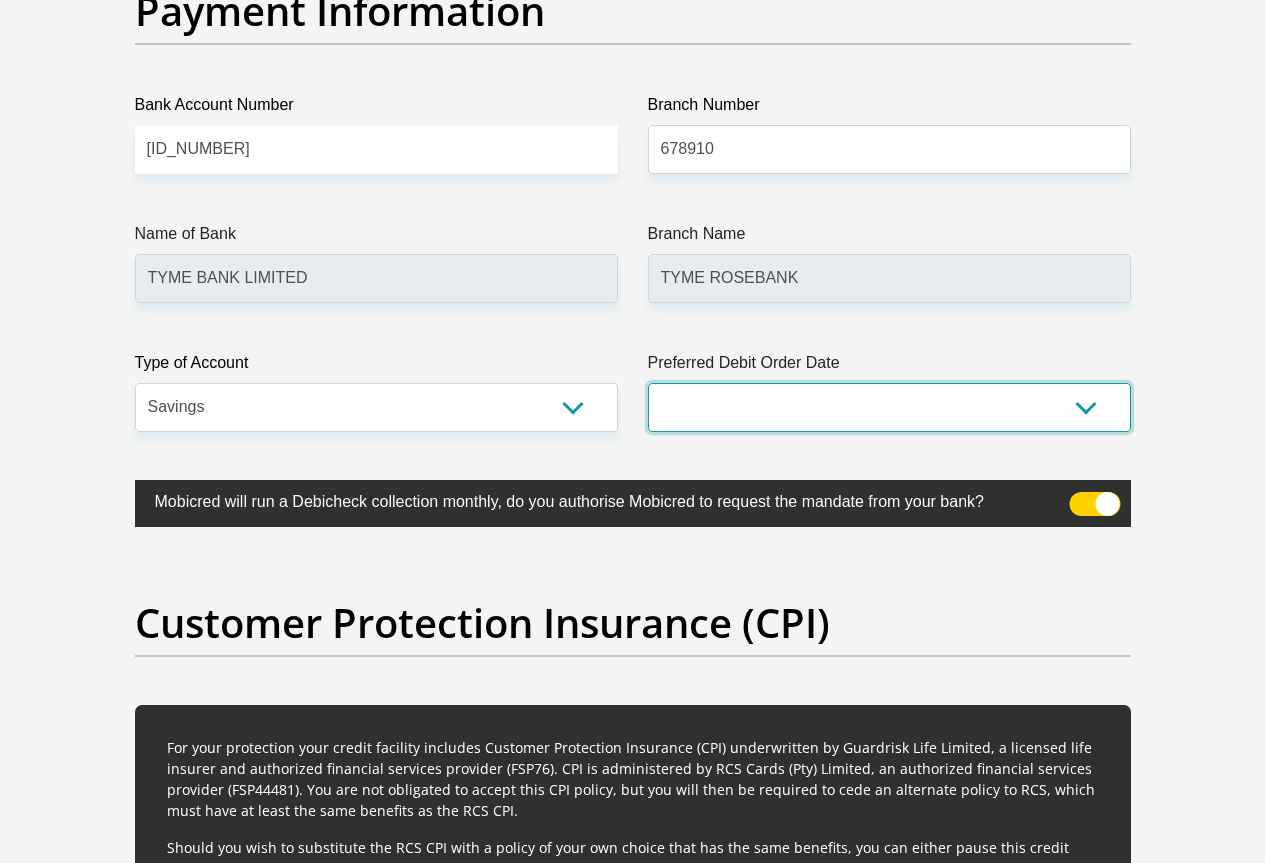click on "1st
2nd
3rd
4th
5th
7th
18th
19th
20th
21st
22nd
23rd
24th
25th
26th
27th
28th
29th
30th" at bounding box center (889, 407) 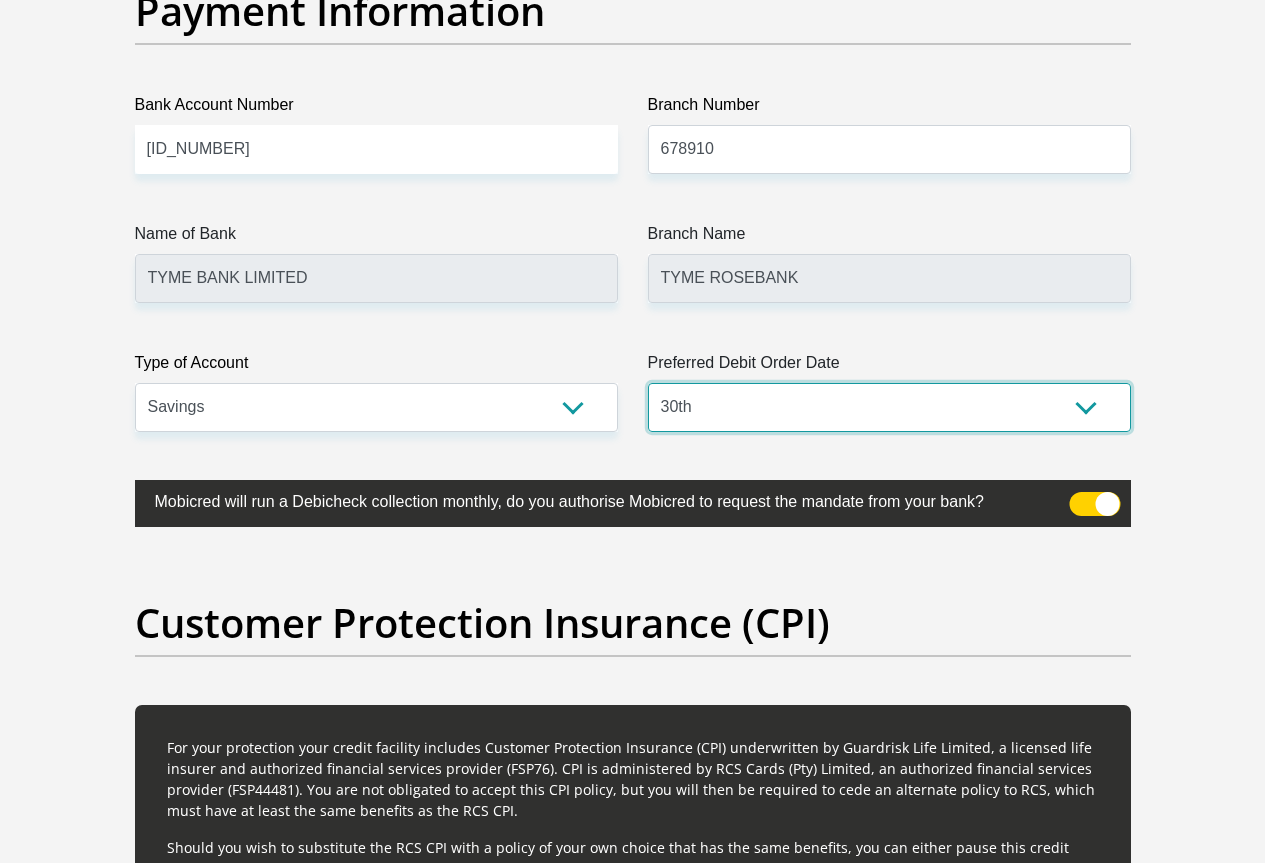 click on "1st
2nd
3rd
4th
5th
7th
18th
19th
20th
21st
22nd
23rd
24th
25th
26th
27th
28th
29th
30th" at bounding box center (889, 407) 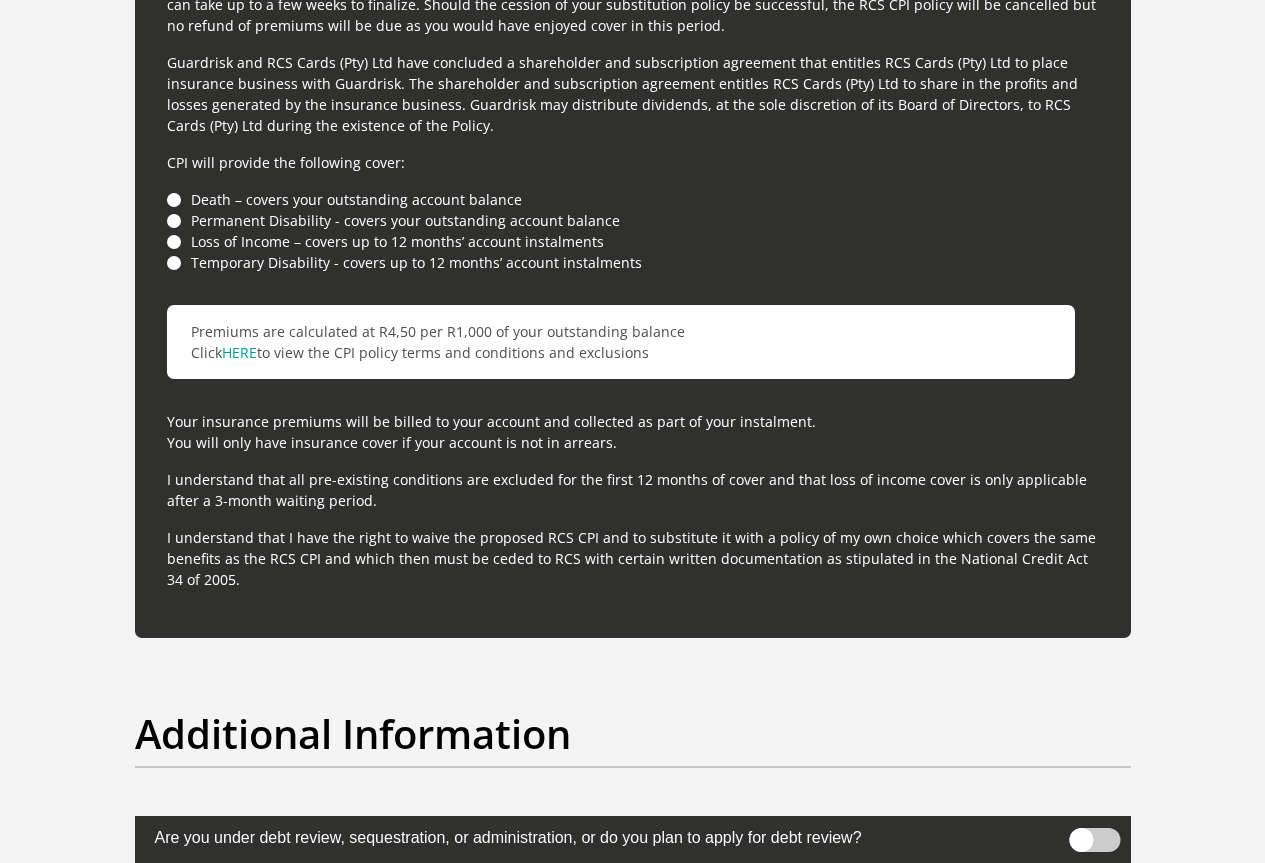 scroll, scrollTop: 6038, scrollLeft: 0, axis: vertical 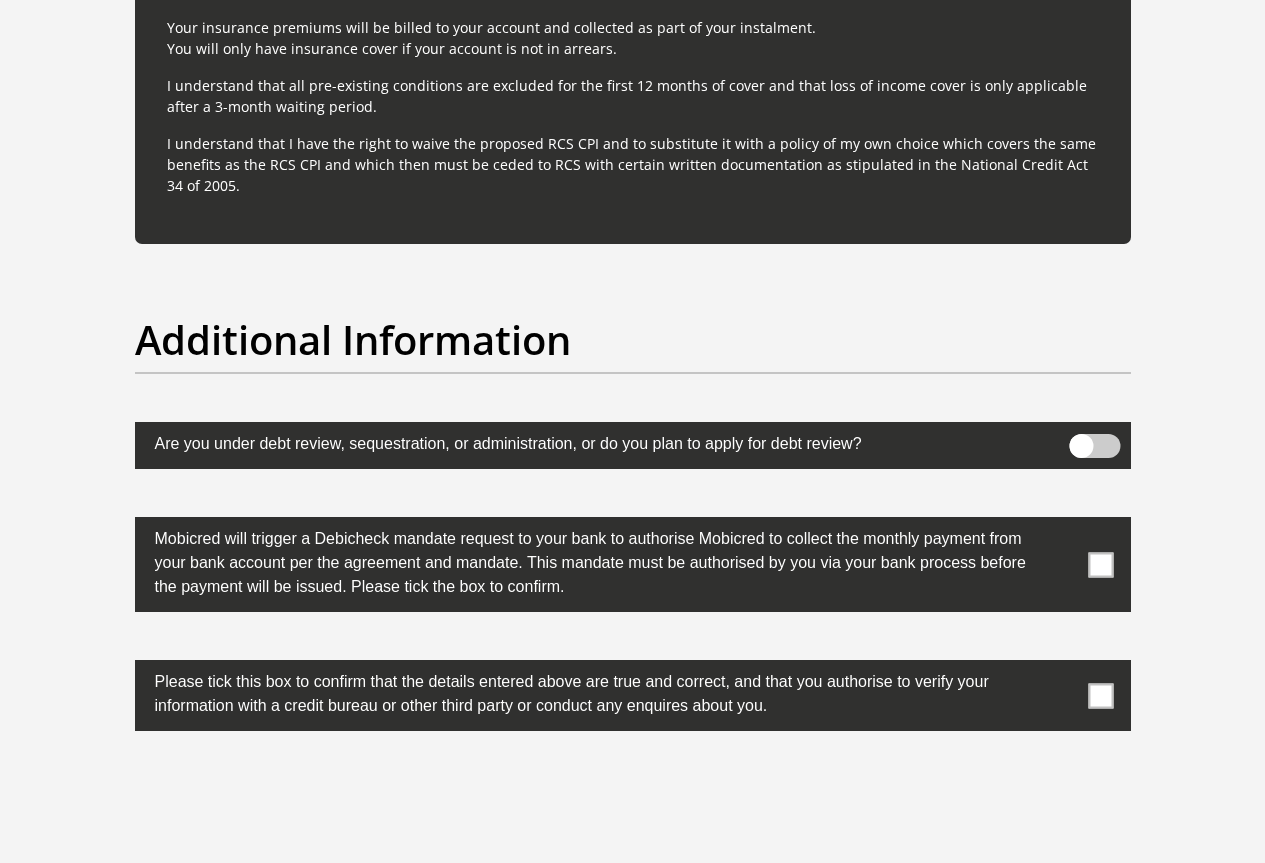 click at bounding box center (1100, 564) 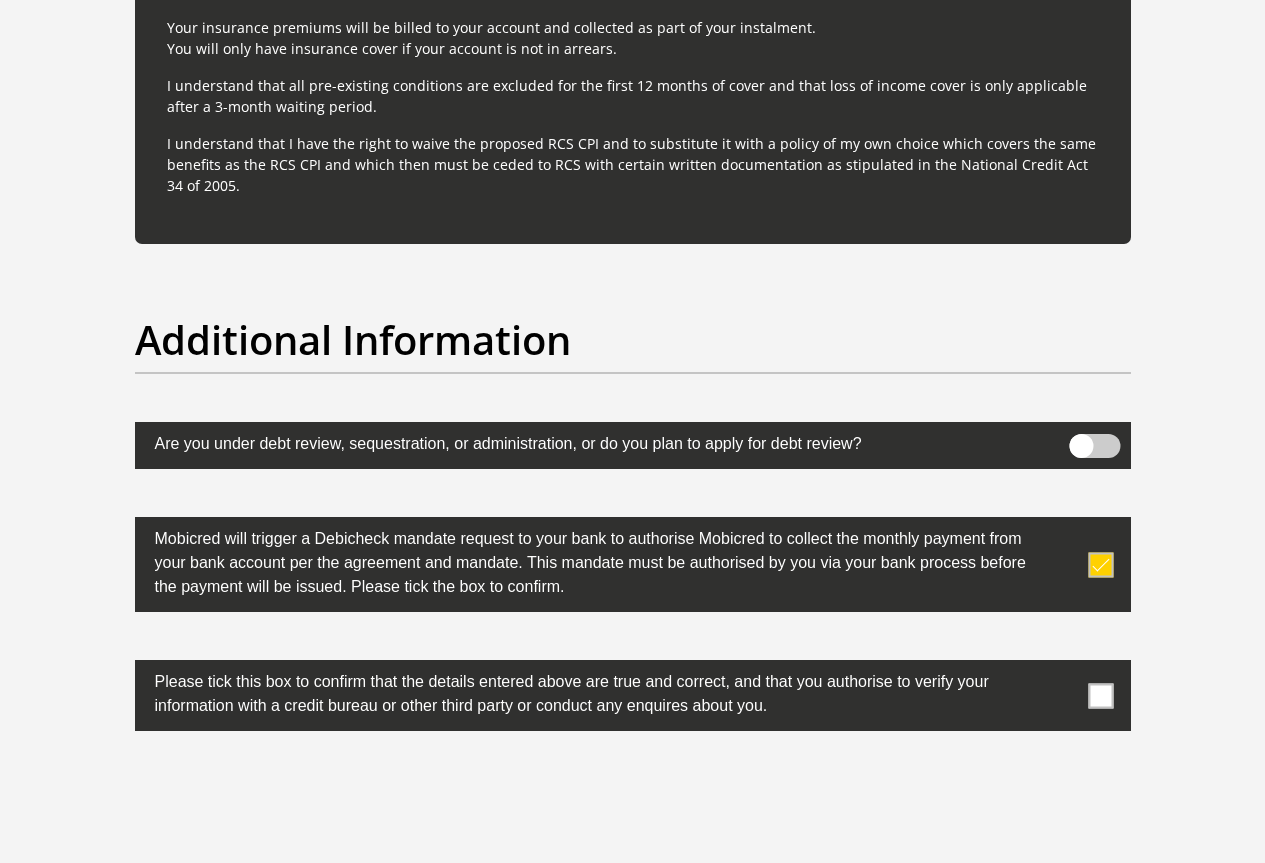 click at bounding box center (1100, 695) 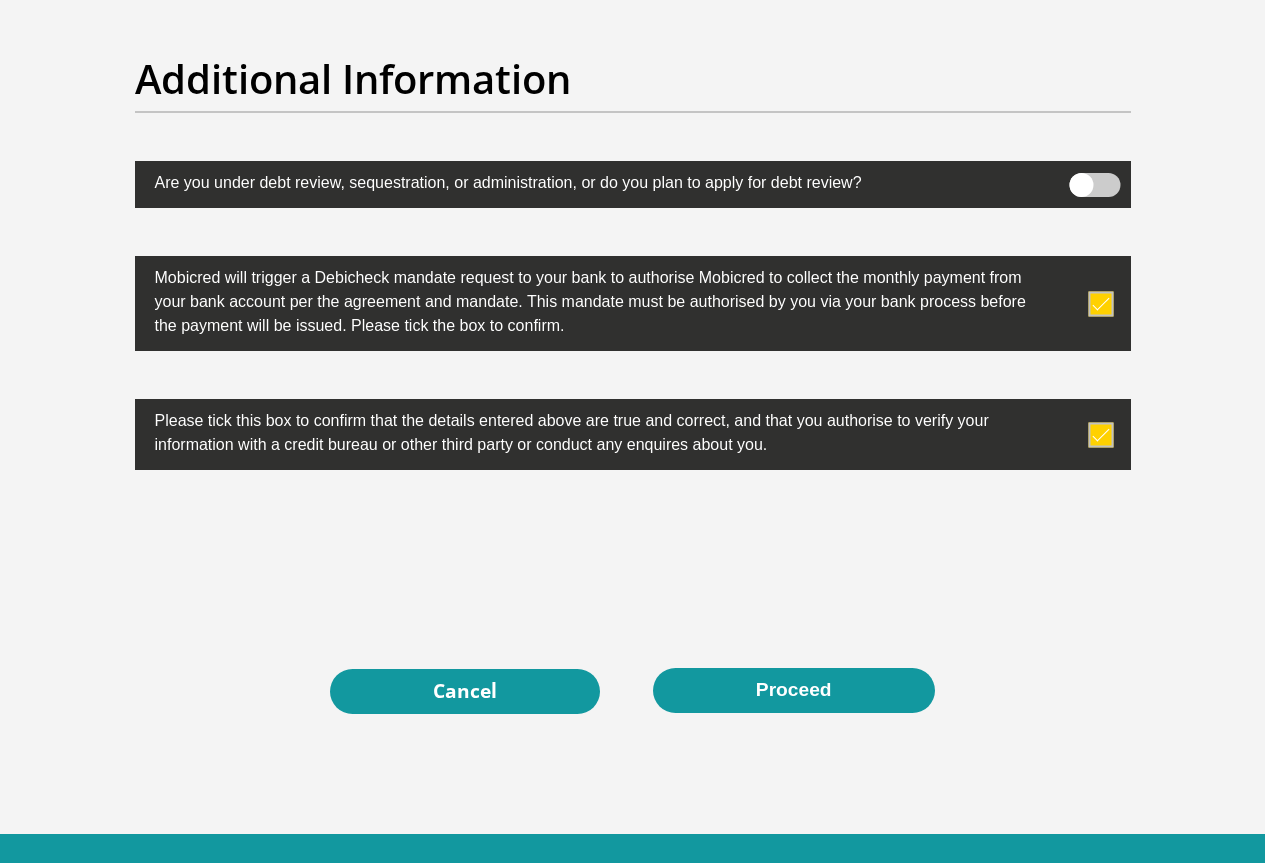 scroll, scrollTop: 6312, scrollLeft: 0, axis: vertical 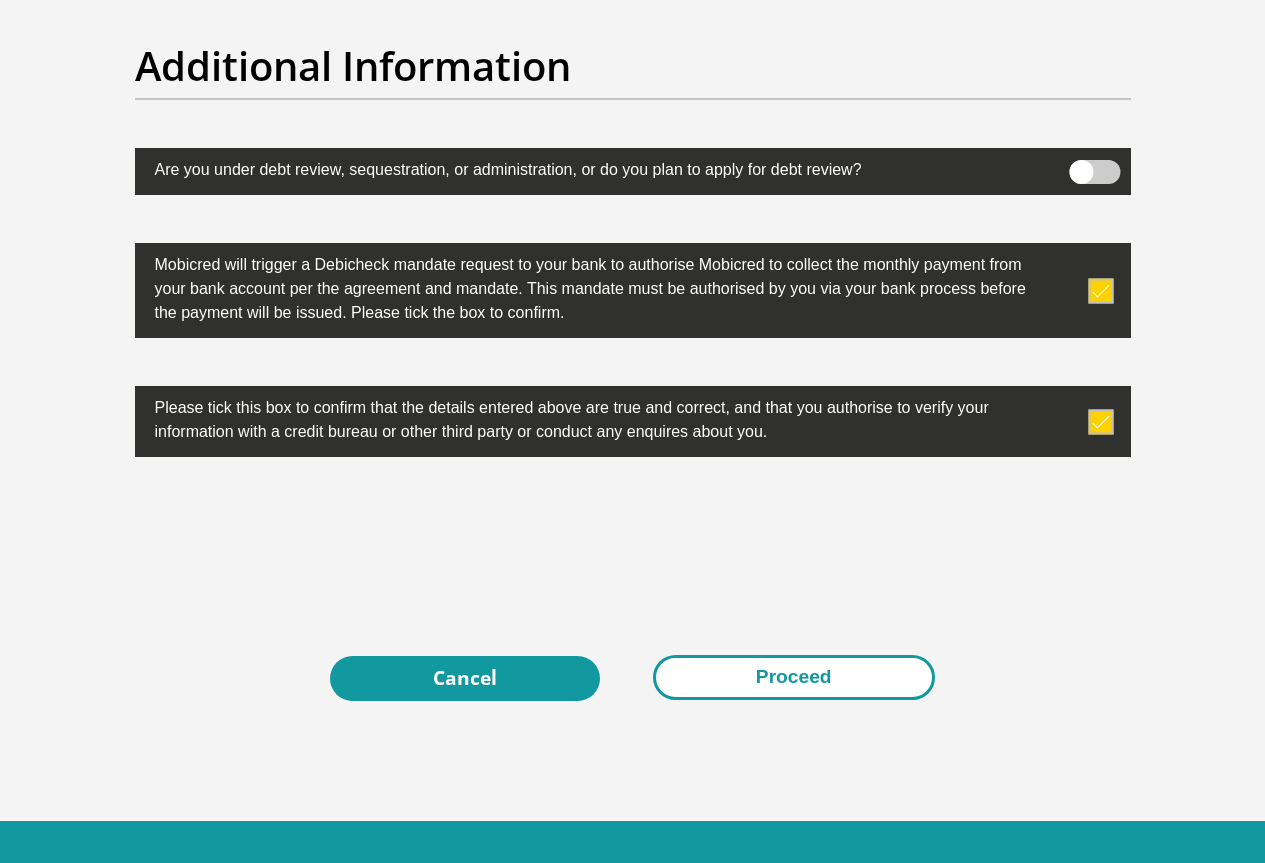 click on "Proceed" at bounding box center (794, 677) 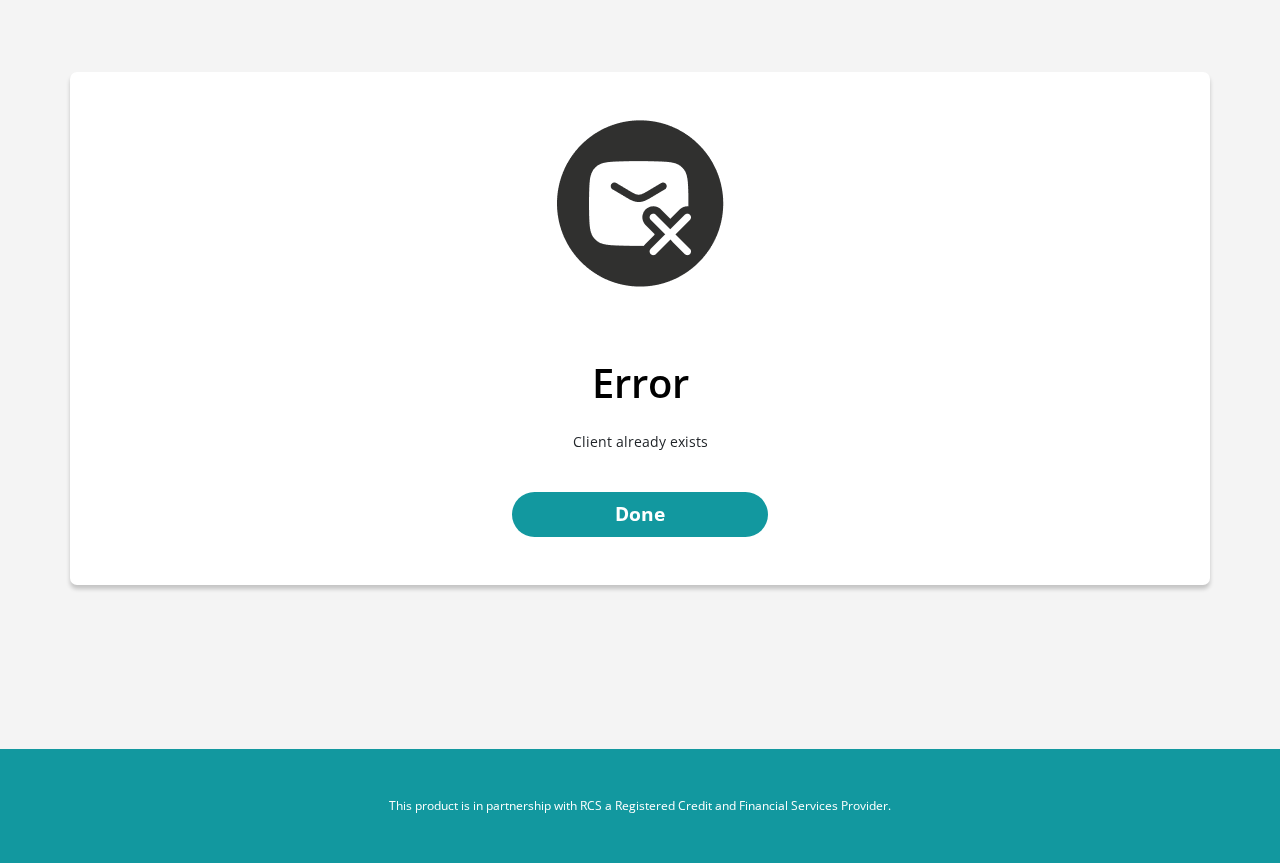 scroll, scrollTop: 0, scrollLeft: 0, axis: both 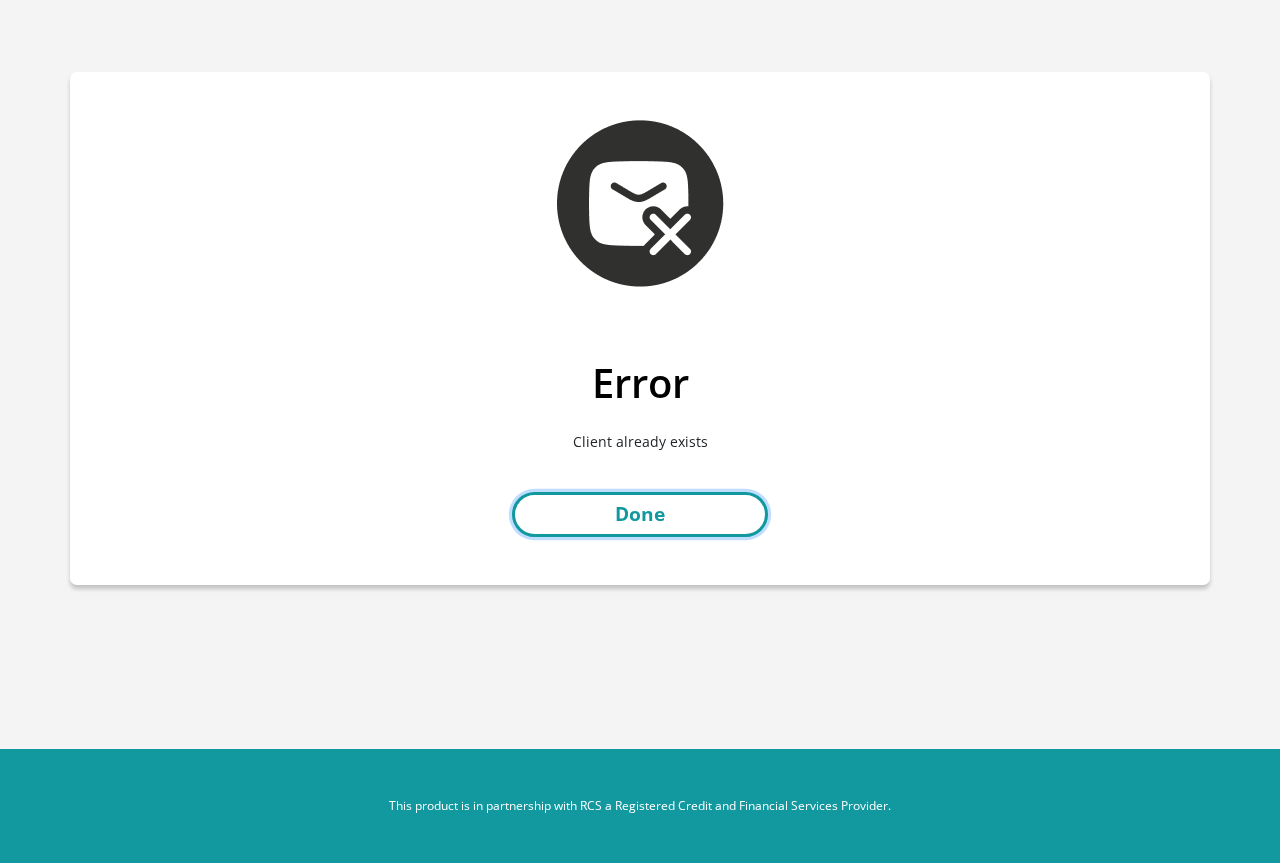 click on "Done" at bounding box center [640, 514] 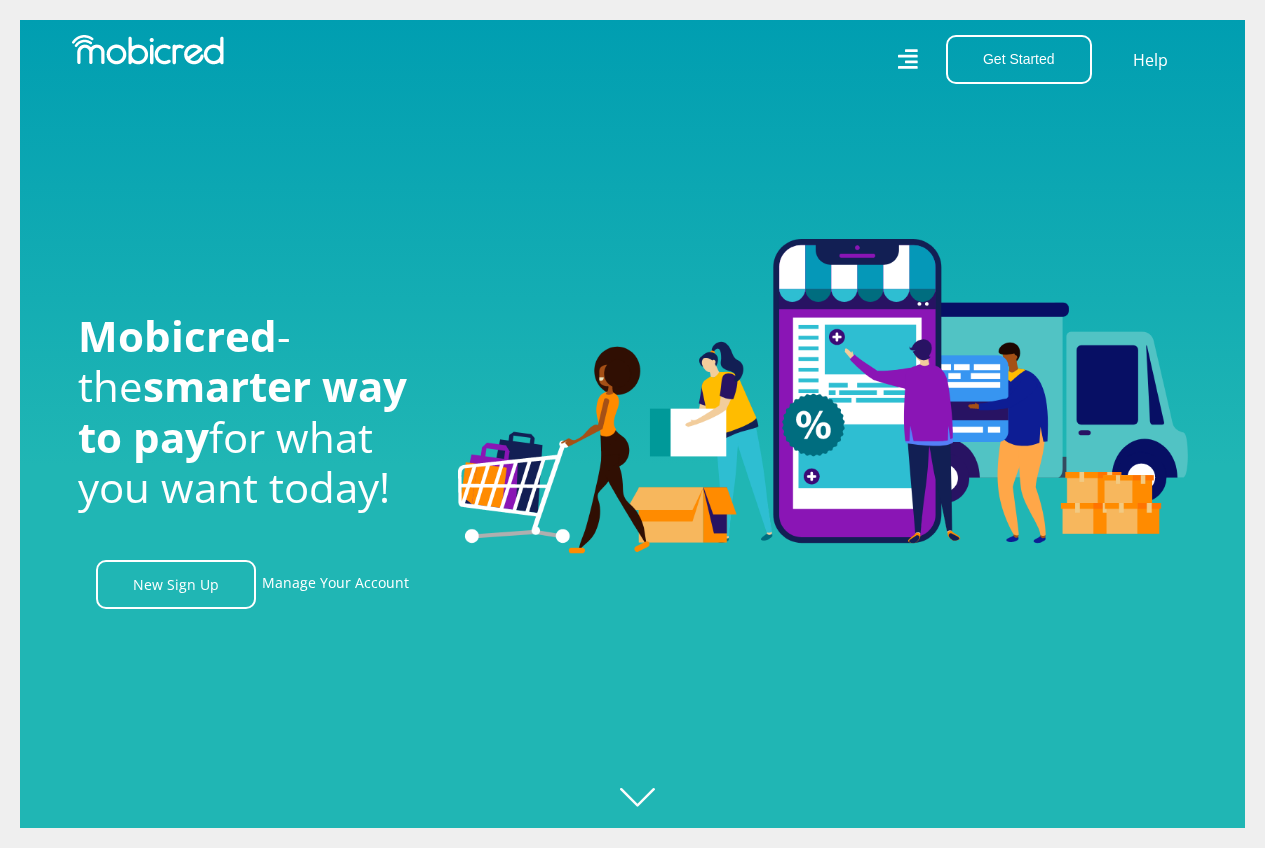 scroll, scrollTop: 0, scrollLeft: 0, axis: both 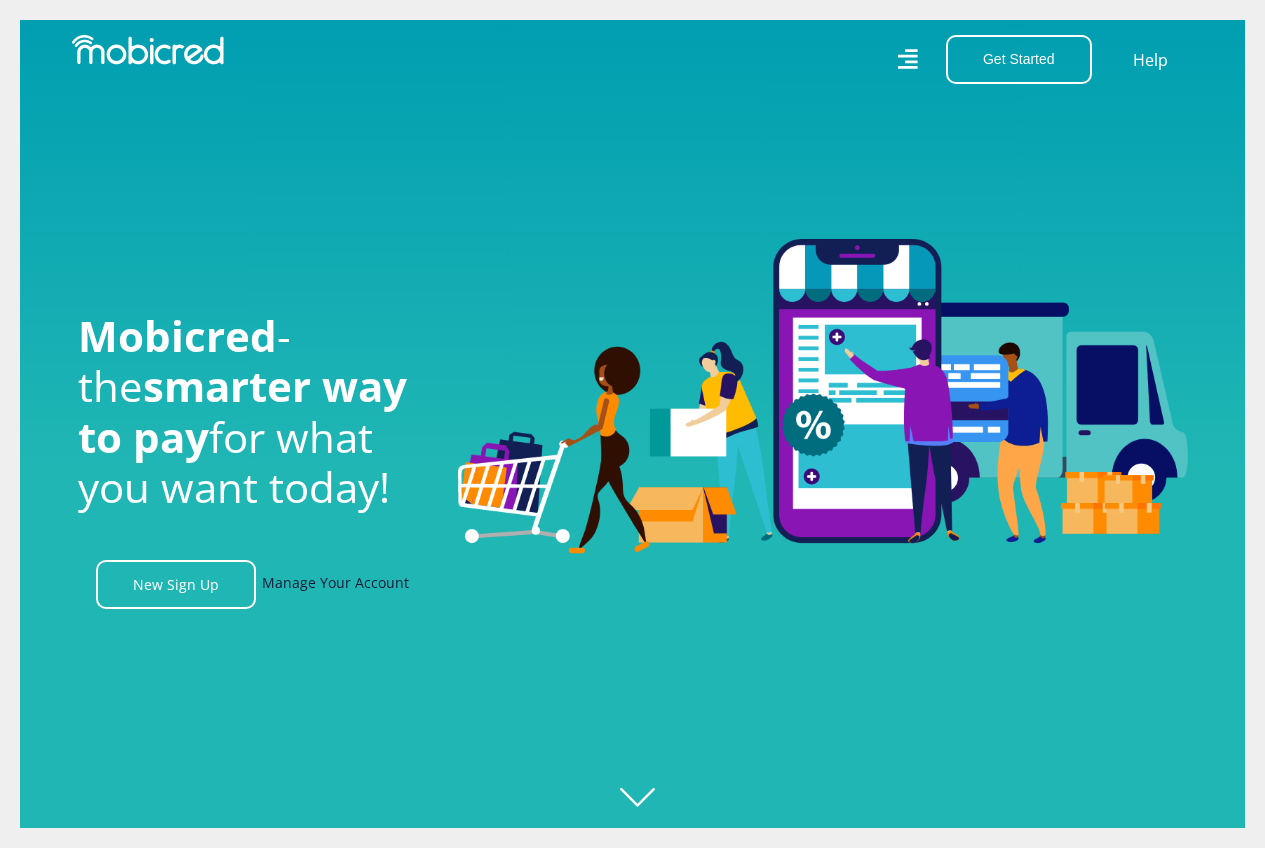 drag, startPoint x: 317, startPoint y: 590, endPoint x: 327, endPoint y: 594, distance: 10.770329 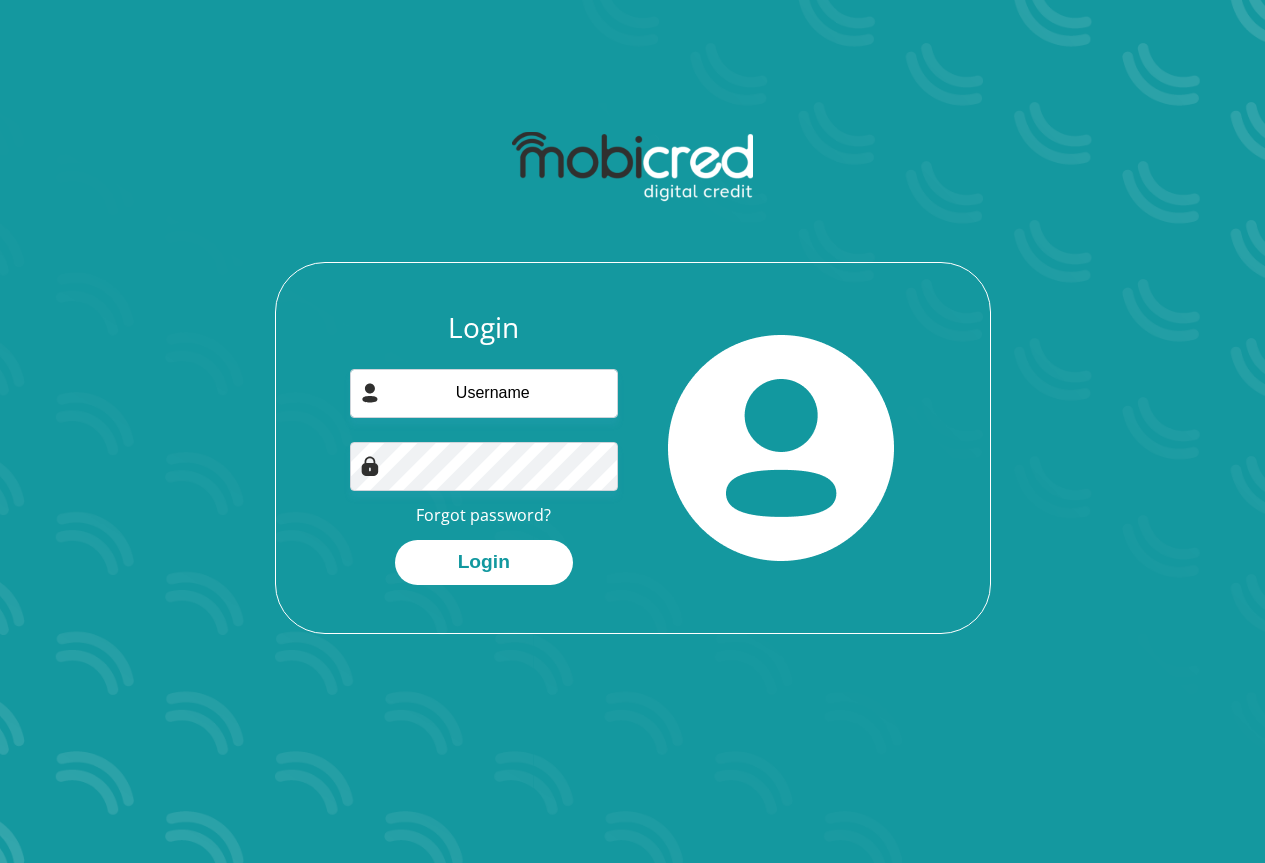 scroll, scrollTop: 0, scrollLeft: 0, axis: both 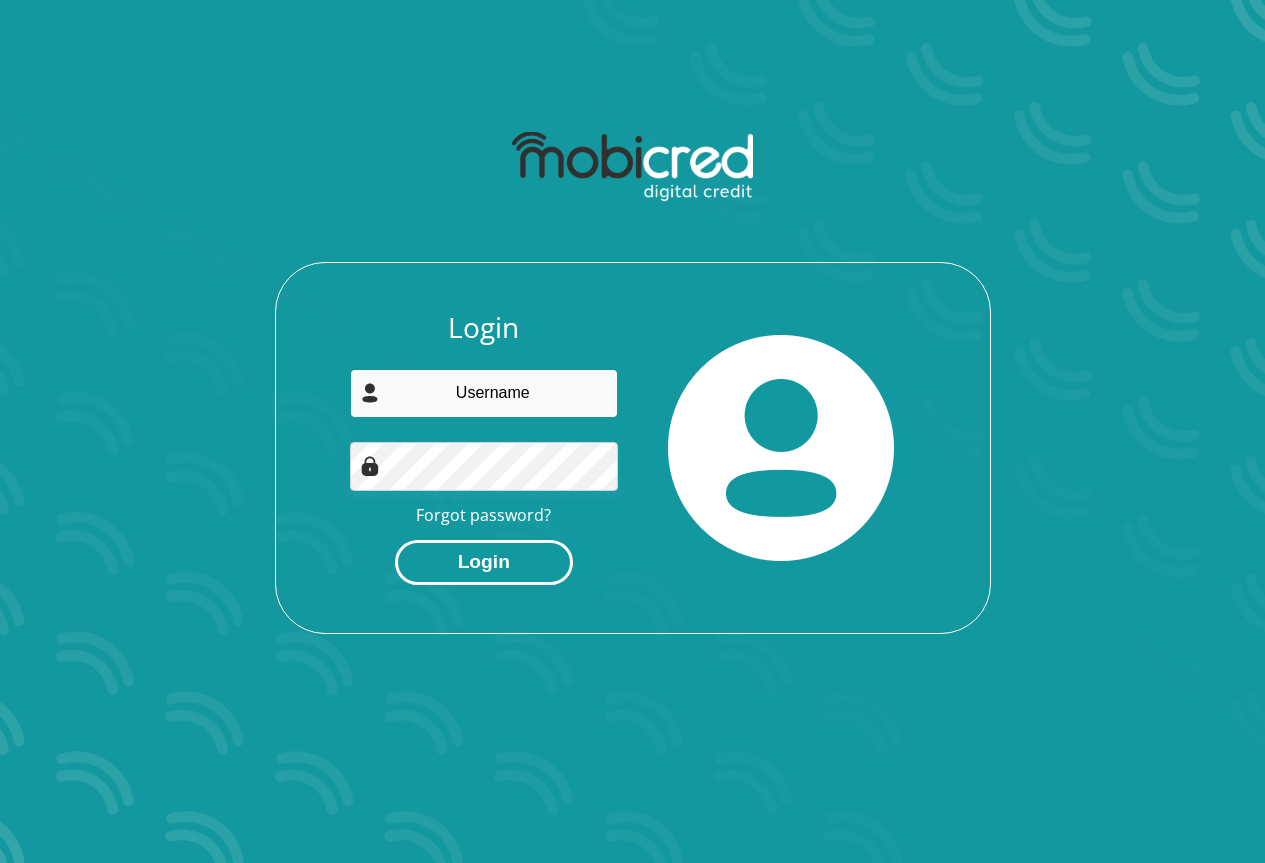 type on "[EMAIL]" 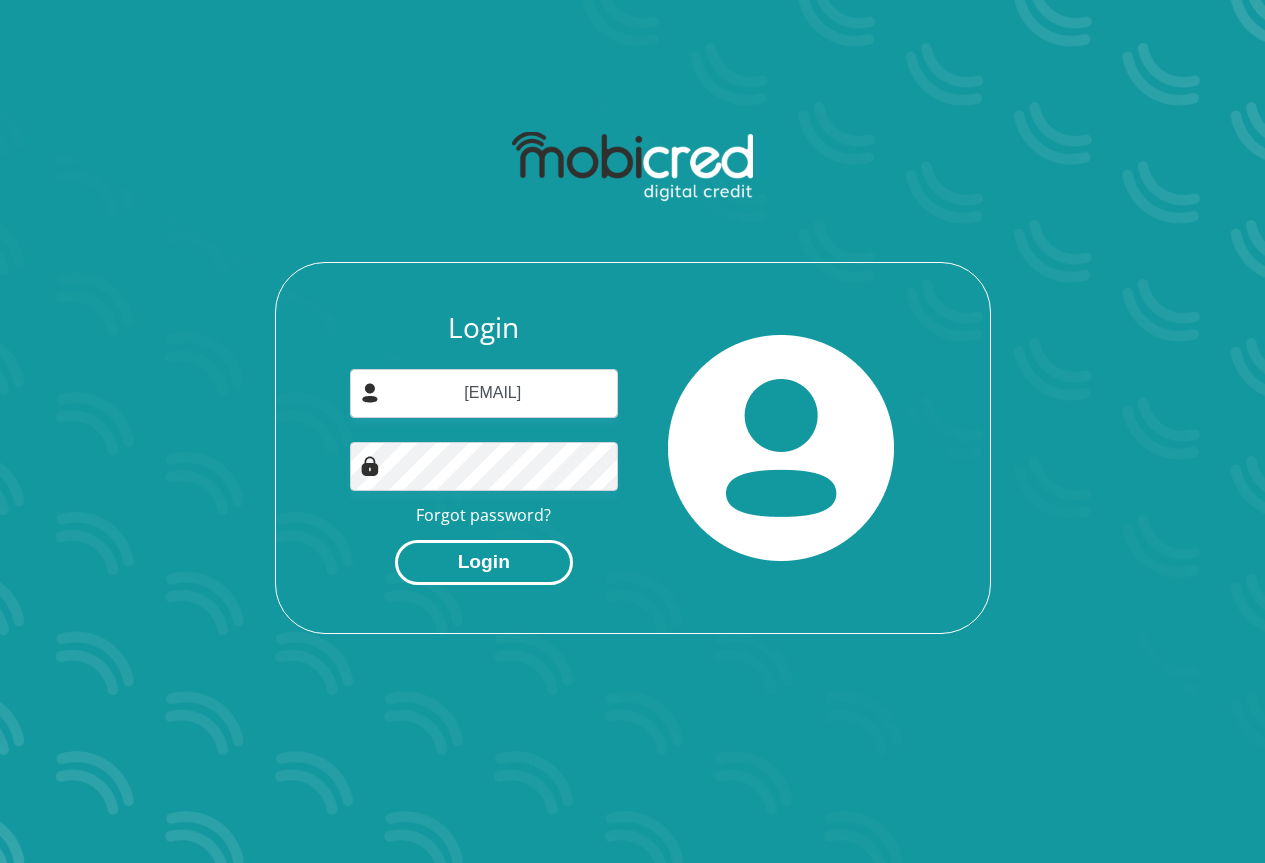 click on "Login" at bounding box center [484, 562] 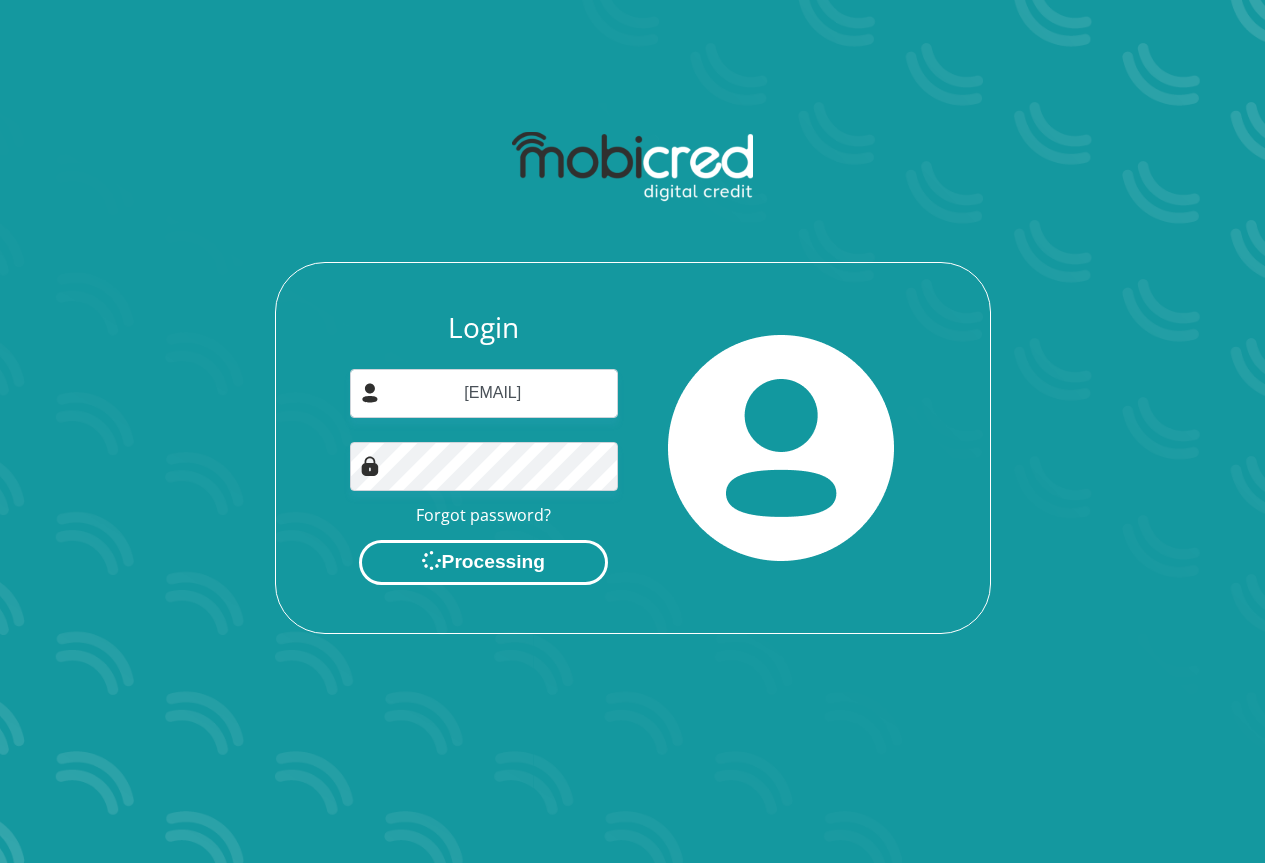 scroll, scrollTop: 0, scrollLeft: 0, axis: both 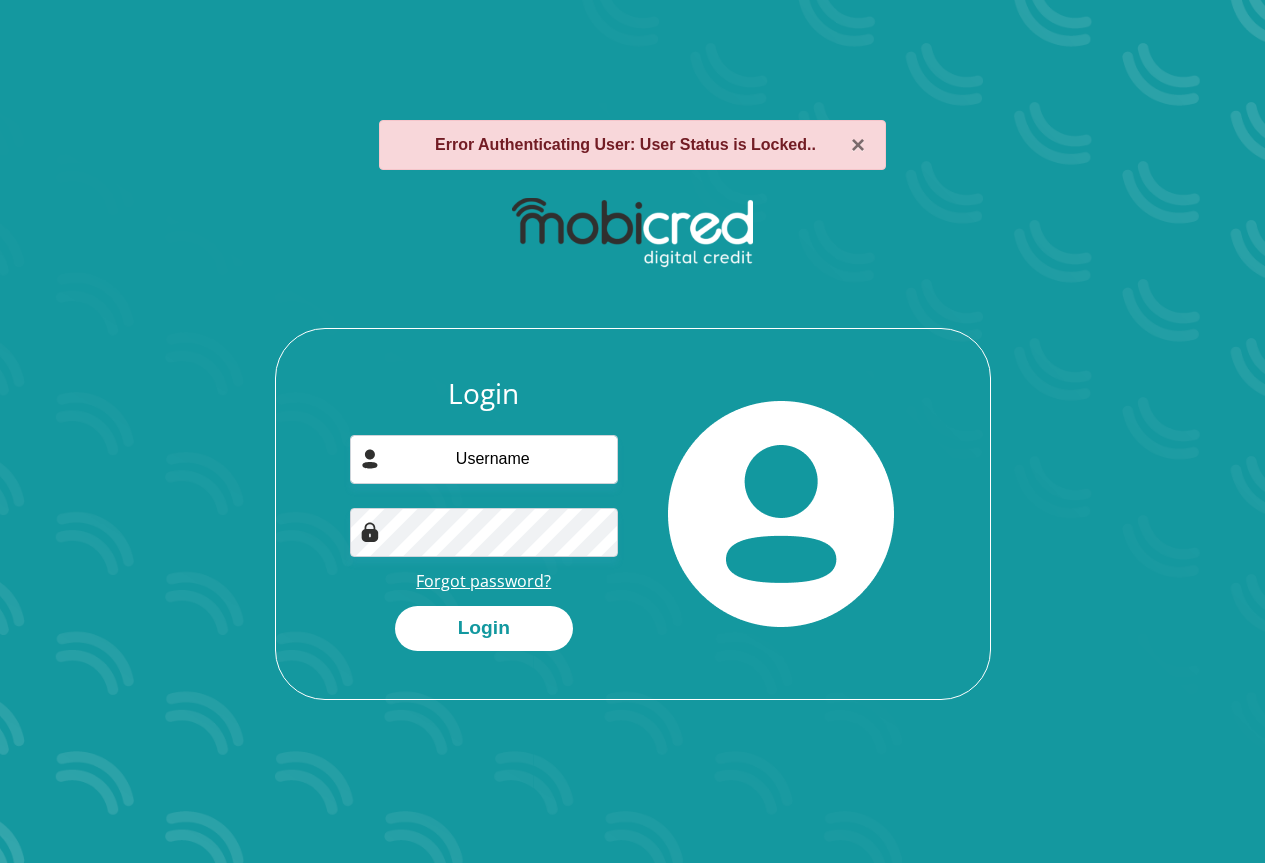 type on "[USERNAME]@[EXAMPLE].com" 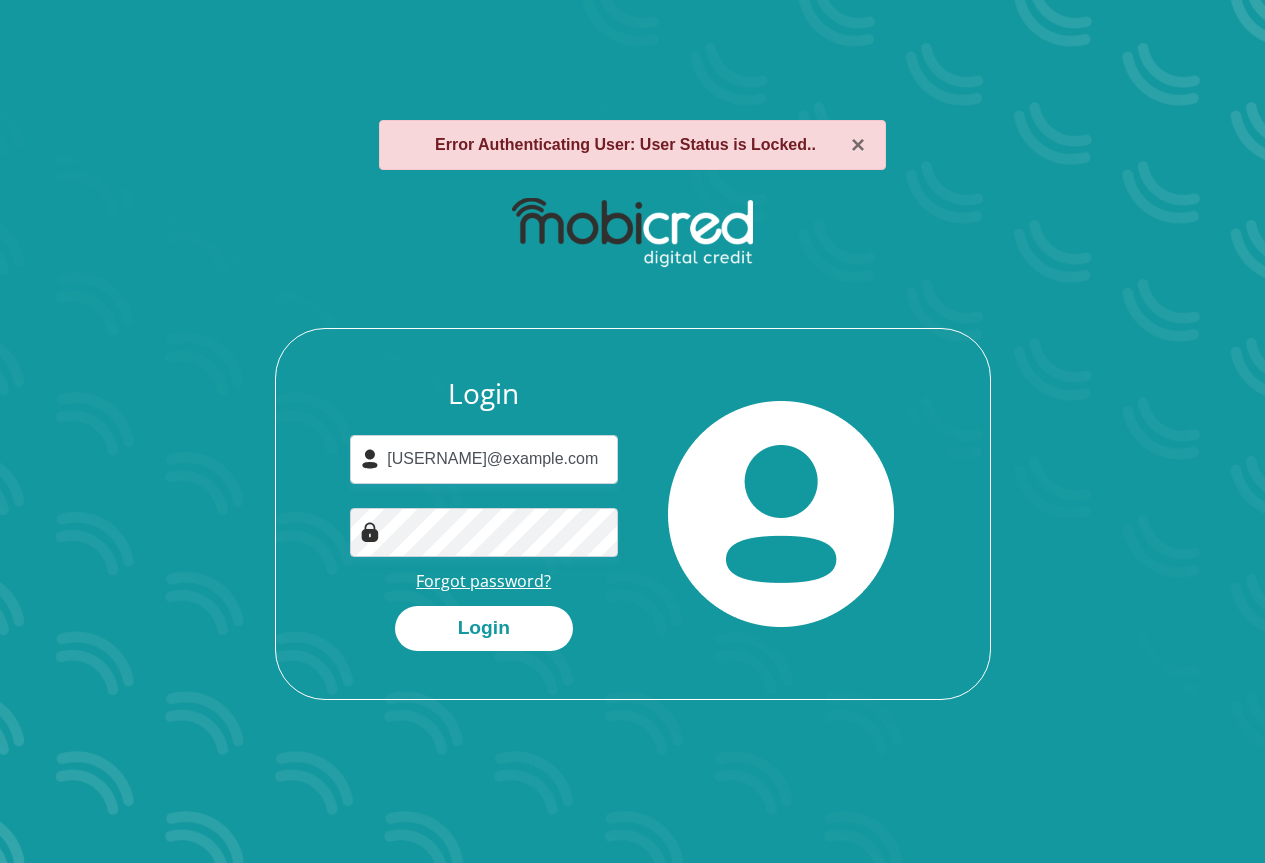 click on "Forgot password?" at bounding box center [483, 581] 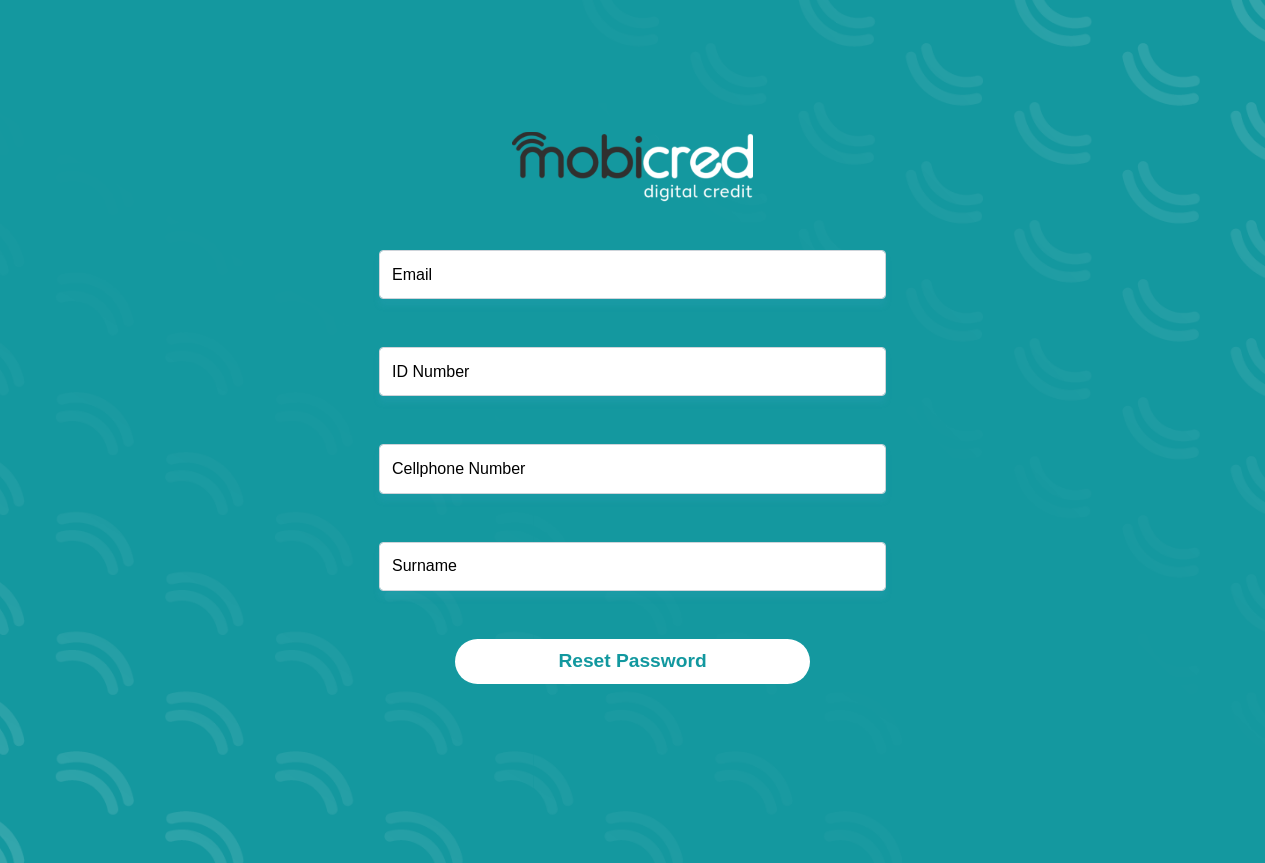 scroll, scrollTop: 0, scrollLeft: 0, axis: both 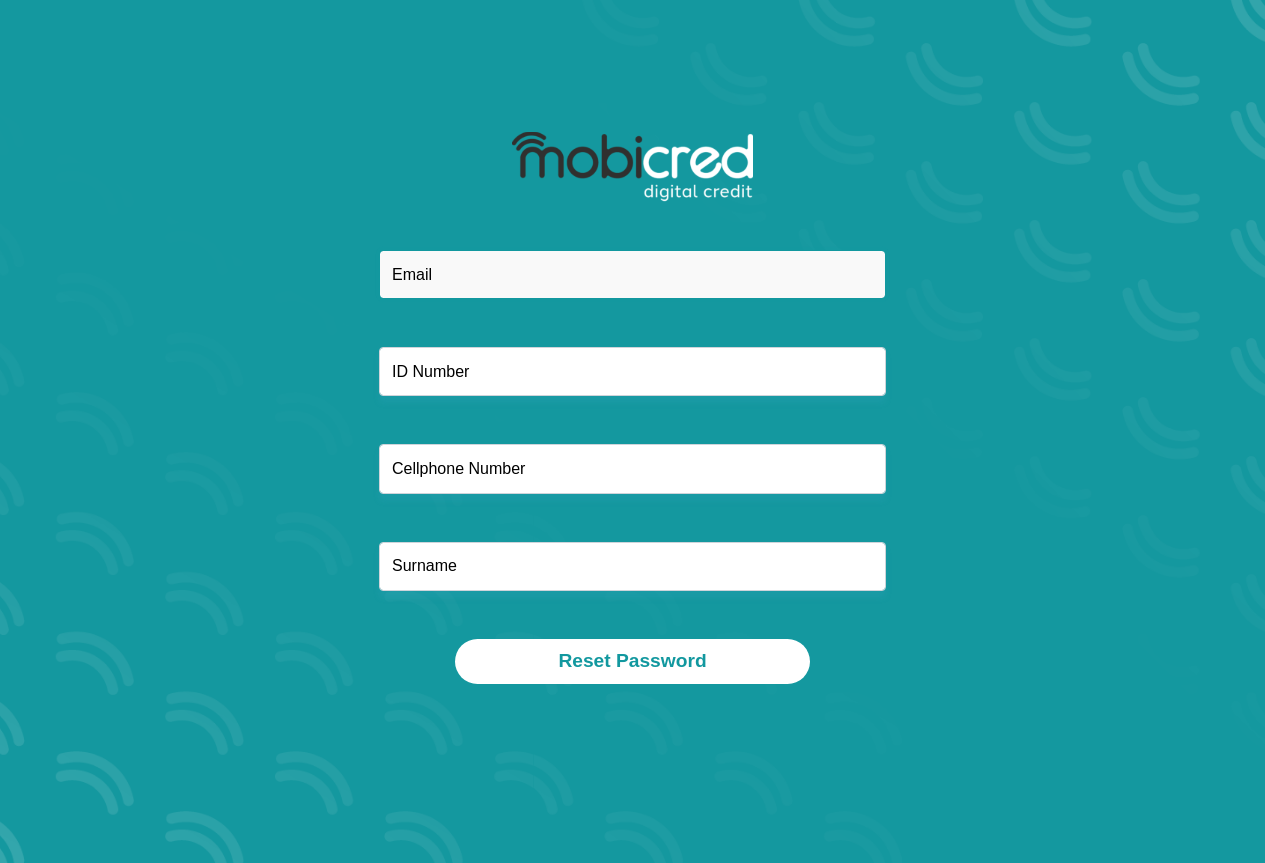 click at bounding box center (632, 274) 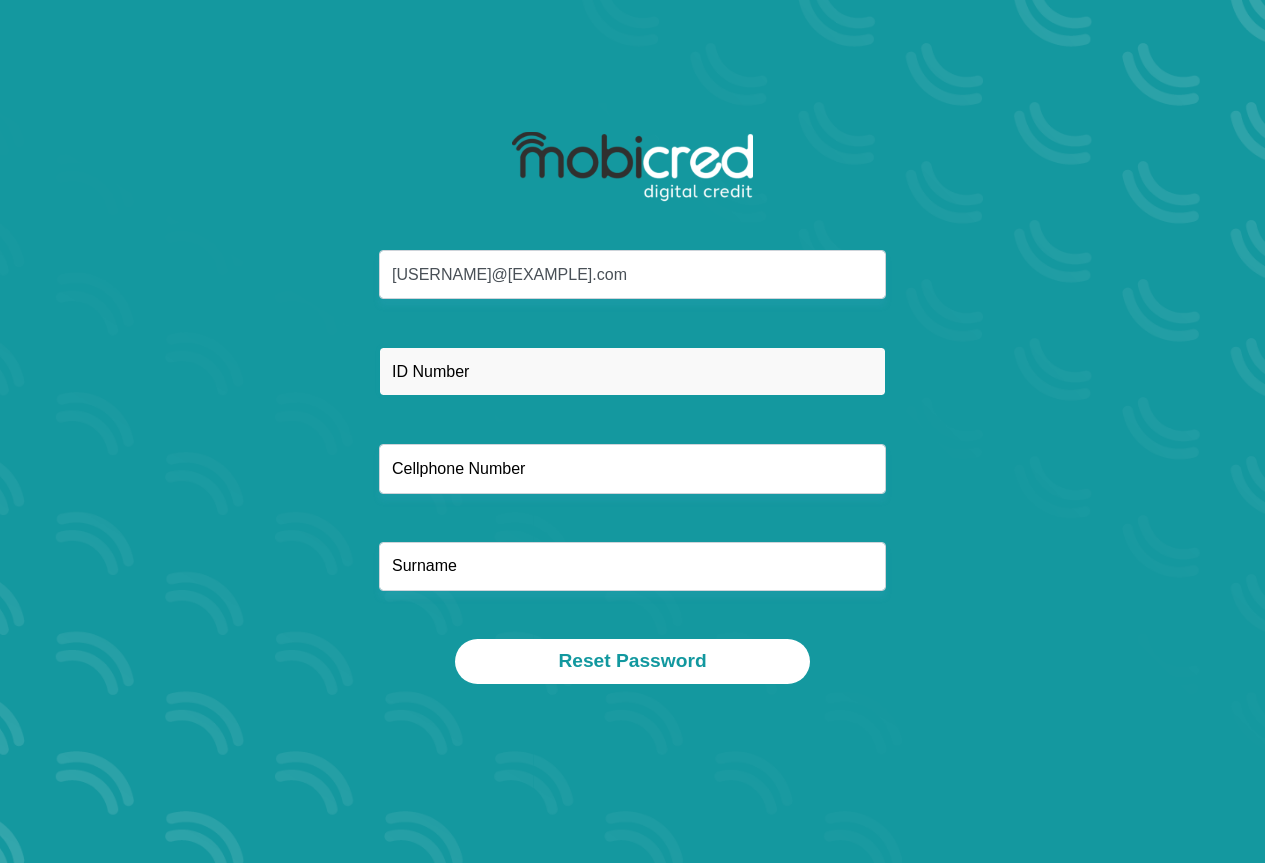 click at bounding box center [632, 371] 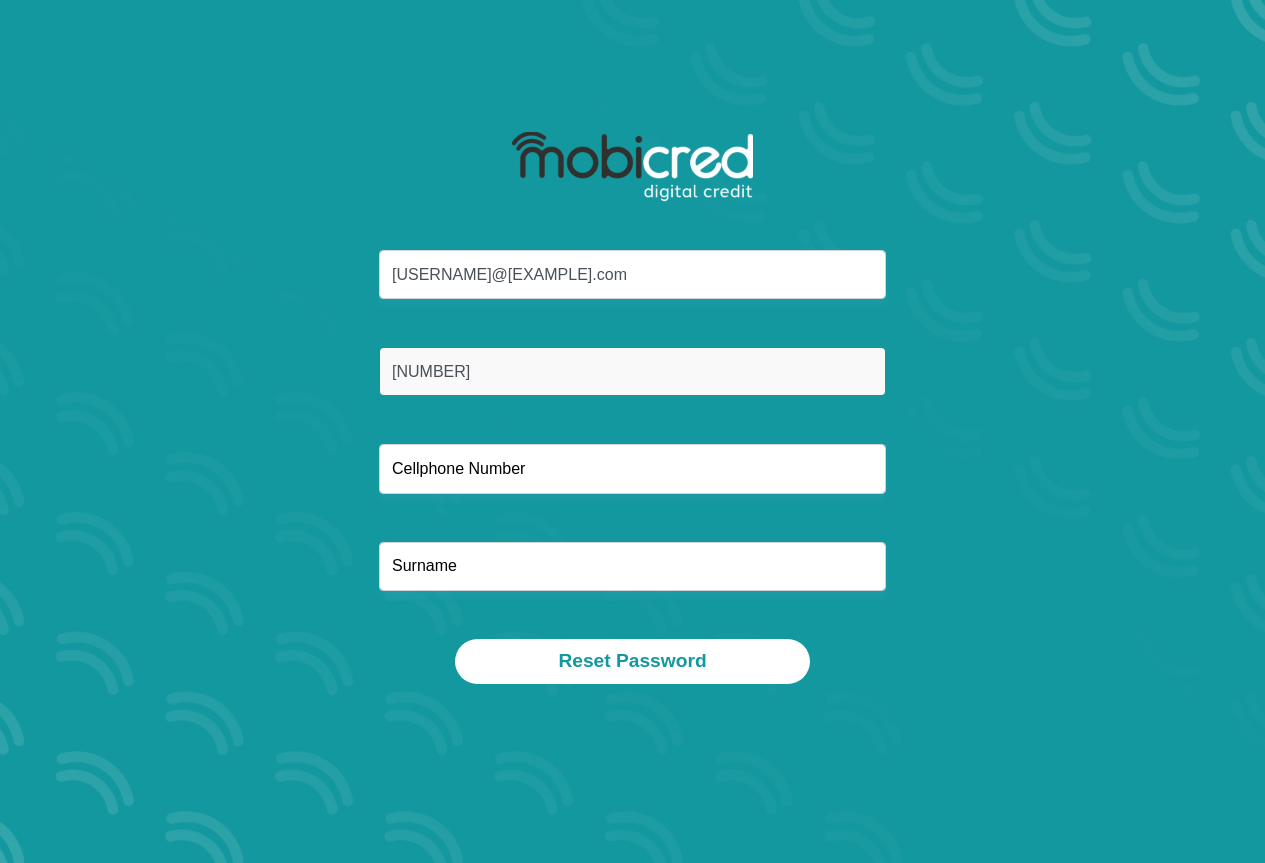 type on "[NUMBER]" 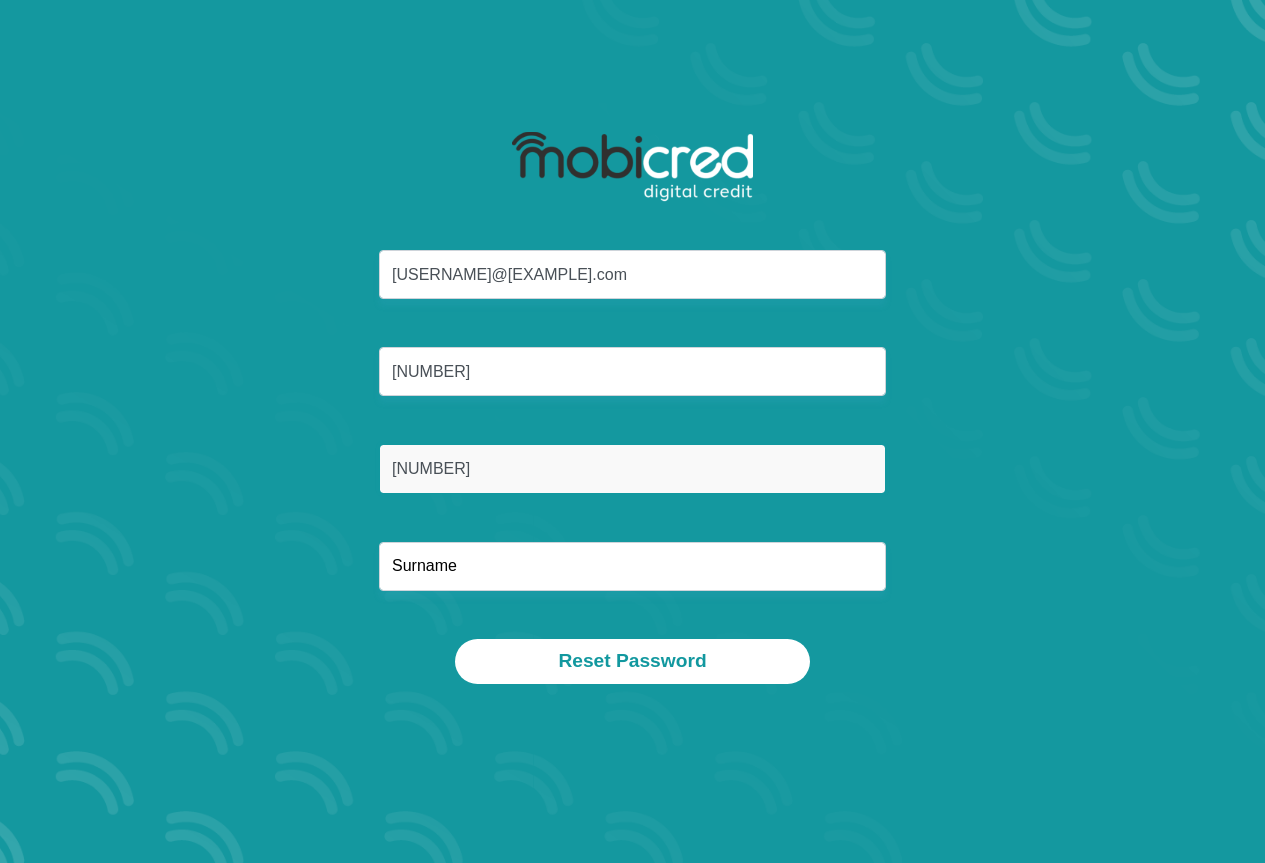 type on "[NUMBER]" 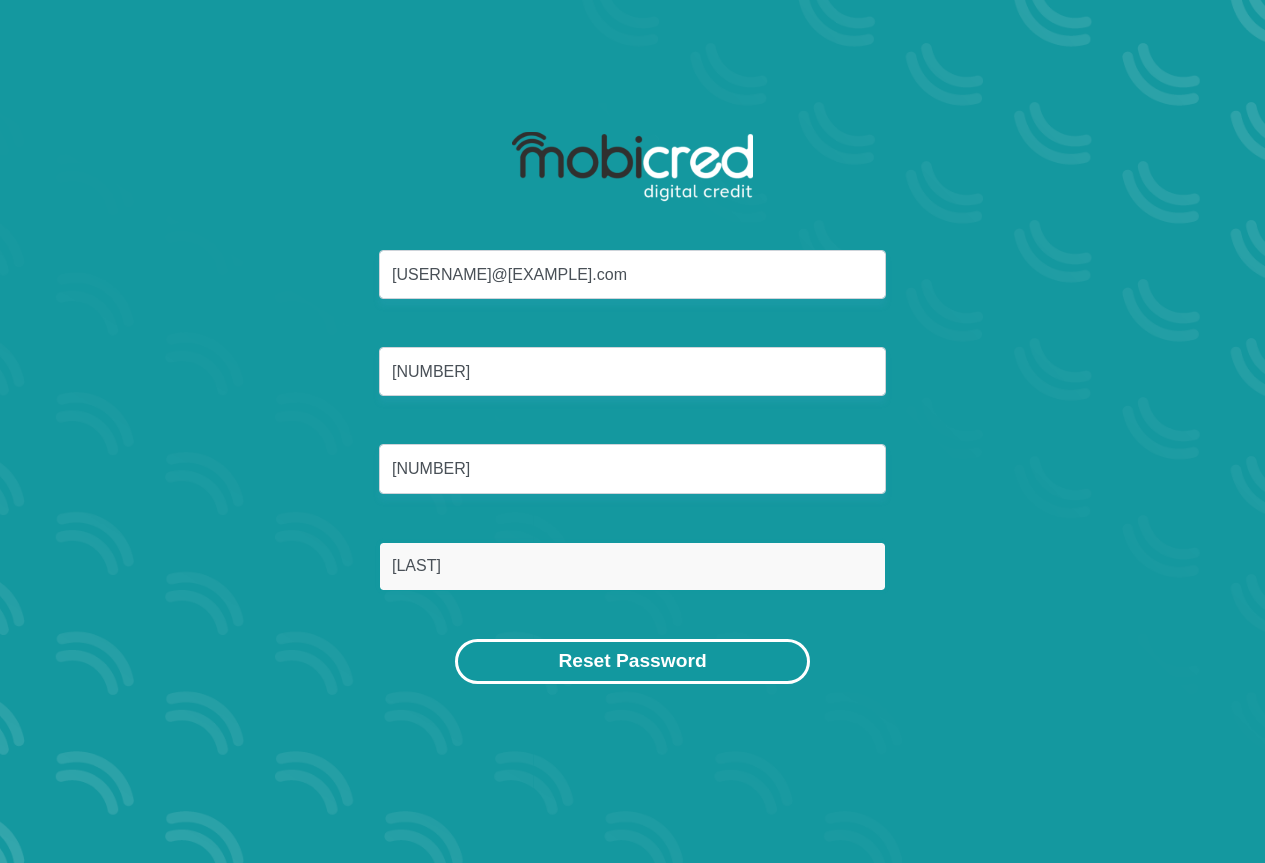type on "[LAST]" 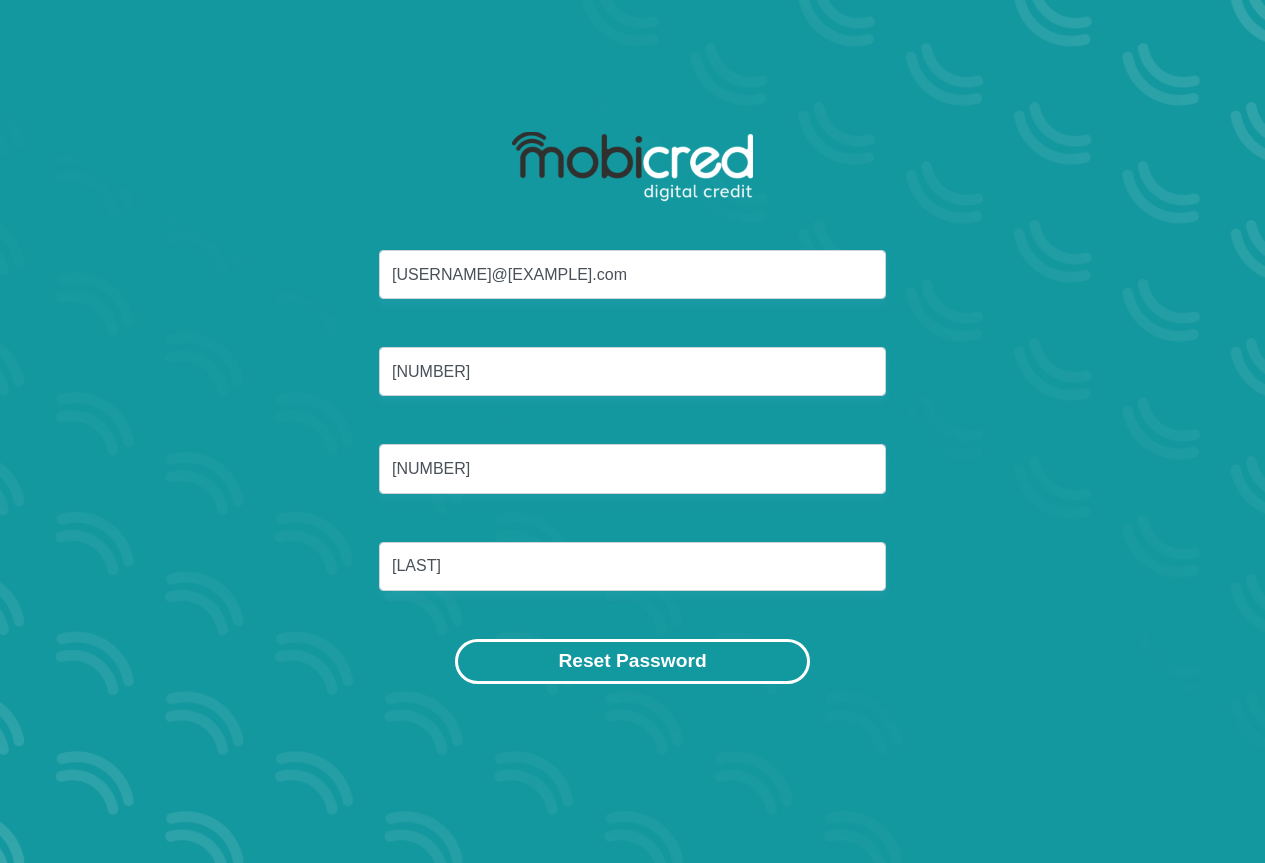 click on "Reset Password" at bounding box center (632, 661) 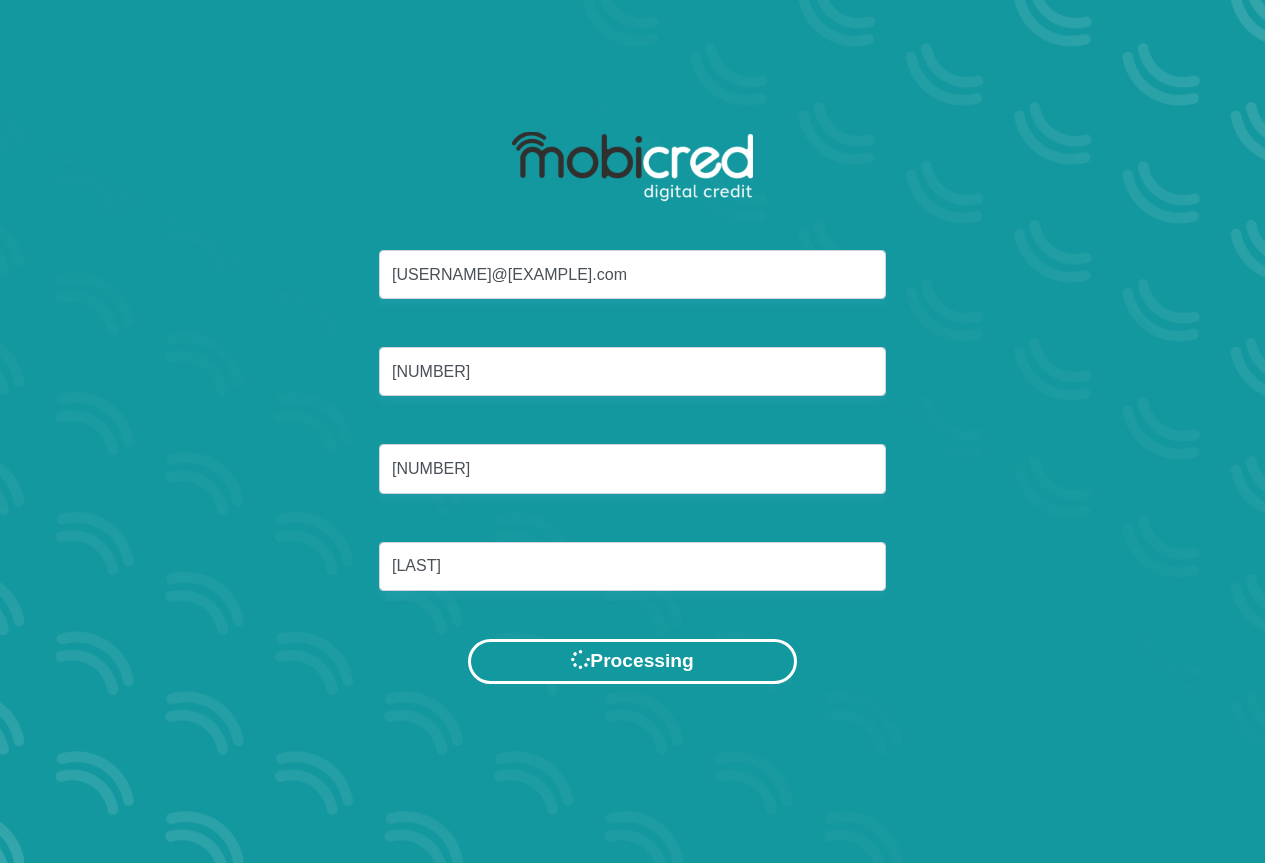 scroll, scrollTop: 0, scrollLeft: 0, axis: both 